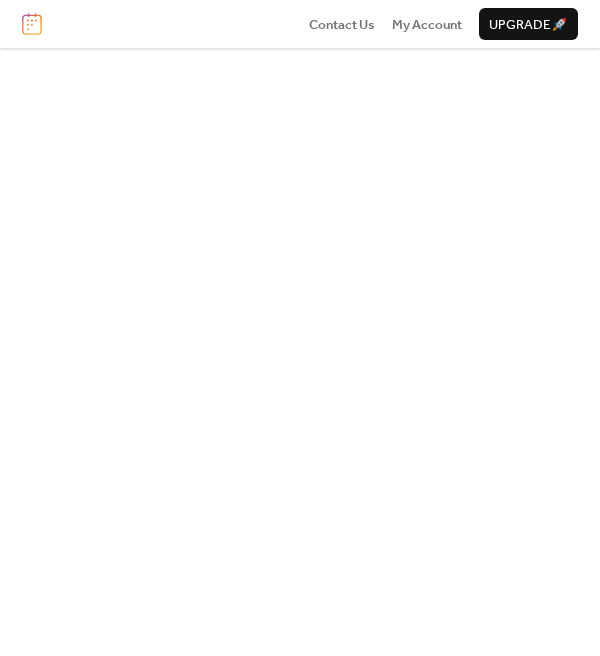 scroll, scrollTop: 0, scrollLeft: 0, axis: both 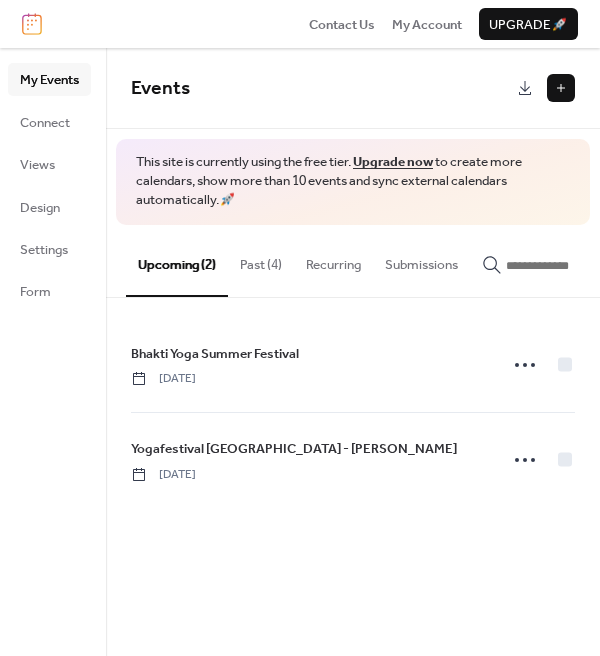 click at bounding box center (561, 88) 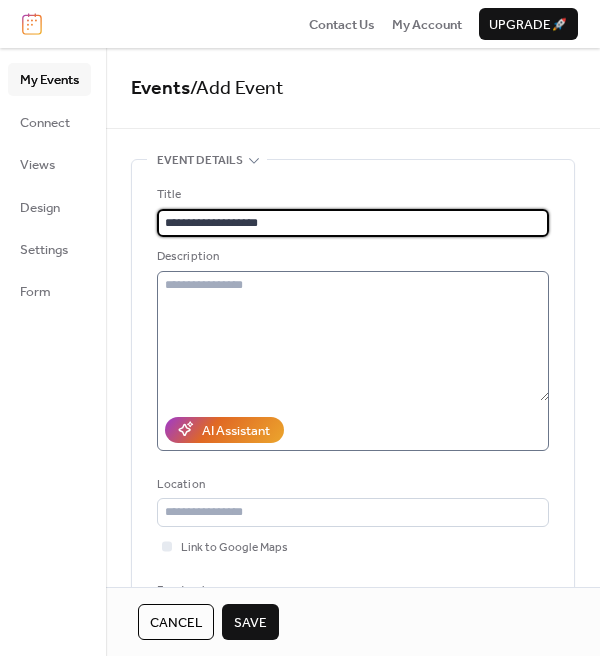 type on "**********" 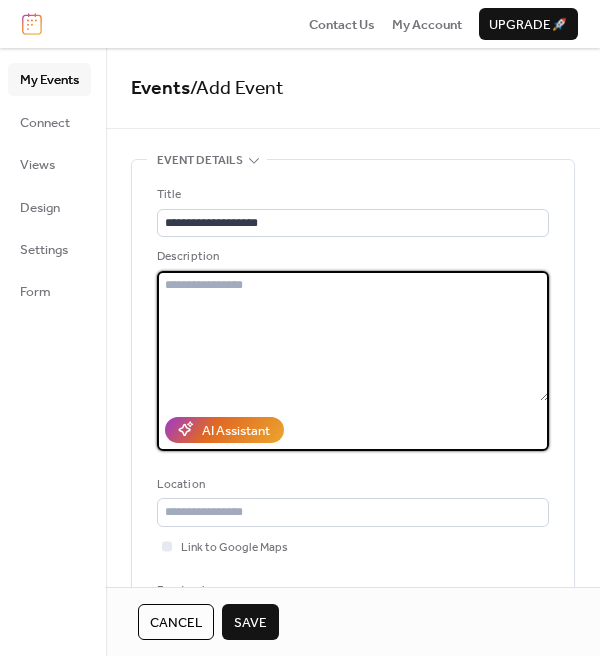 click at bounding box center (353, 336) 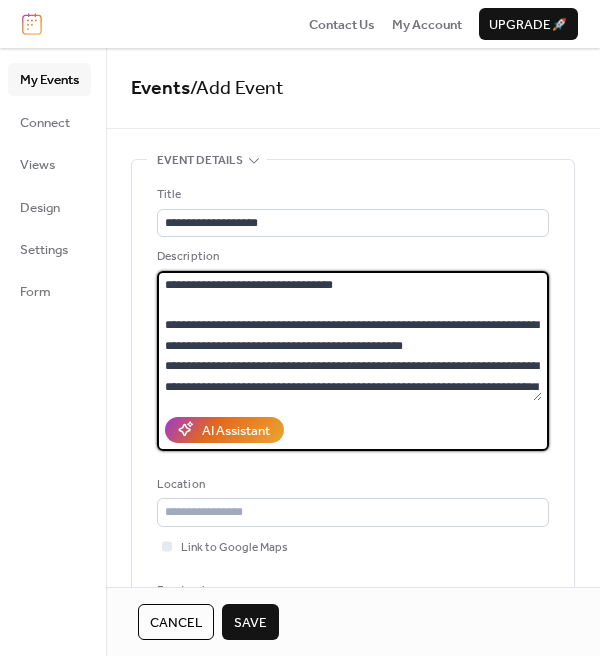 scroll, scrollTop: 0, scrollLeft: 0, axis: both 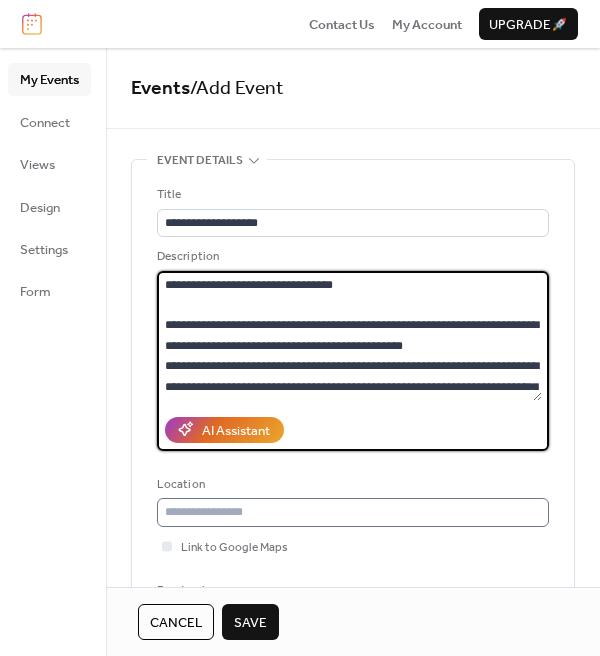 type on "**********" 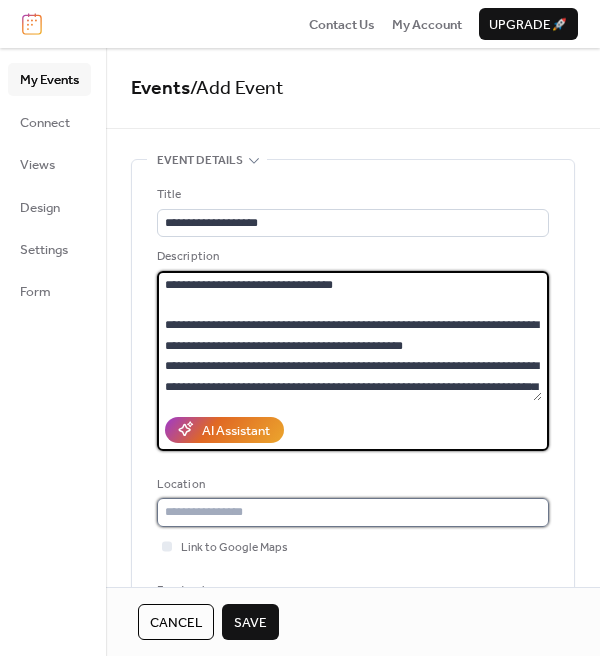 click at bounding box center (353, 512) 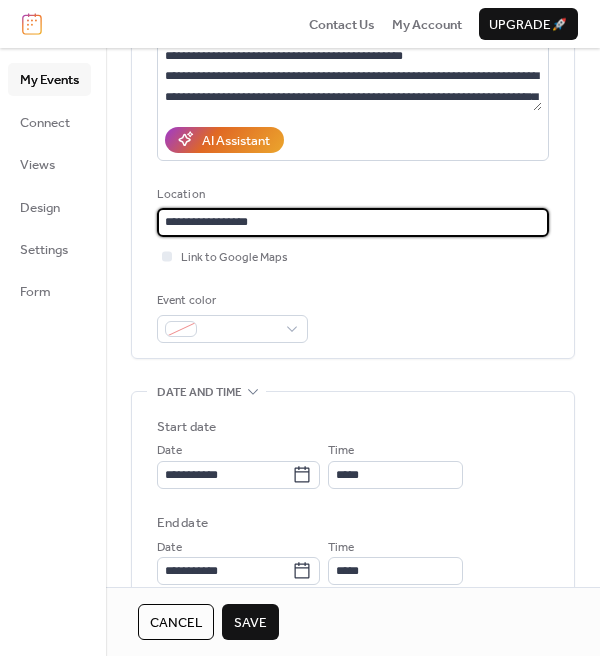 scroll, scrollTop: 325, scrollLeft: 0, axis: vertical 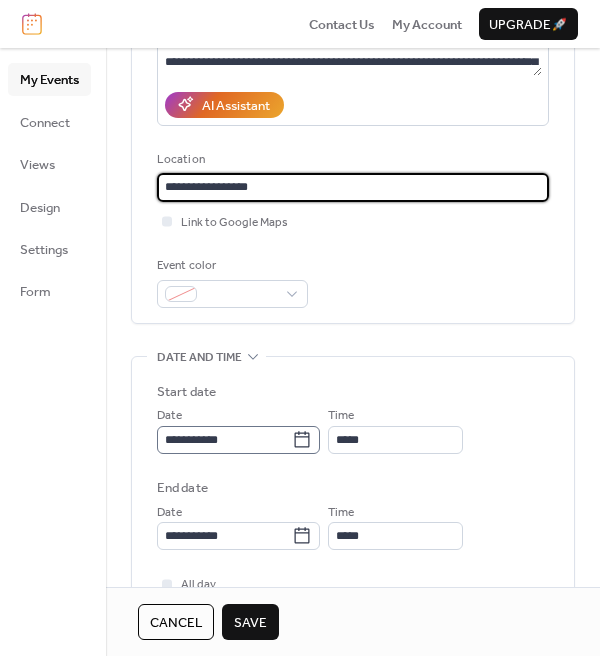 type on "**********" 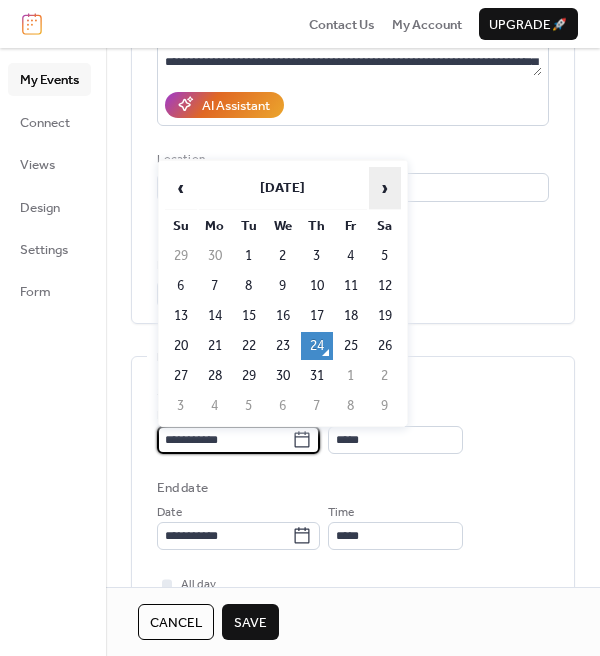 click on "›" at bounding box center [385, 188] 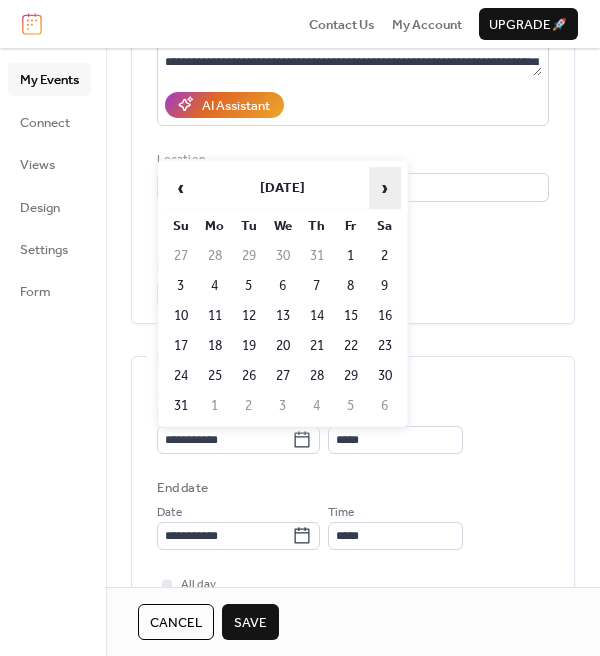 click on "›" at bounding box center (385, 188) 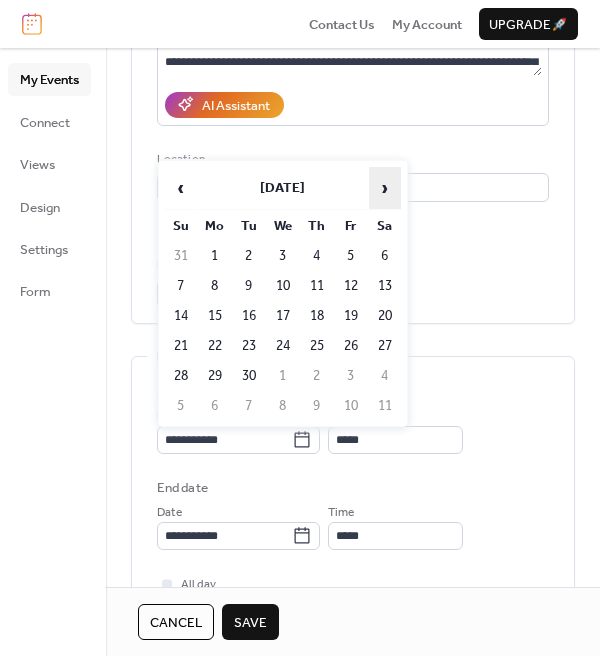 click on "›" at bounding box center (385, 188) 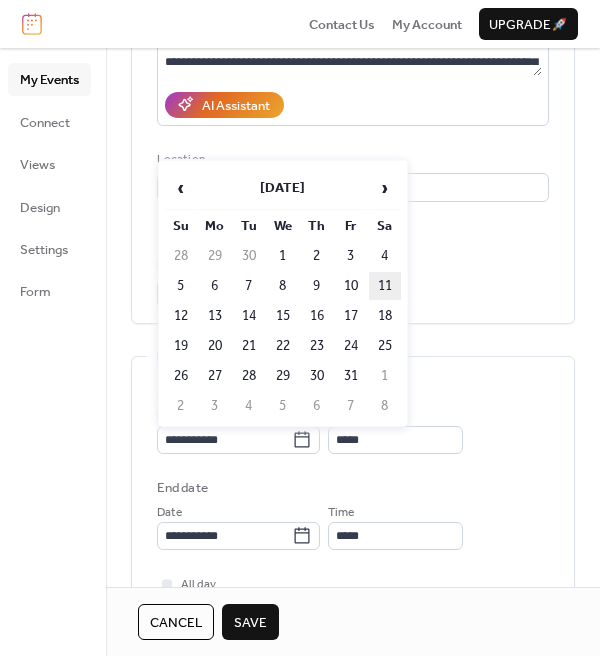click on "11" at bounding box center (385, 286) 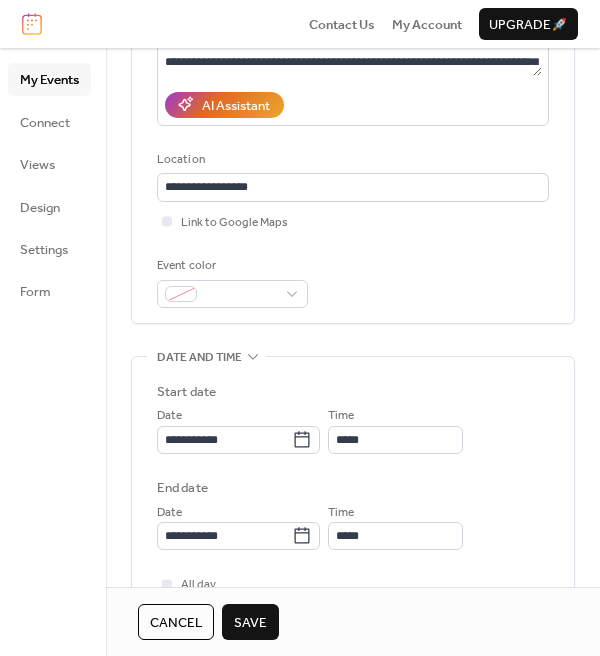 type on "**********" 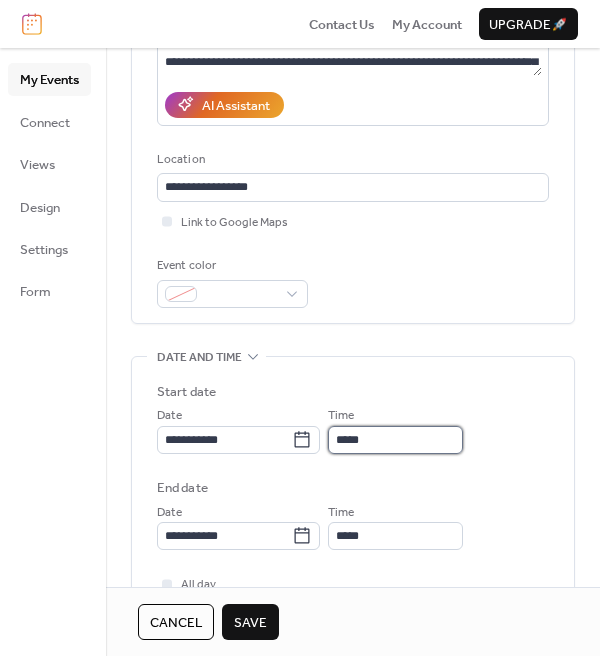 click on "*****" at bounding box center [395, 440] 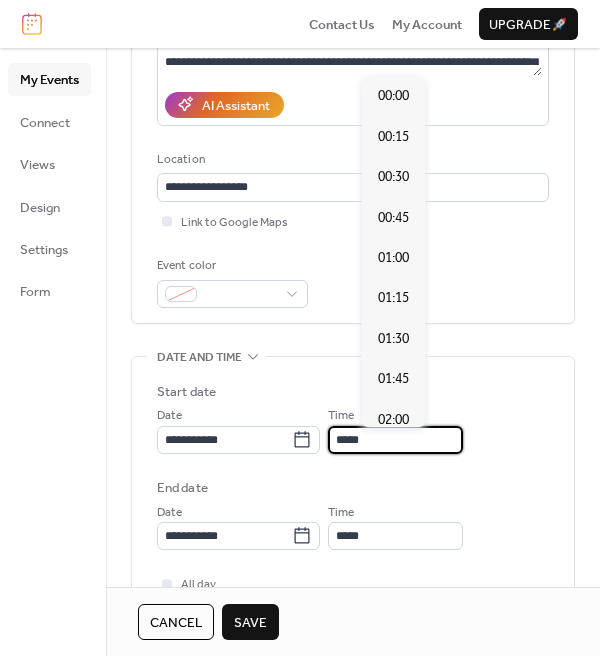 scroll, scrollTop: 1872, scrollLeft: 0, axis: vertical 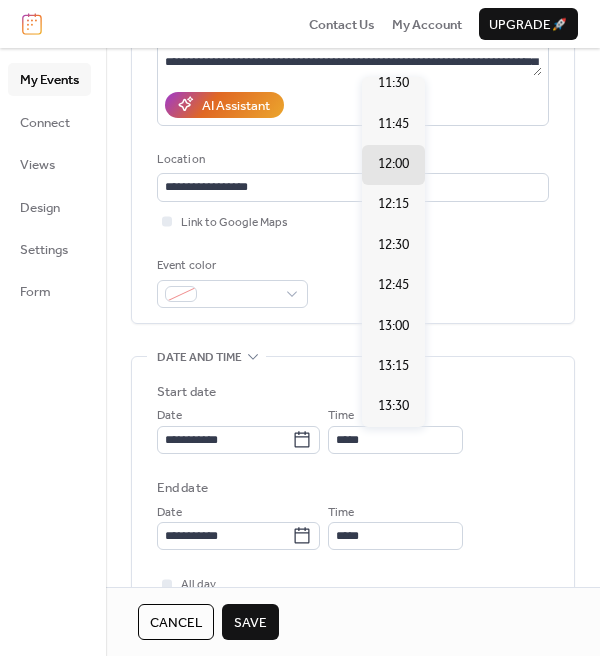 click on "14:00" at bounding box center [393, 488] 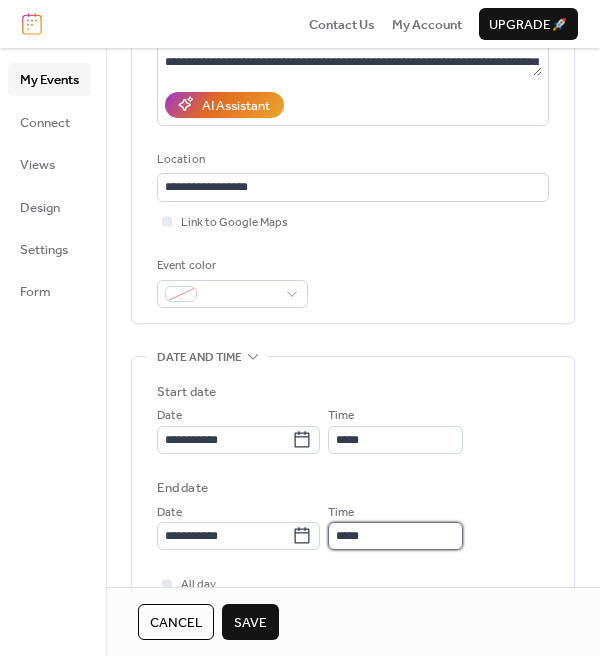 click on "*****" at bounding box center (395, 536) 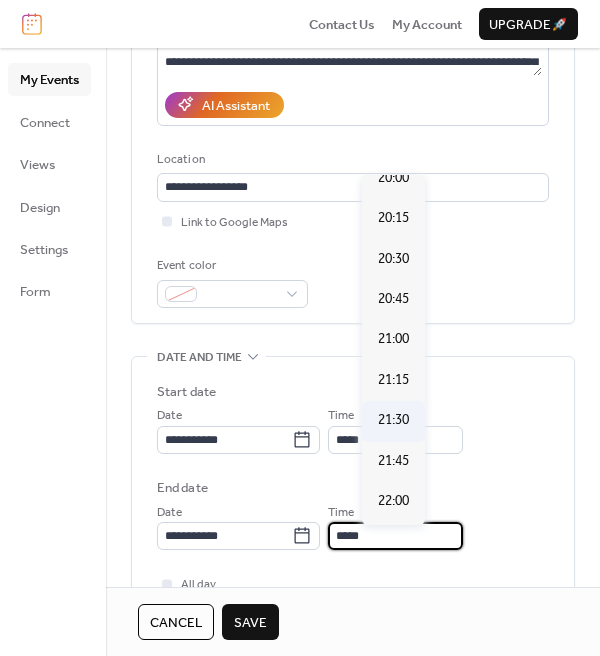 scroll, scrollTop: 948, scrollLeft: 0, axis: vertical 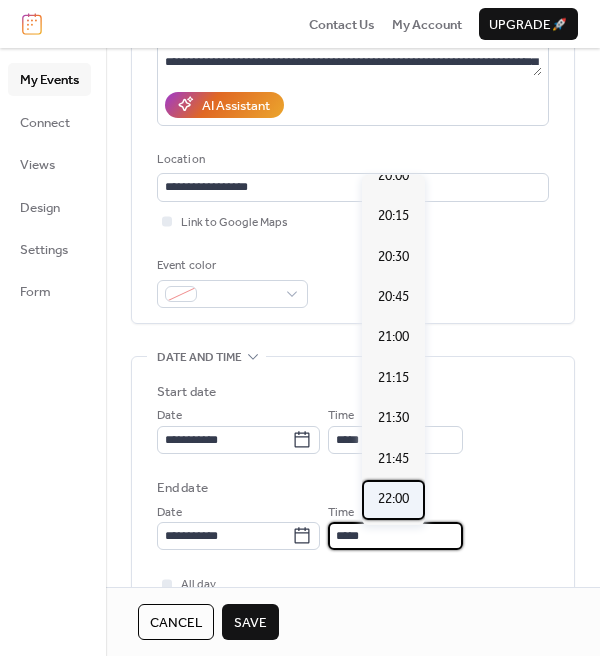 click on "22:00" at bounding box center (393, 499) 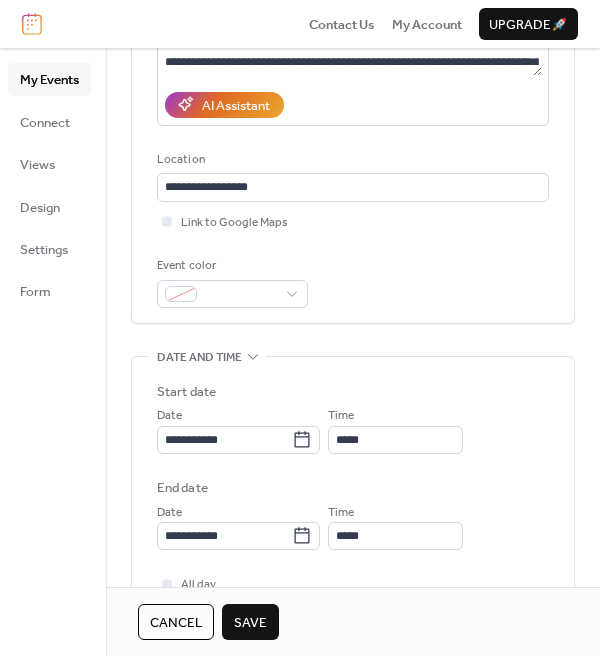 click on "Save" at bounding box center [250, 623] 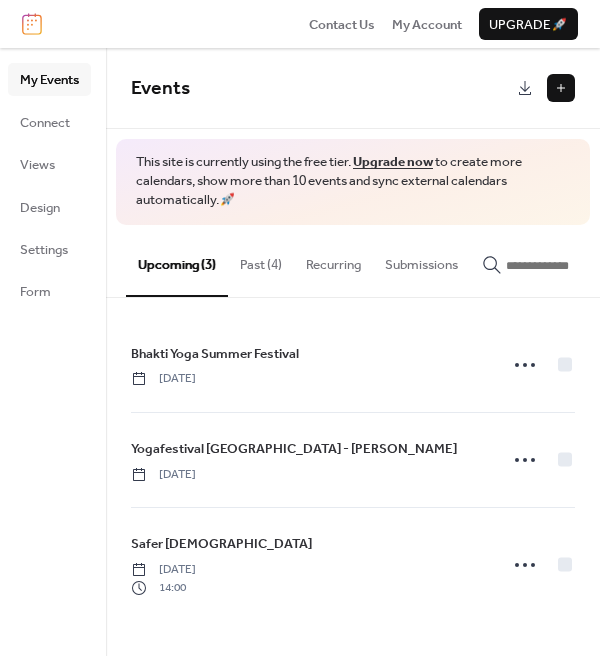 click at bounding box center [561, 88] 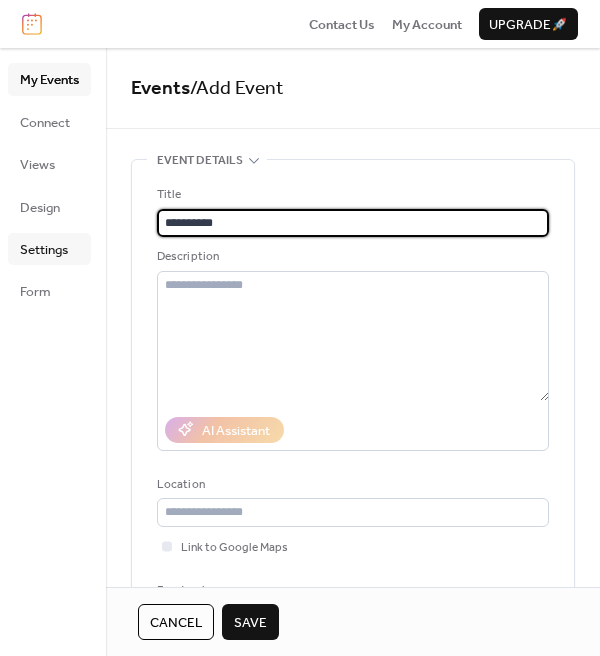 type on "**********" 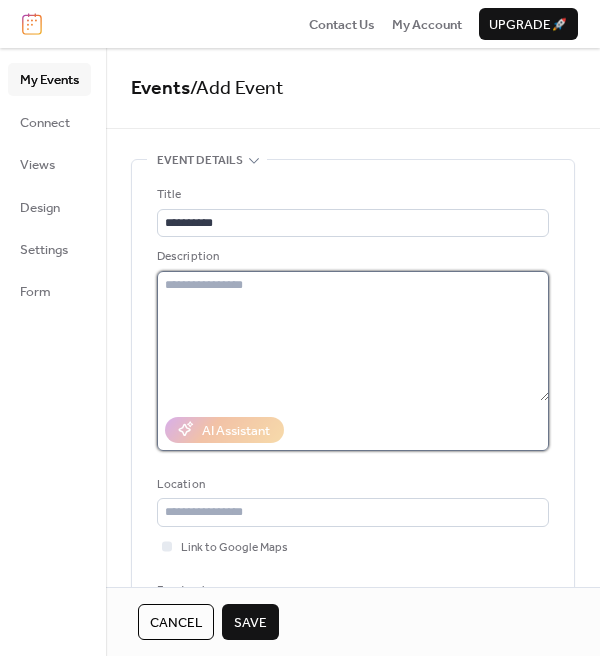click at bounding box center (353, 336) 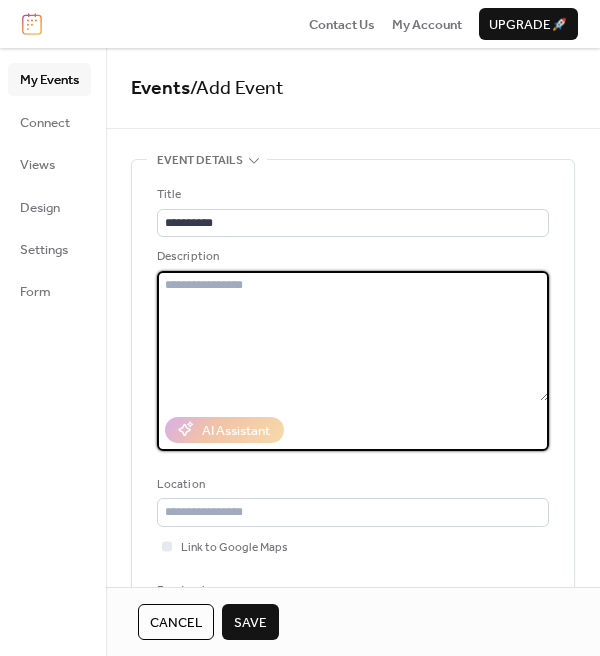 paste on "**********" 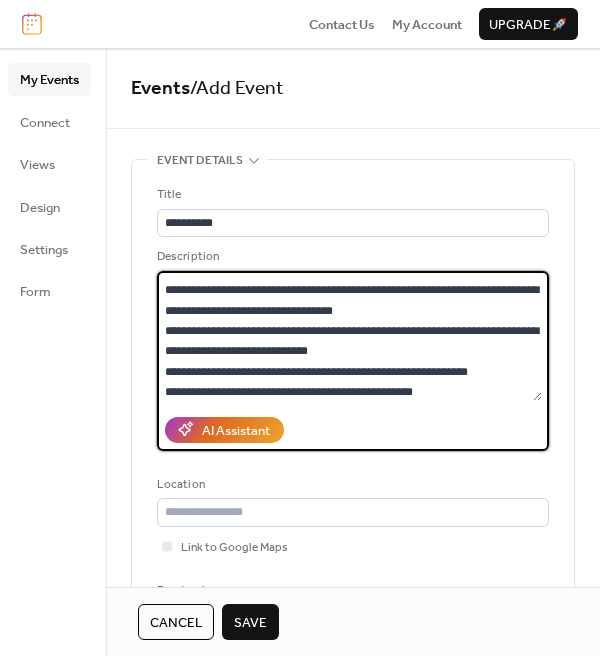 scroll, scrollTop: 61, scrollLeft: 0, axis: vertical 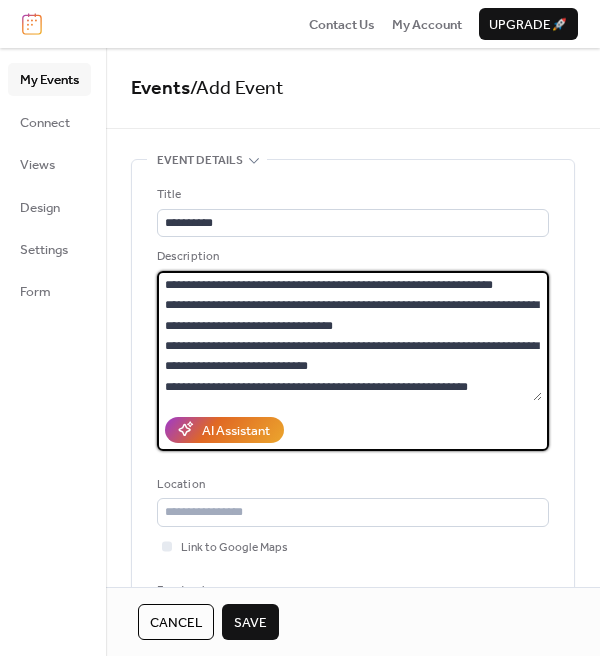 click at bounding box center [349, 336] 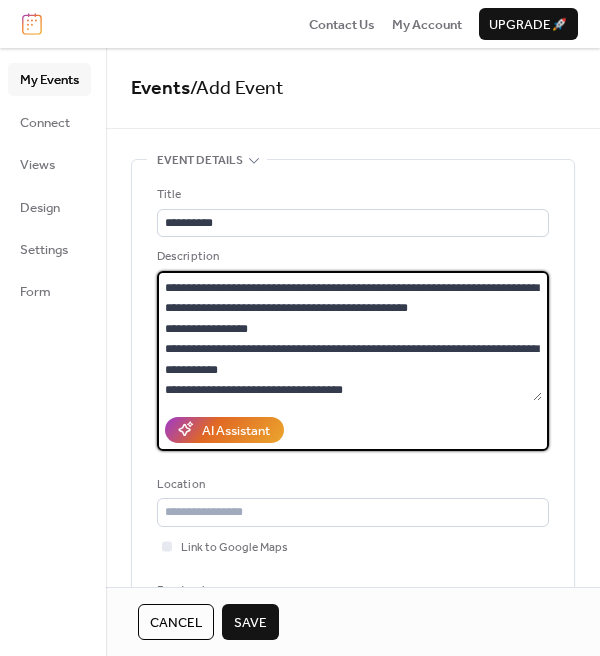 scroll, scrollTop: 263, scrollLeft: 0, axis: vertical 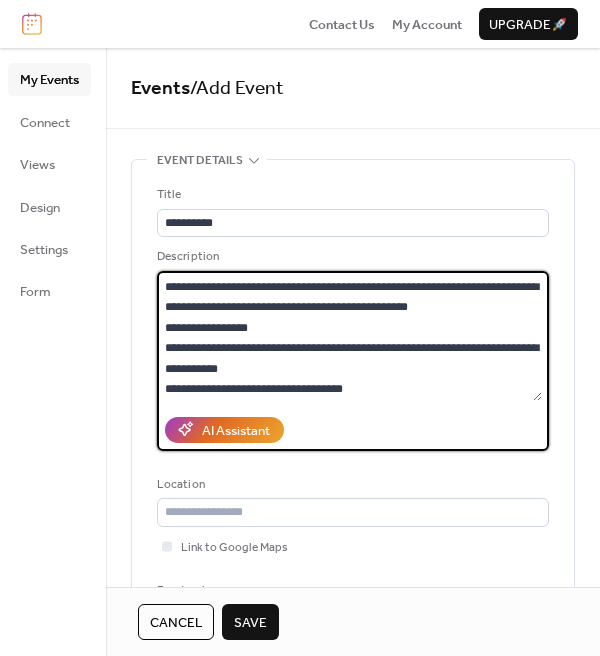 drag, startPoint x: 165, startPoint y: 321, endPoint x: 377, endPoint y: 397, distance: 225.21101 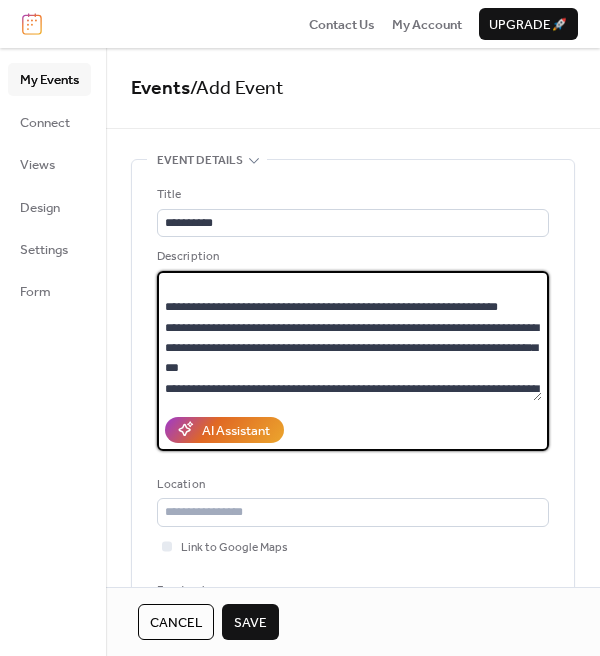 scroll, scrollTop: 309, scrollLeft: 0, axis: vertical 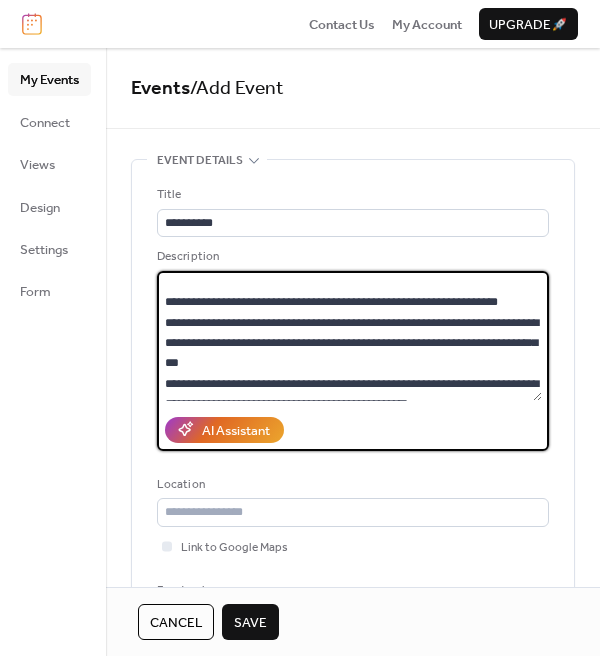 drag, startPoint x: 527, startPoint y: 300, endPoint x: 167, endPoint y: 323, distance: 360.73398 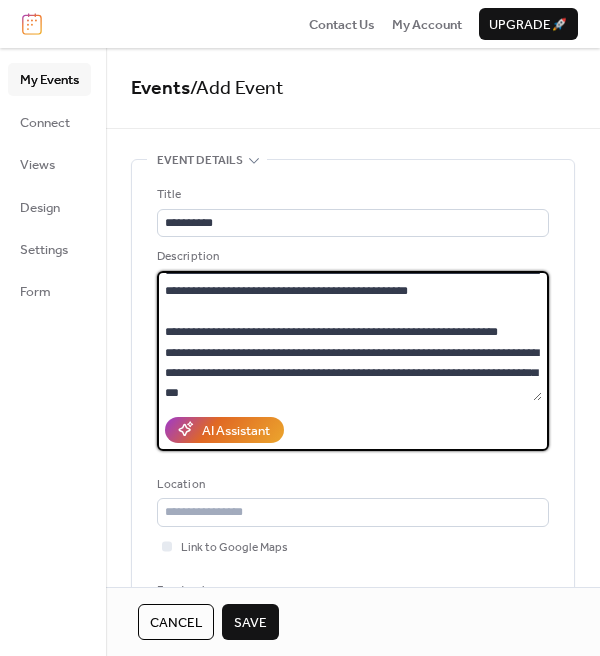 scroll, scrollTop: 276, scrollLeft: 0, axis: vertical 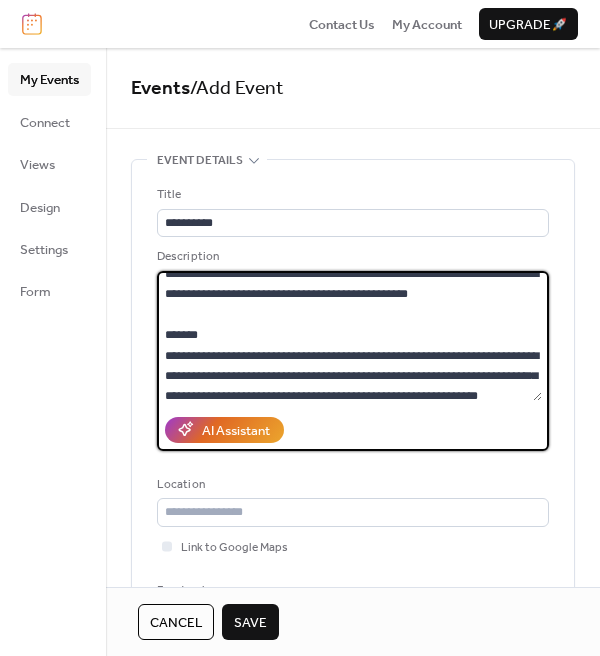 click at bounding box center [349, 336] 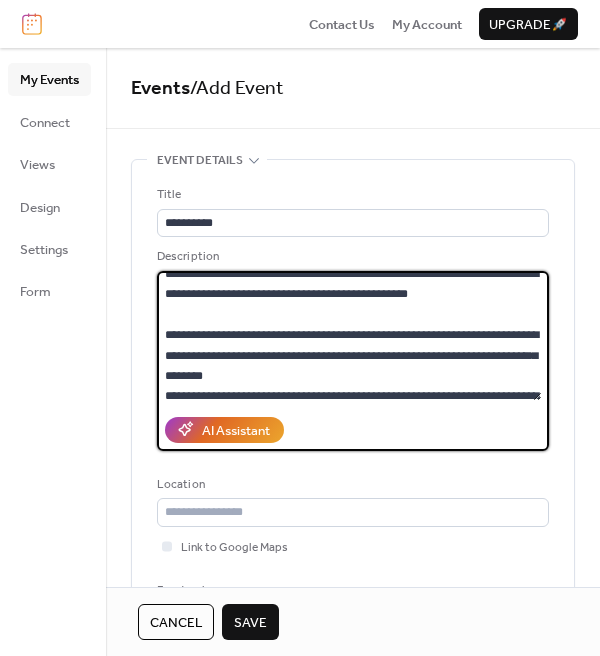 click at bounding box center (349, 336) 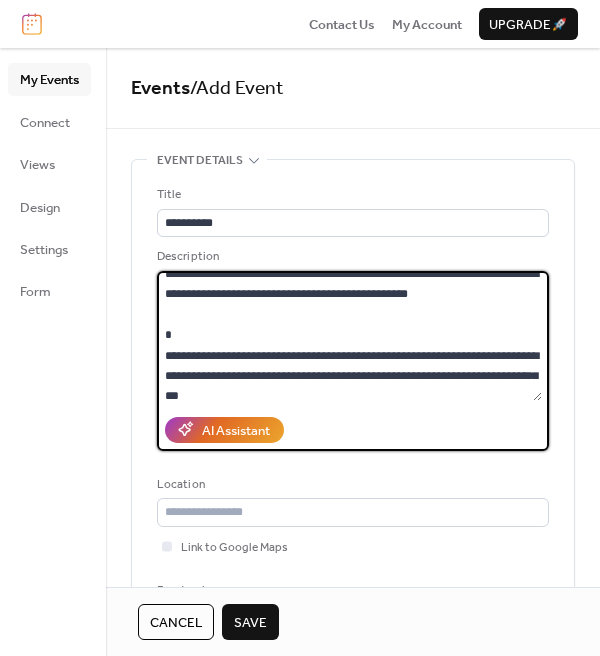 click at bounding box center (349, 336) 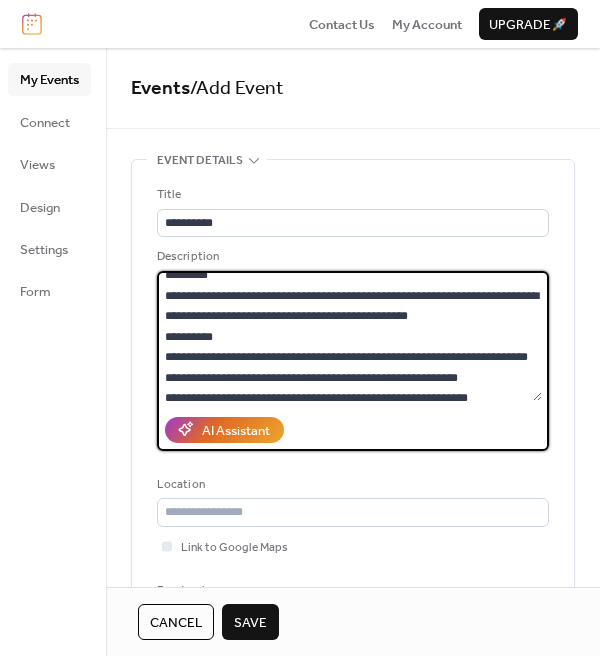 scroll, scrollTop: 250, scrollLeft: 0, axis: vertical 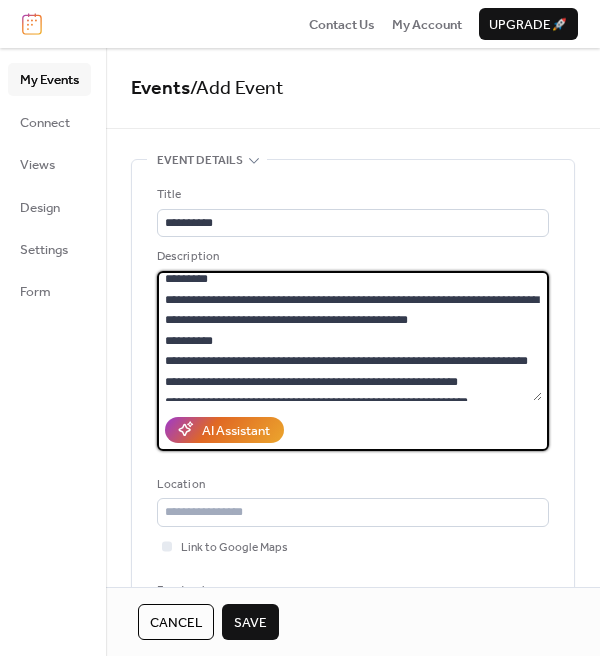 click at bounding box center [349, 336] 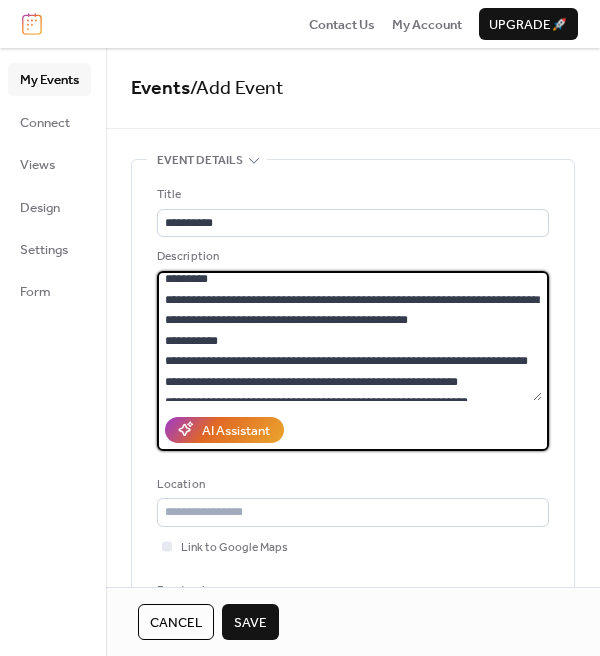 click at bounding box center (349, 336) 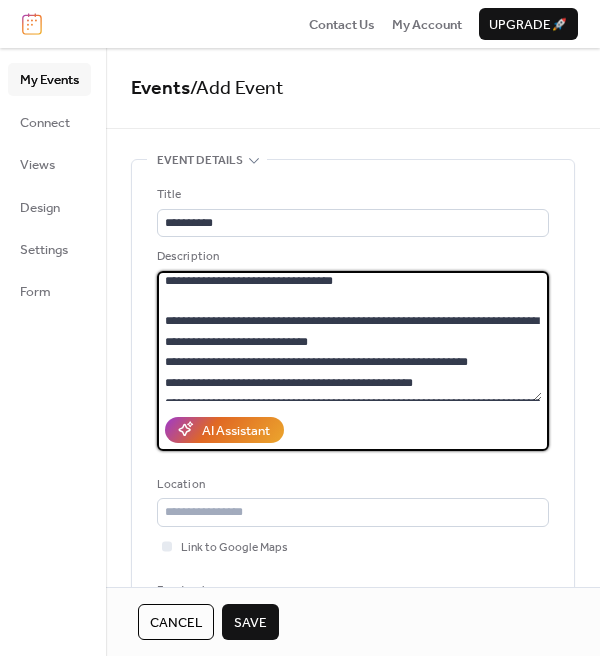 scroll, scrollTop: 124, scrollLeft: 0, axis: vertical 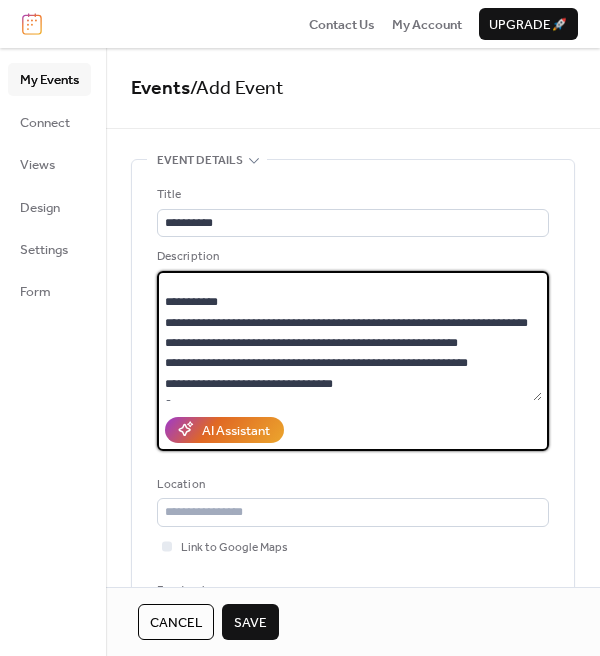 drag, startPoint x: 165, startPoint y: 296, endPoint x: 371, endPoint y: 395, distance: 228.55415 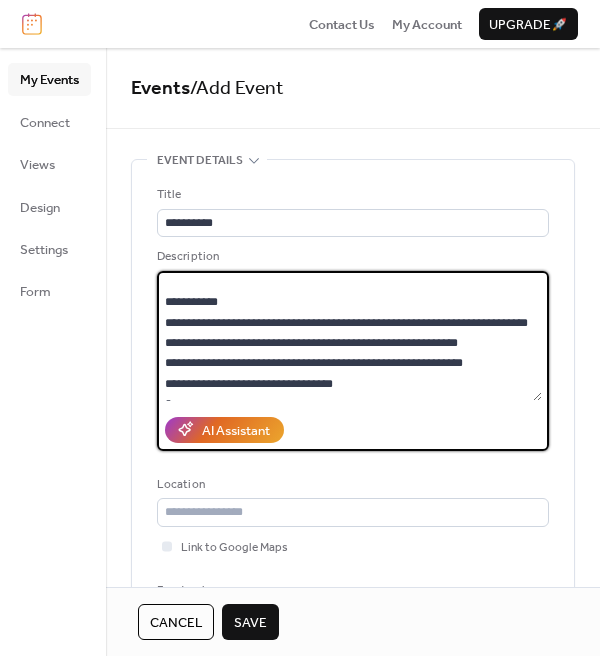 click at bounding box center (349, 336) 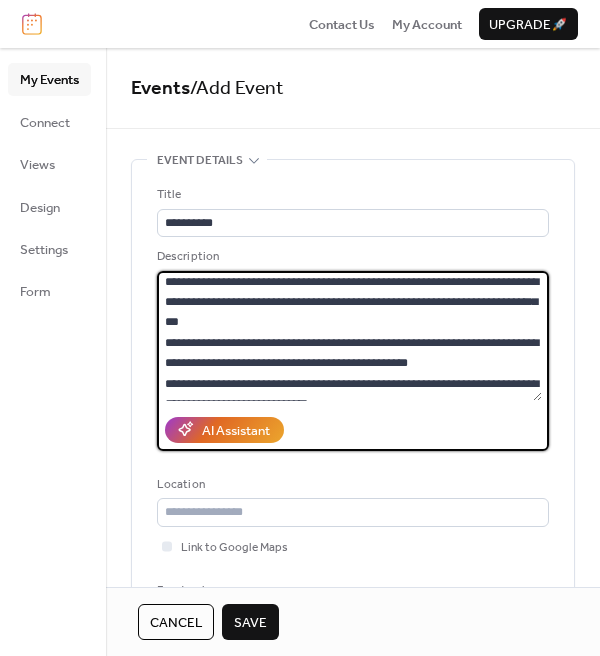 scroll, scrollTop: 453, scrollLeft: 0, axis: vertical 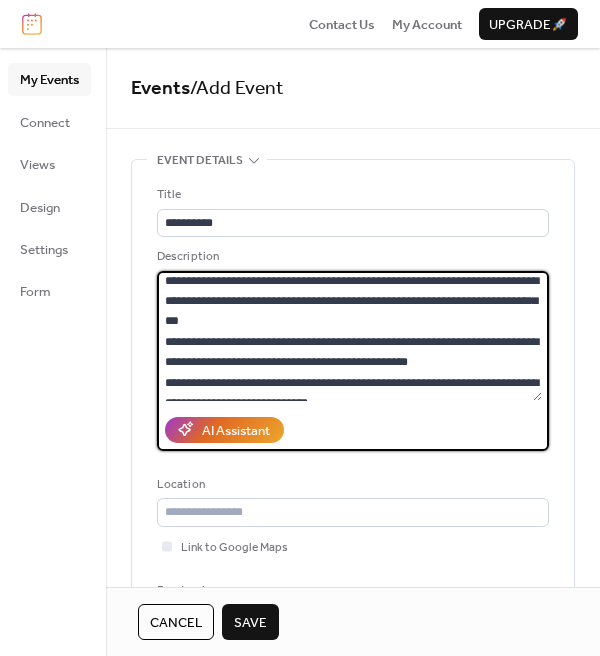 click at bounding box center [349, 336] 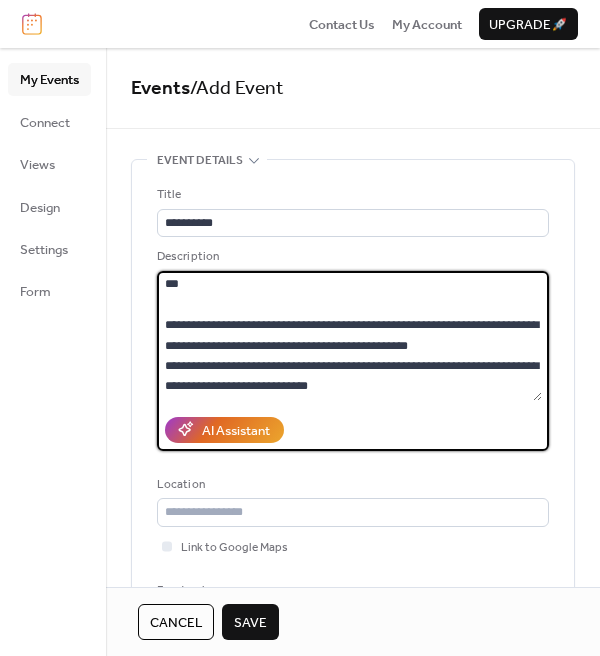 scroll, scrollTop: 498, scrollLeft: 0, axis: vertical 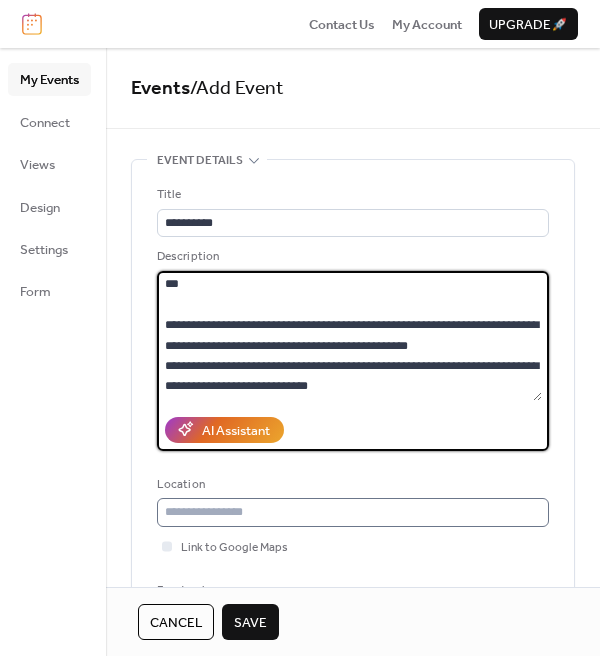 type on "**********" 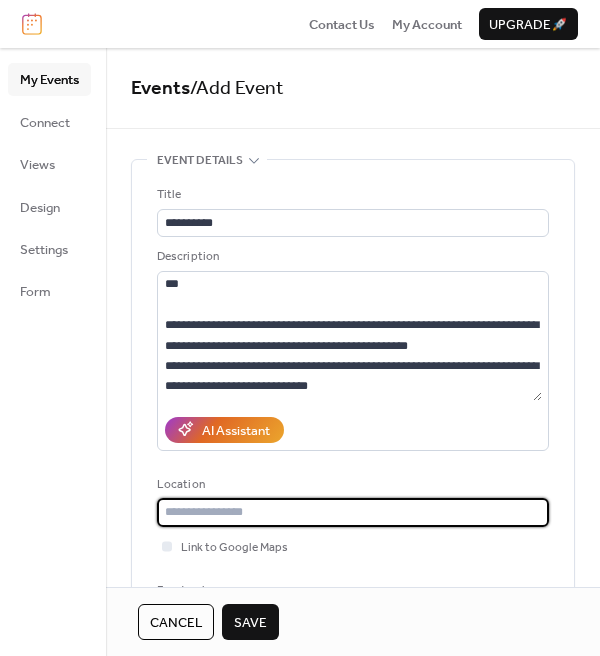 click at bounding box center (353, 512) 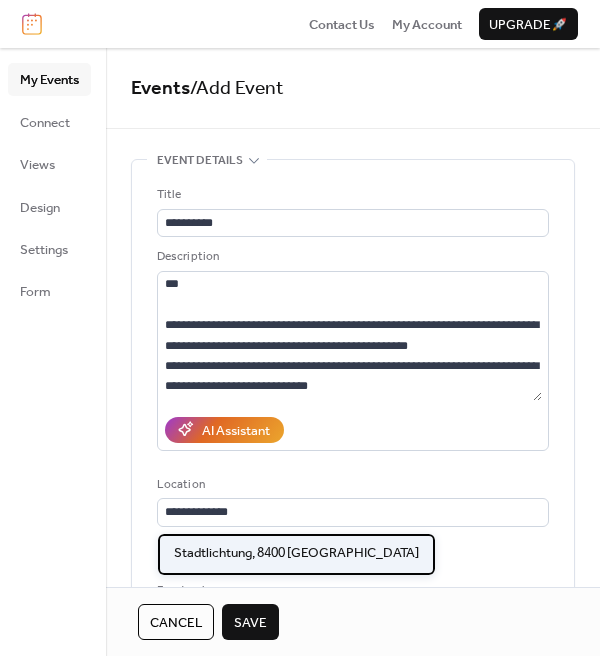 click on "Stadtlichtung, 8400 Winterthur" at bounding box center (296, 553) 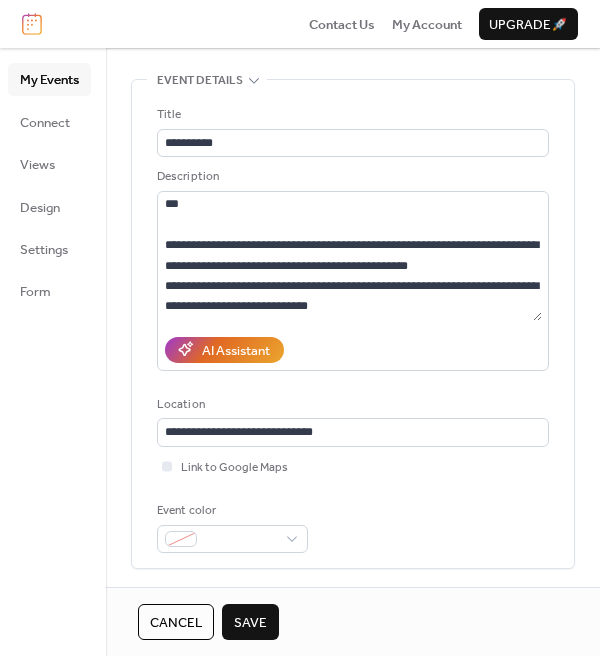 scroll, scrollTop: 94, scrollLeft: 0, axis: vertical 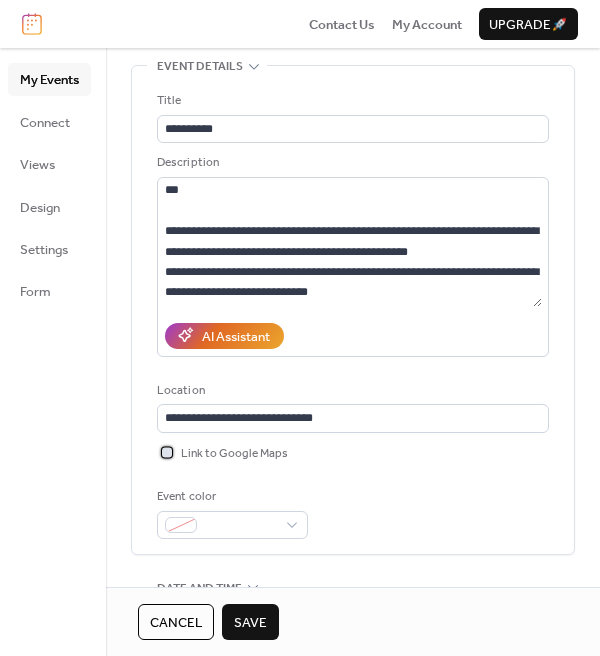 click at bounding box center [167, 452] 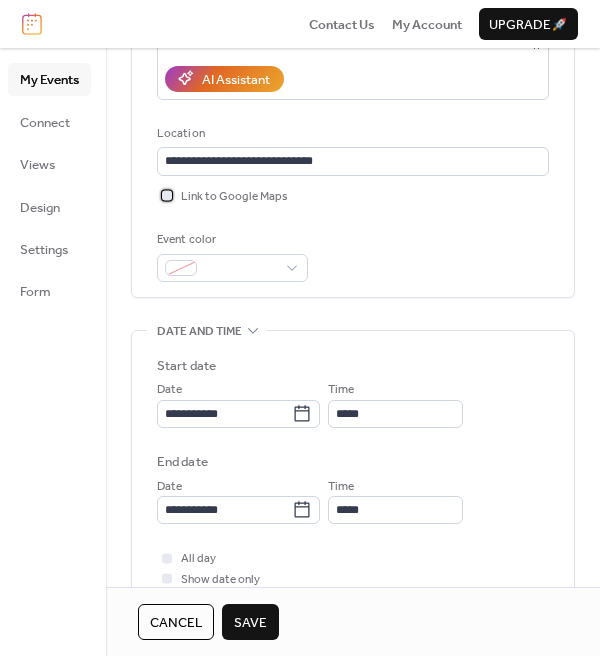 scroll, scrollTop: 374, scrollLeft: 0, axis: vertical 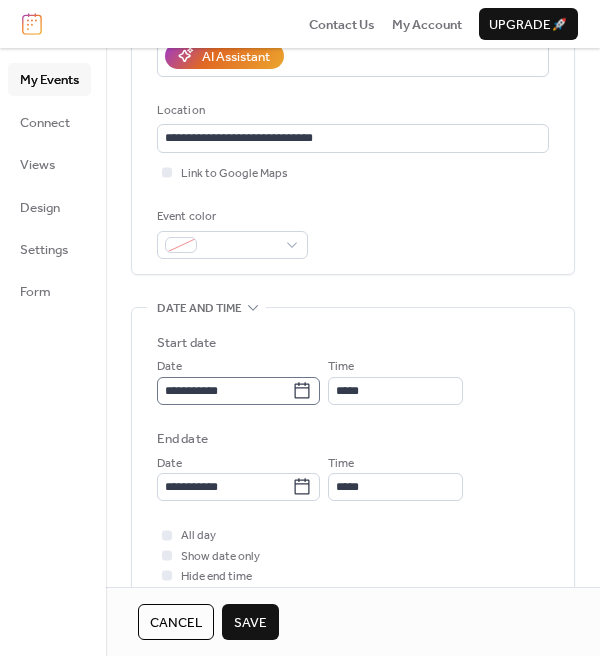 click 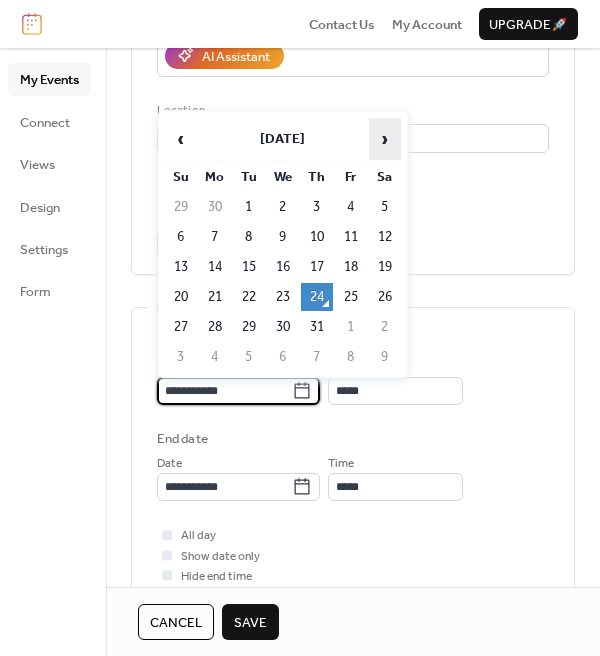 click on "›" at bounding box center (385, 139) 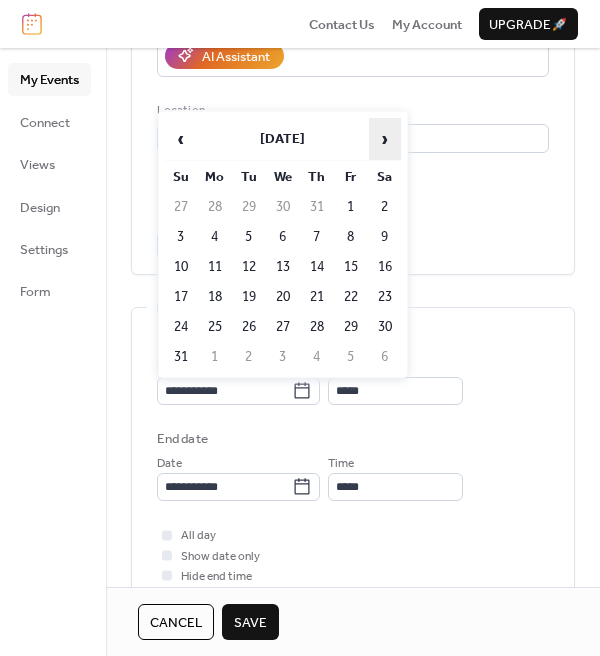 click on "›" at bounding box center [385, 139] 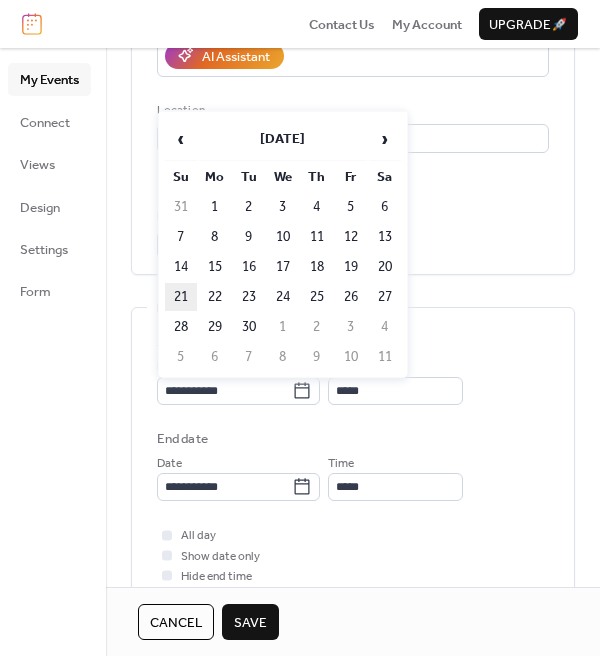 click on "21" at bounding box center (181, 297) 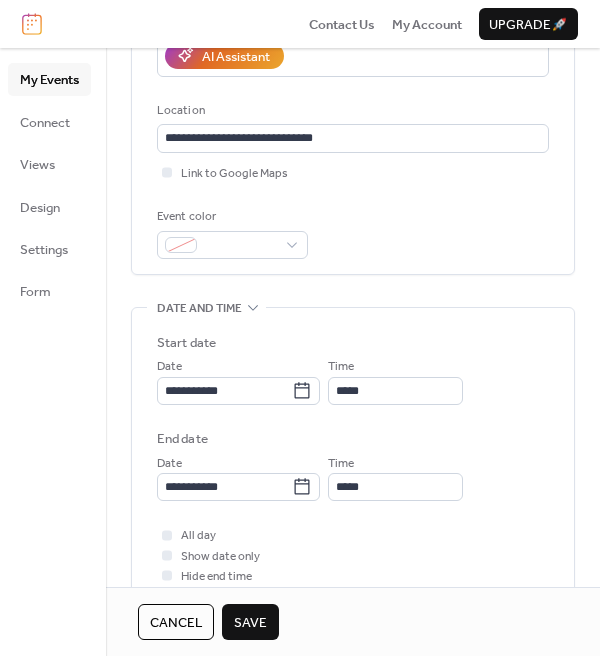 type on "**********" 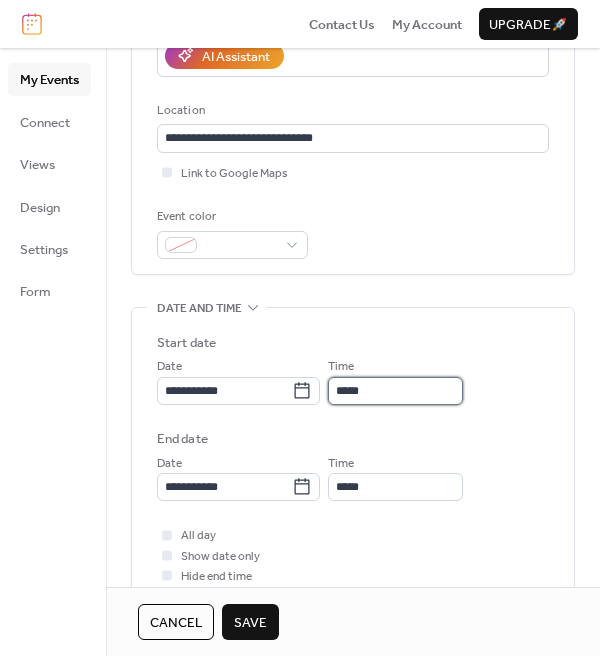 click on "*****" at bounding box center [395, 391] 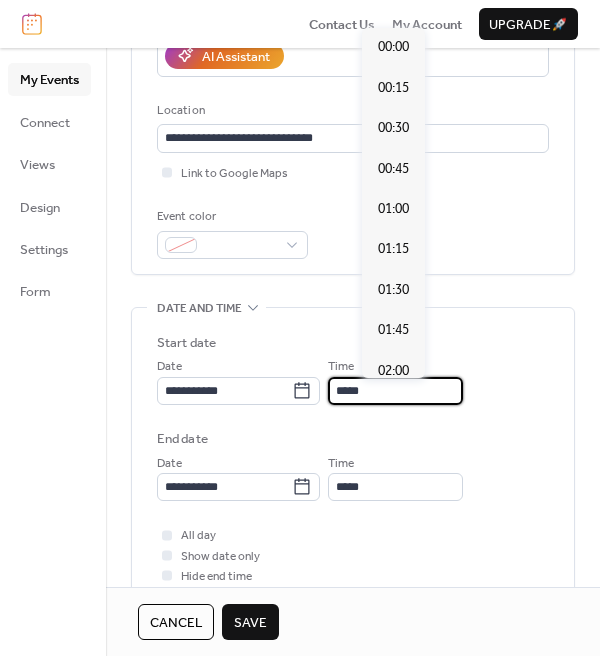 scroll, scrollTop: 1872, scrollLeft: 0, axis: vertical 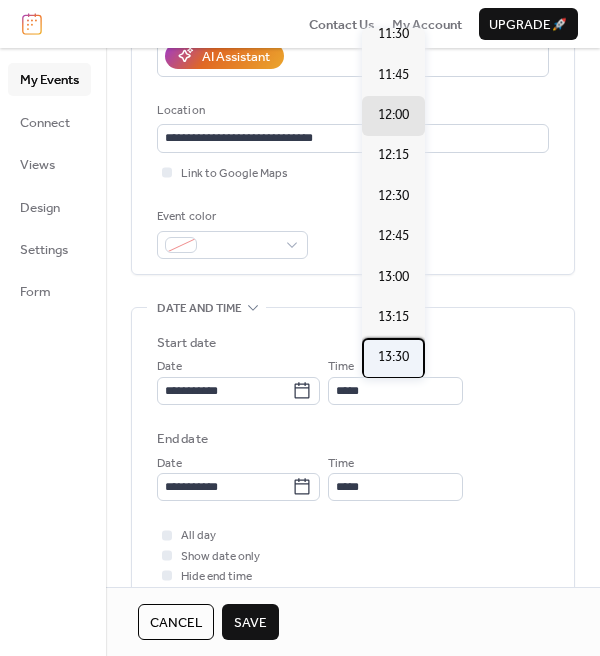 click on "13:30" at bounding box center [393, 357] 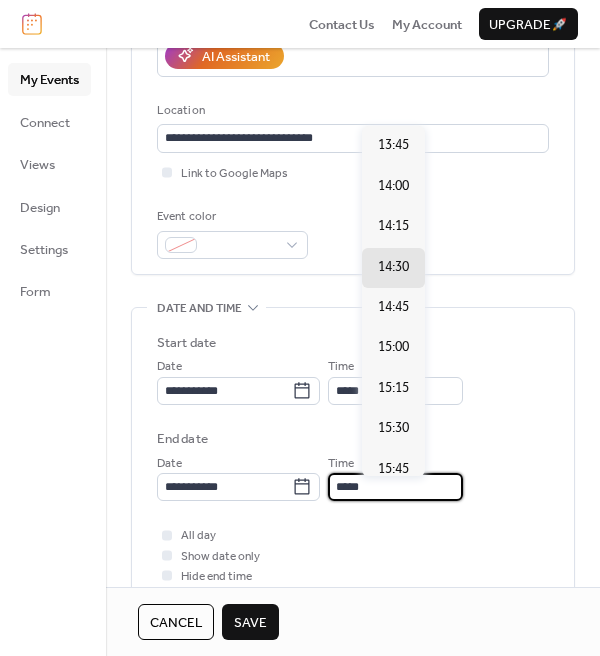 click on "*****" at bounding box center (395, 487) 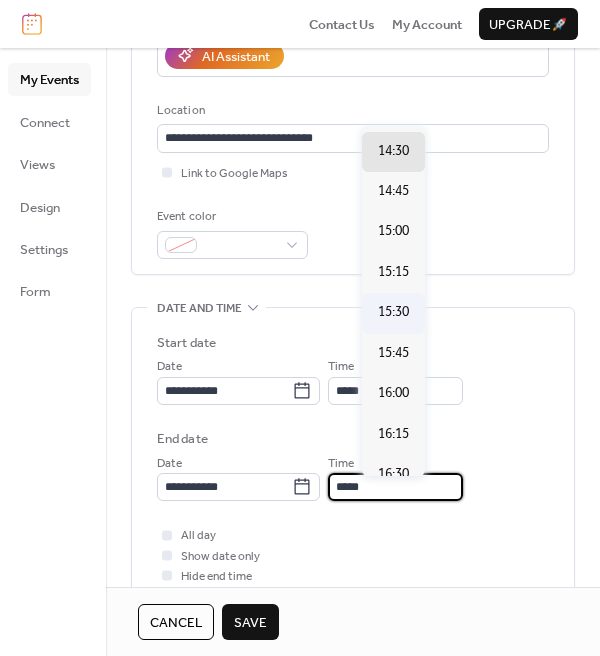 scroll, scrollTop: 128, scrollLeft: 0, axis: vertical 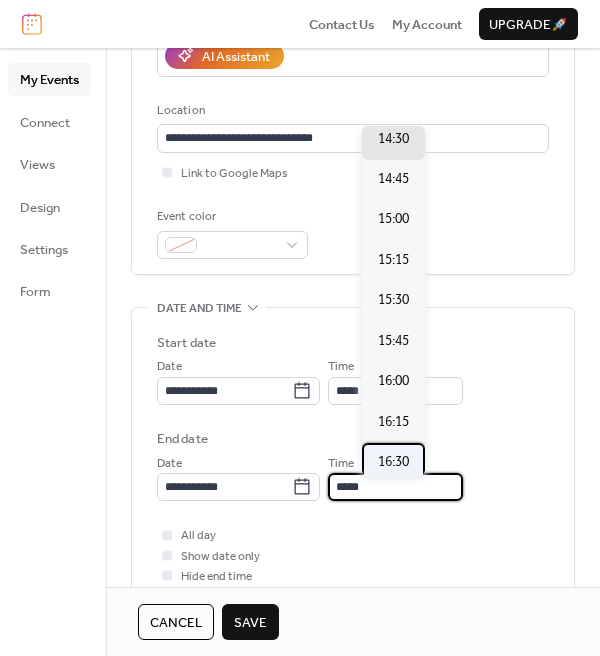 click on "16:30" at bounding box center [393, 462] 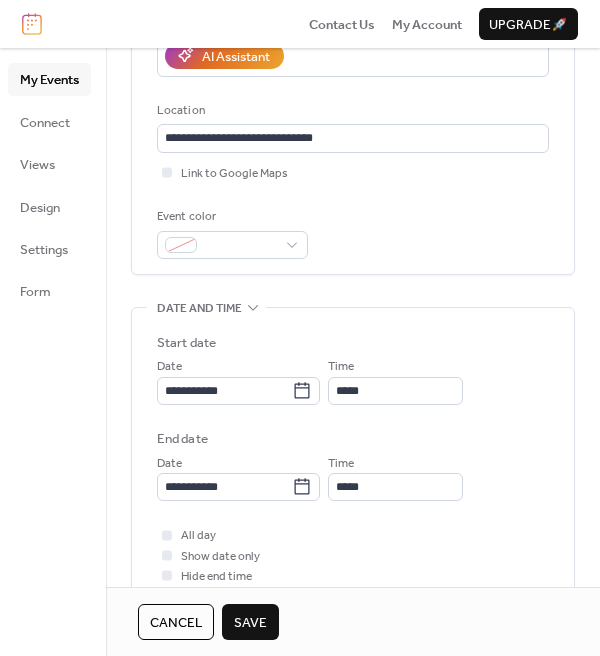 type on "*****" 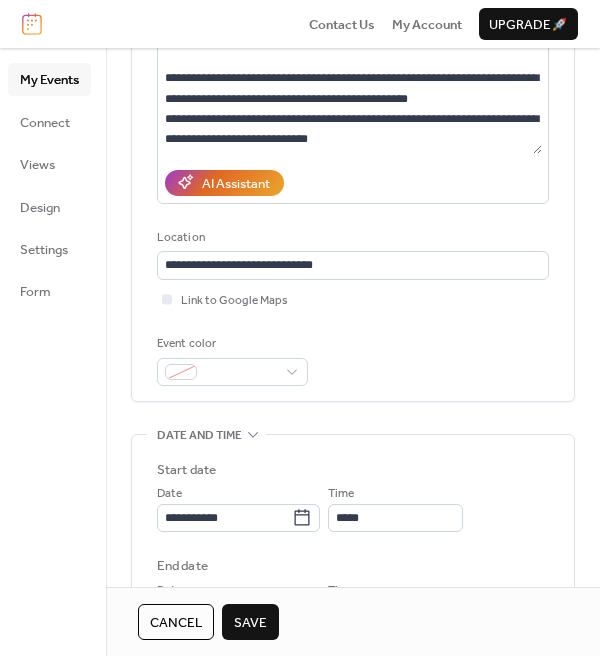 scroll, scrollTop: 200, scrollLeft: 0, axis: vertical 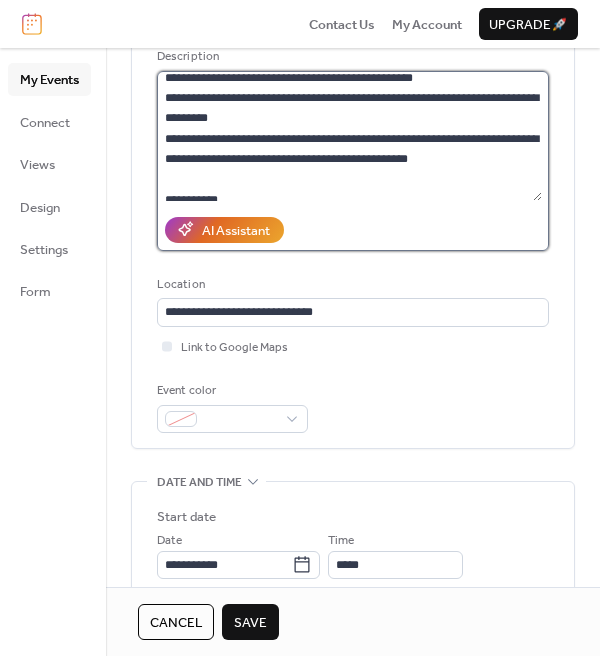 click at bounding box center (349, 136) 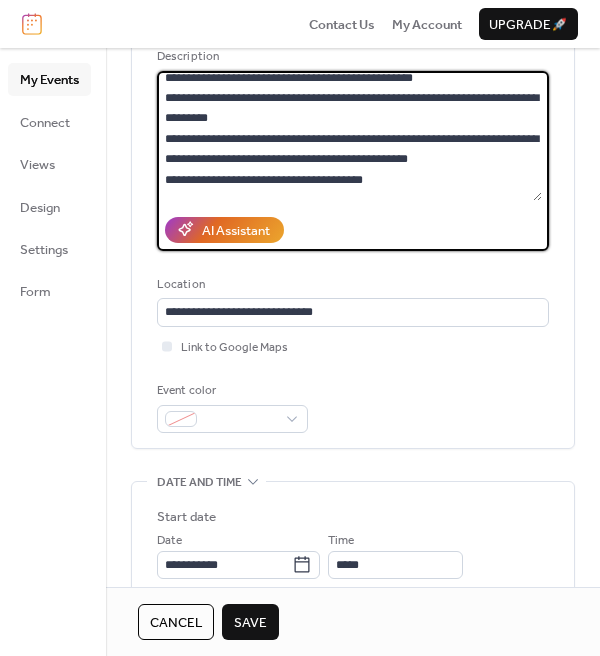 scroll, scrollTop: 215, scrollLeft: 0, axis: vertical 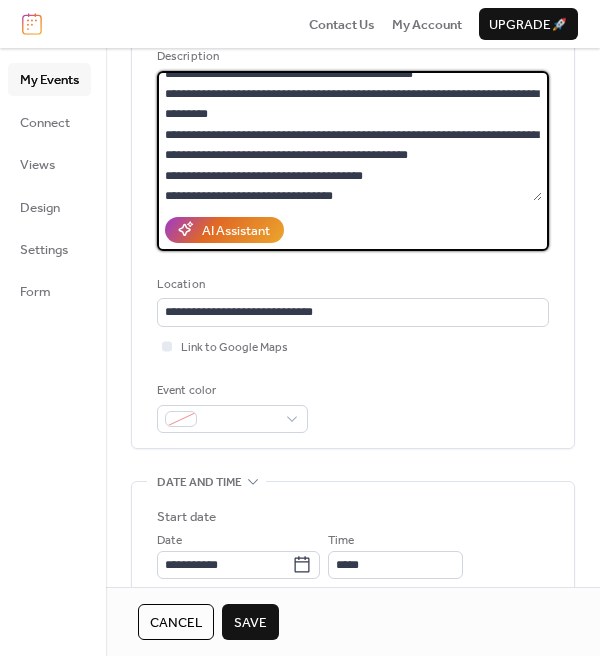 click at bounding box center [349, 136] 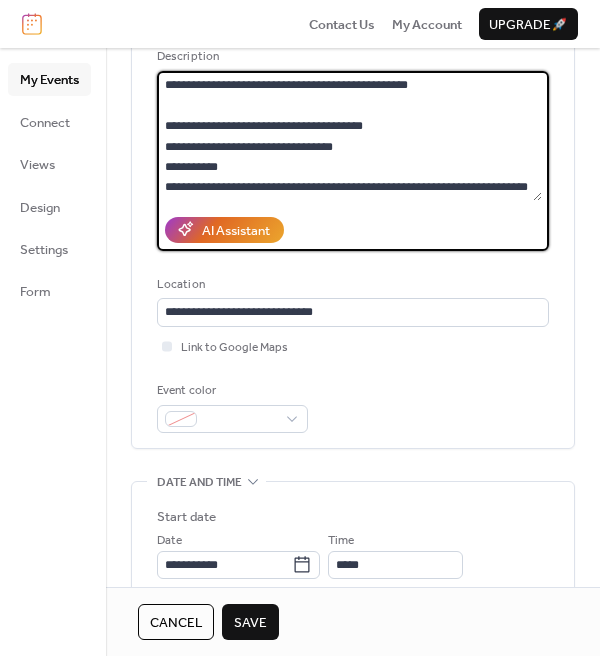 scroll, scrollTop: 295, scrollLeft: 0, axis: vertical 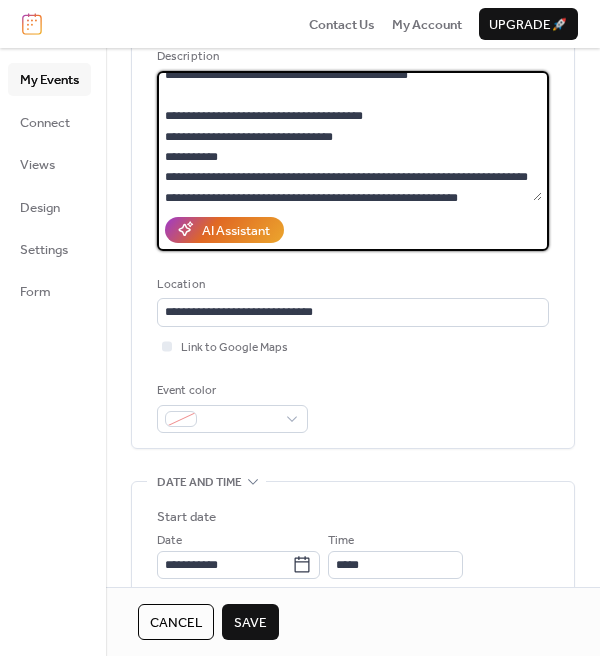 click at bounding box center [349, 136] 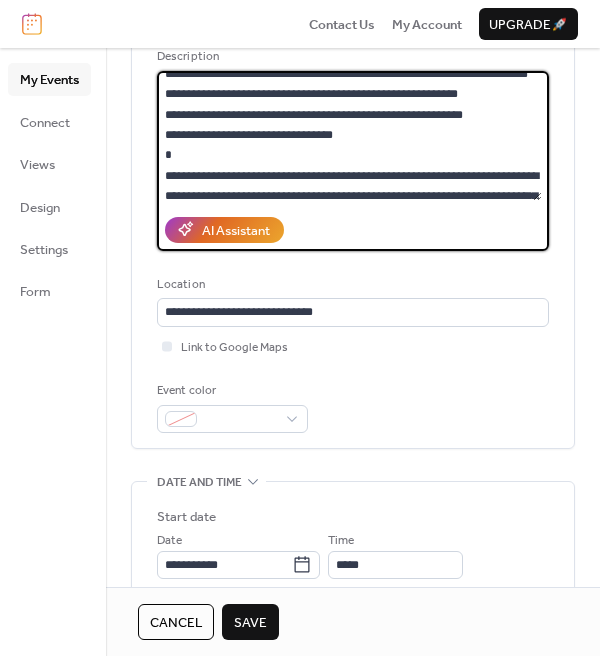 scroll, scrollTop: 422, scrollLeft: 0, axis: vertical 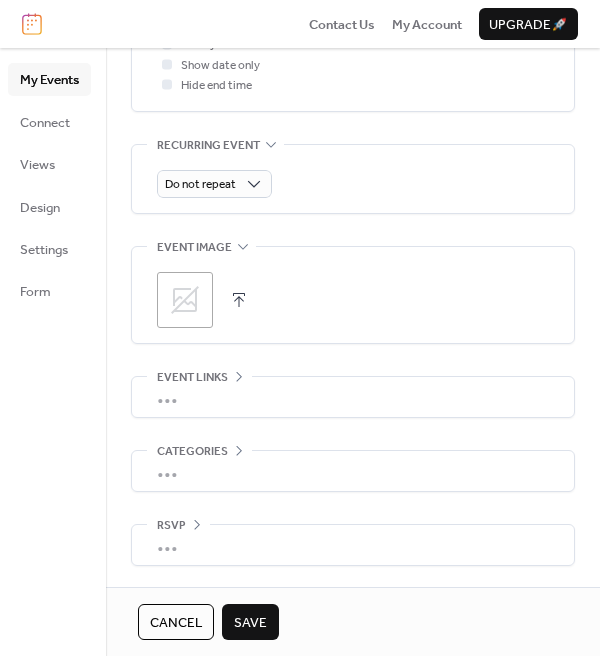 type on "**********" 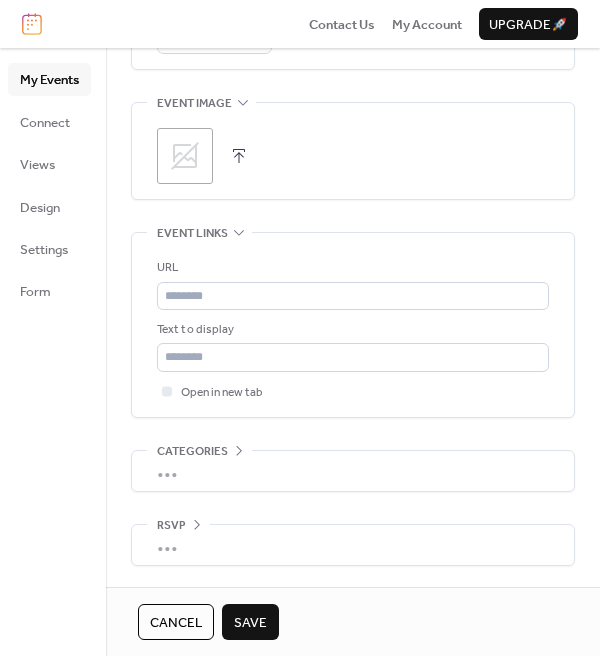 scroll, scrollTop: 1016, scrollLeft: 0, axis: vertical 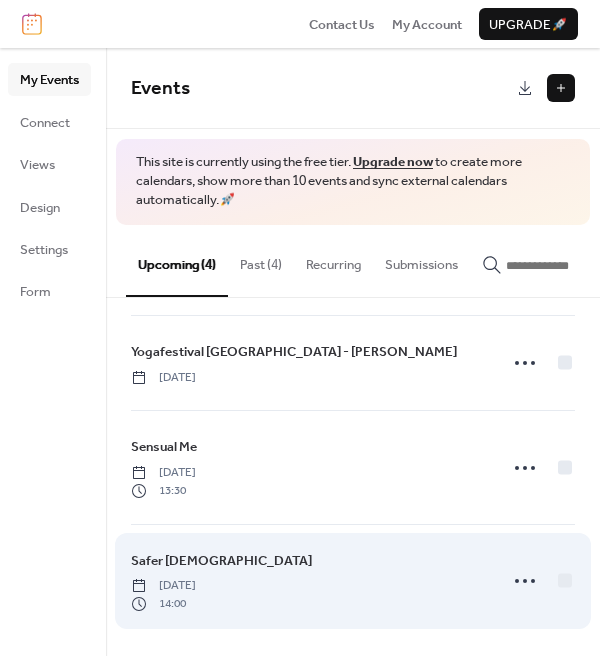 click on "Safer Heaven Temple Saturday, October 11, 2025 14:00" at bounding box center [308, 581] 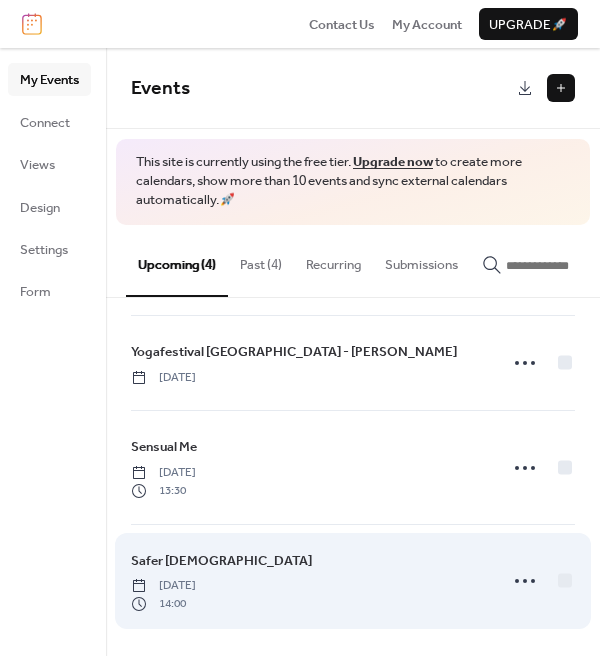 click on "Safer [DEMOGRAPHIC_DATA]" at bounding box center [221, 561] 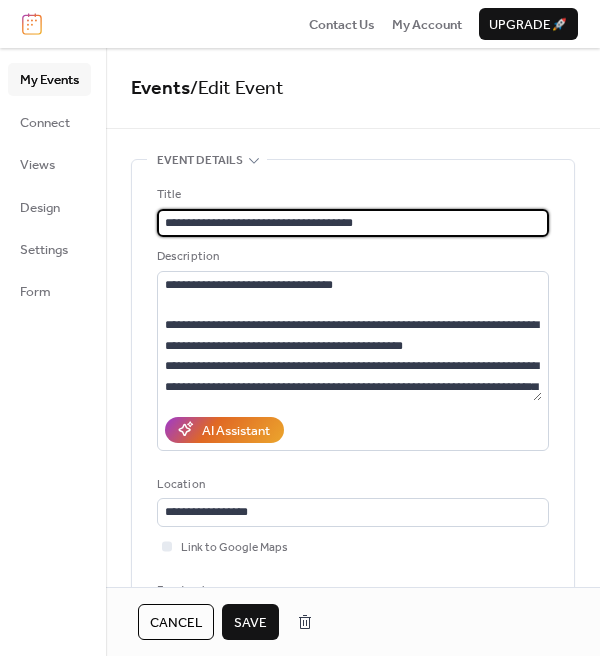 click on "**********" at bounding box center [353, 223] 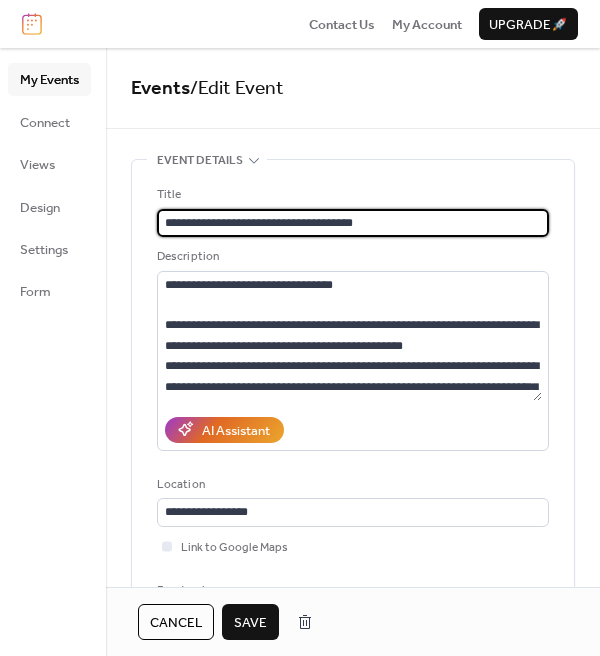 click on "**********" at bounding box center (353, 223) 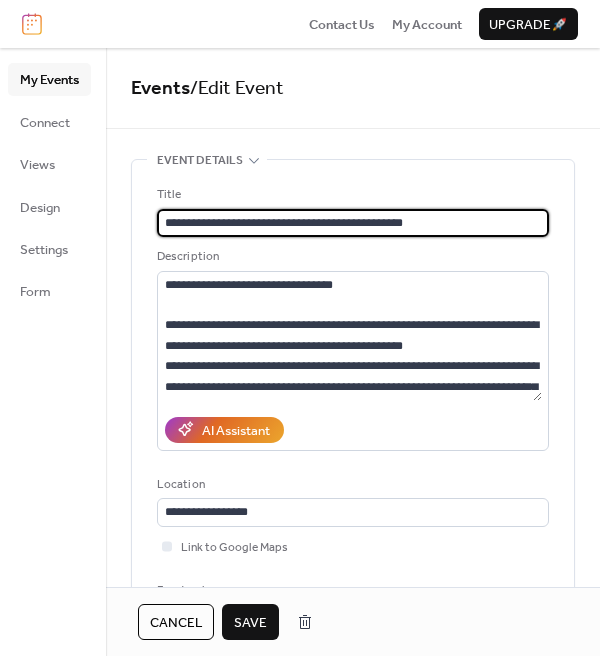 type on "**********" 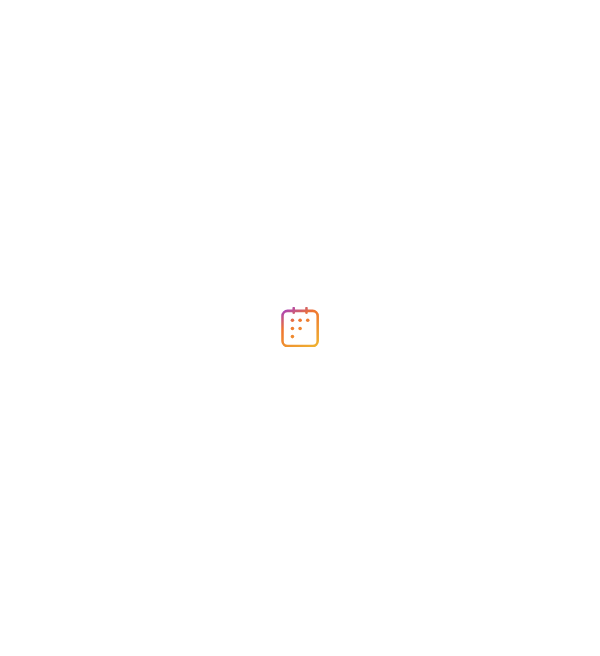 scroll, scrollTop: 0, scrollLeft: 0, axis: both 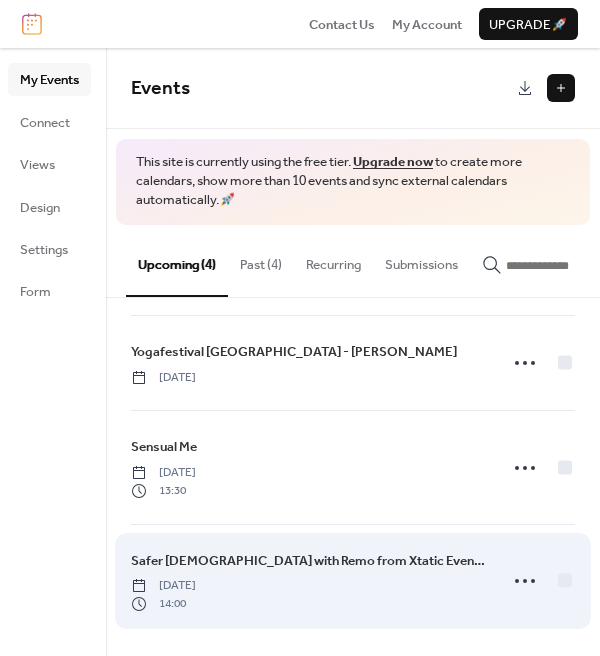 click on "Safer Heaven Temple with Remo from Xtatic Events Saturday, October 11, 2025 14:00" at bounding box center (308, 581) 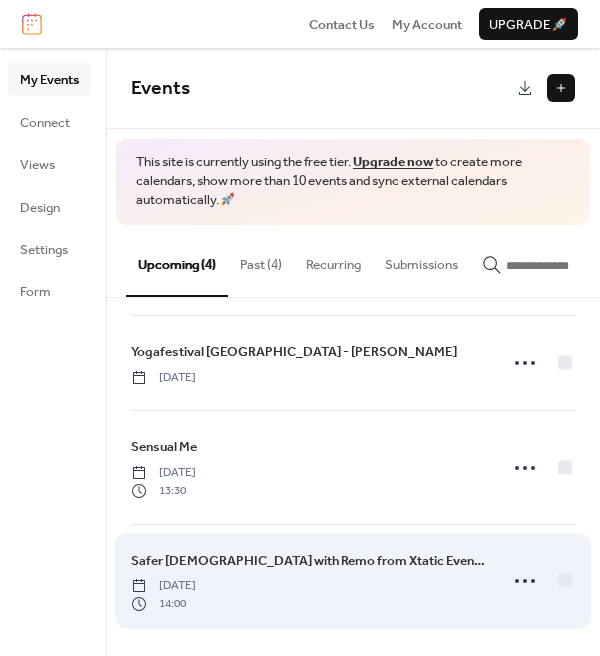 click on "Safer [DEMOGRAPHIC_DATA] with Remo from Xtatic Events" at bounding box center (308, 561) 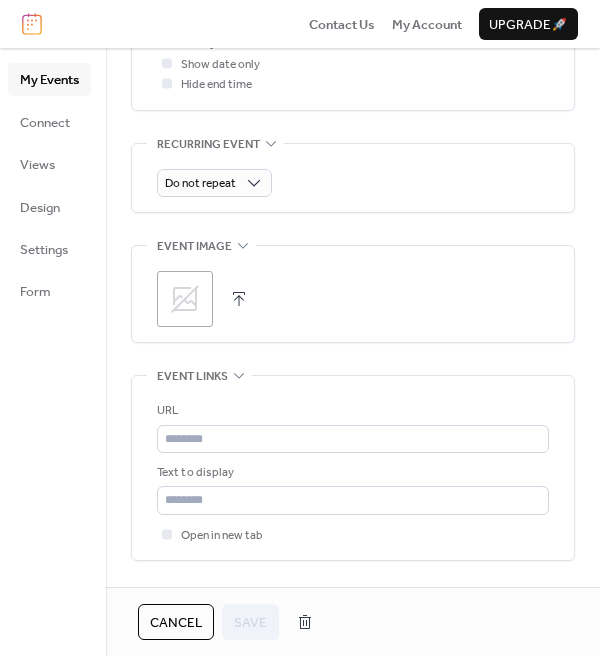 scroll, scrollTop: 880, scrollLeft: 0, axis: vertical 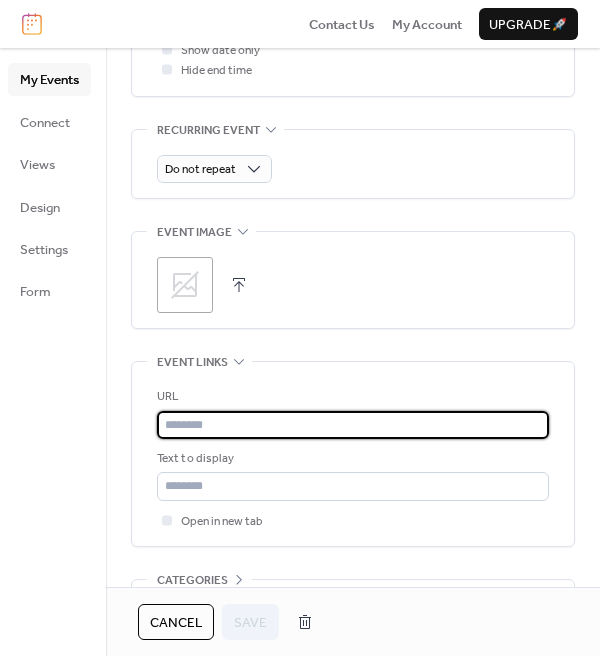 click at bounding box center (353, 425) 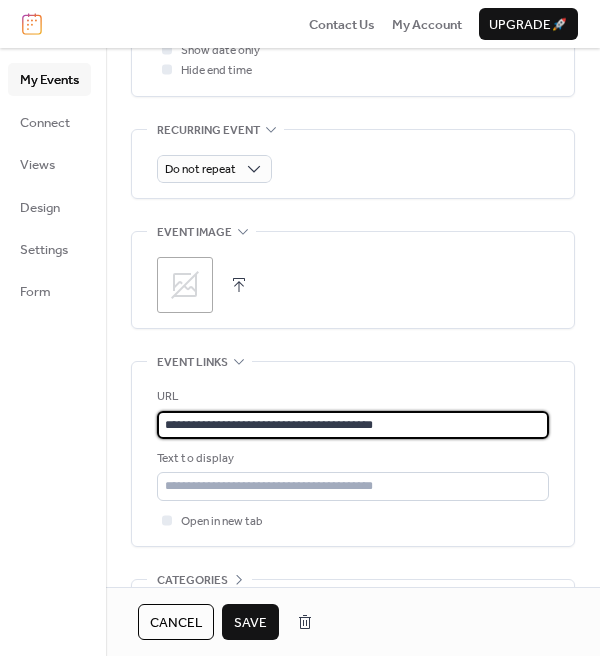 type on "**********" 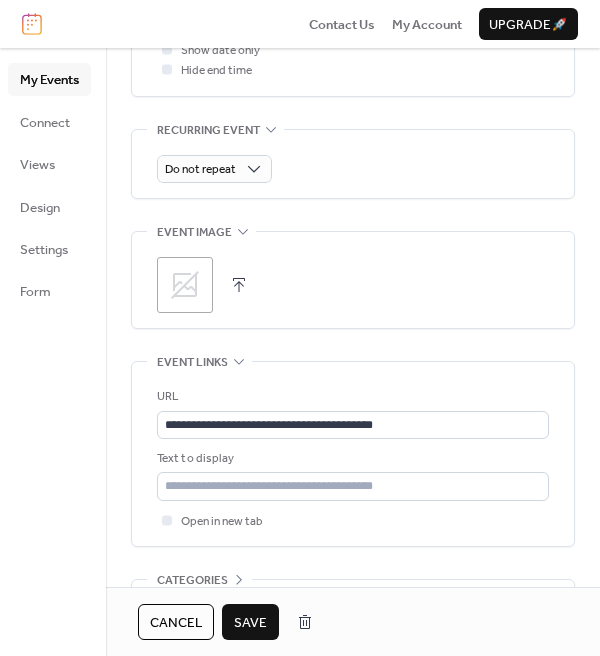 click on "Save" at bounding box center (250, 623) 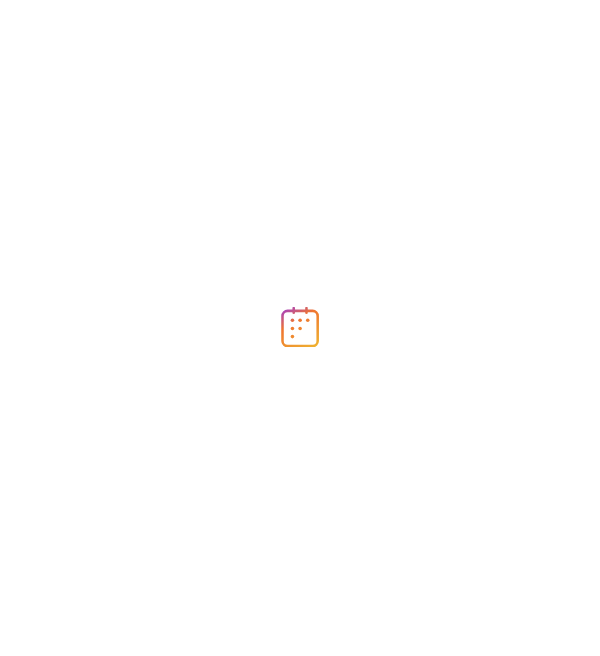 scroll, scrollTop: 0, scrollLeft: 0, axis: both 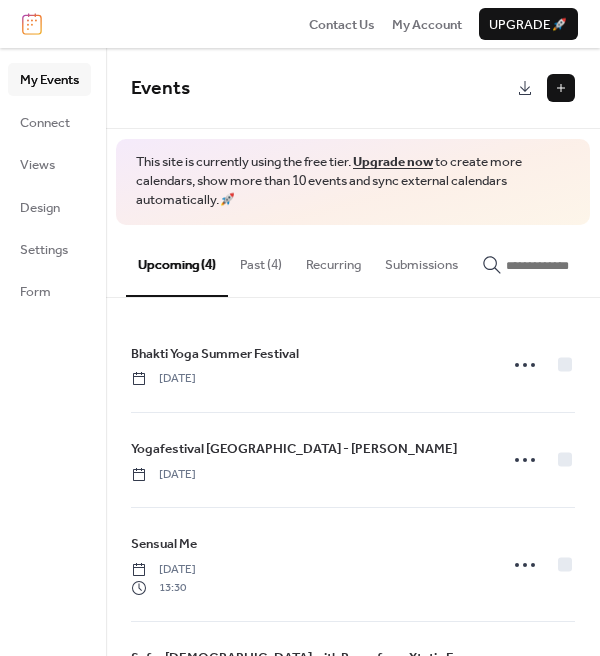 click at bounding box center (561, 88) 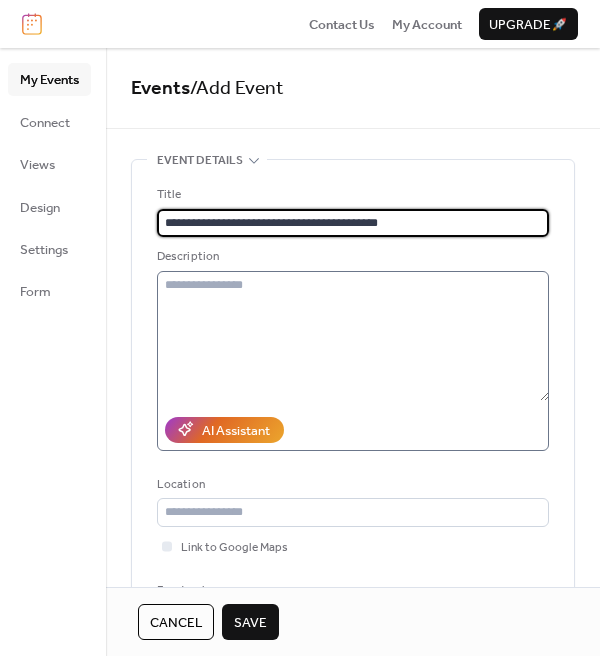 type on "**********" 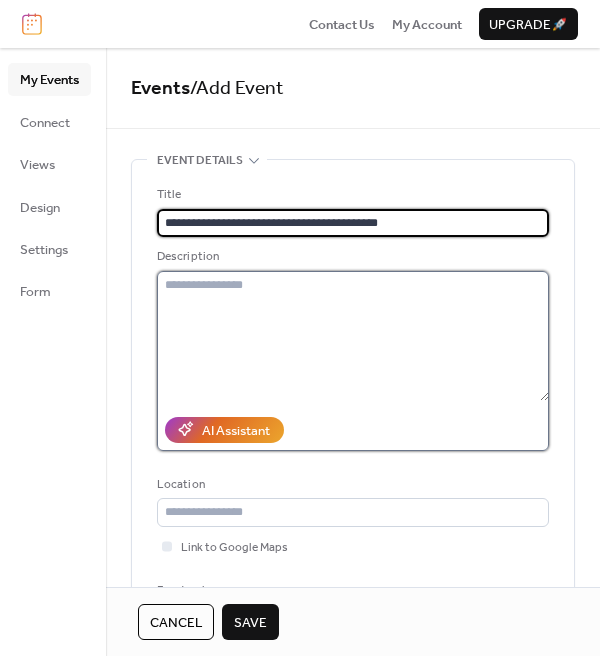 click at bounding box center (353, 336) 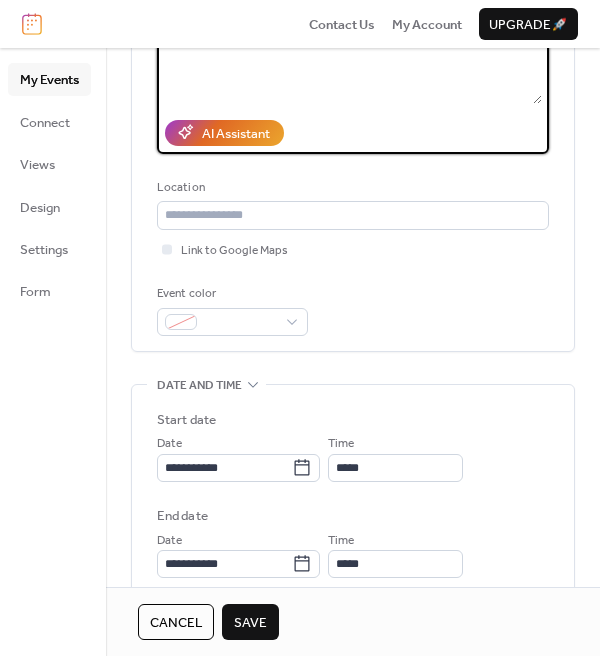 scroll, scrollTop: 347, scrollLeft: 0, axis: vertical 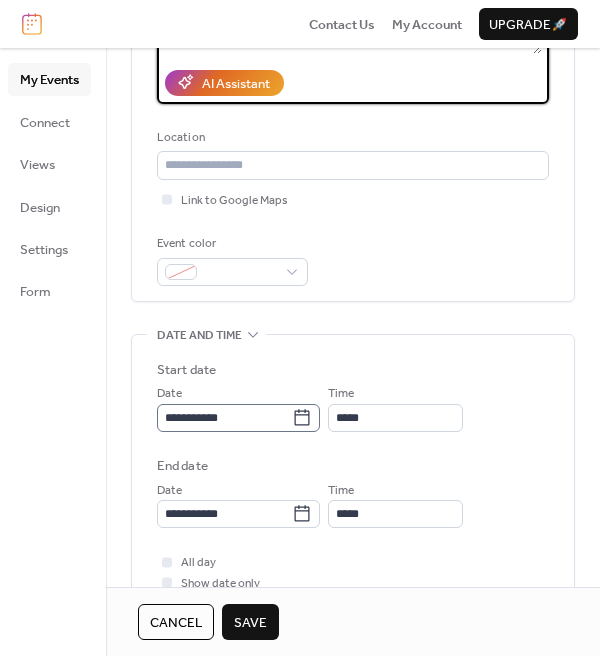 type on "**********" 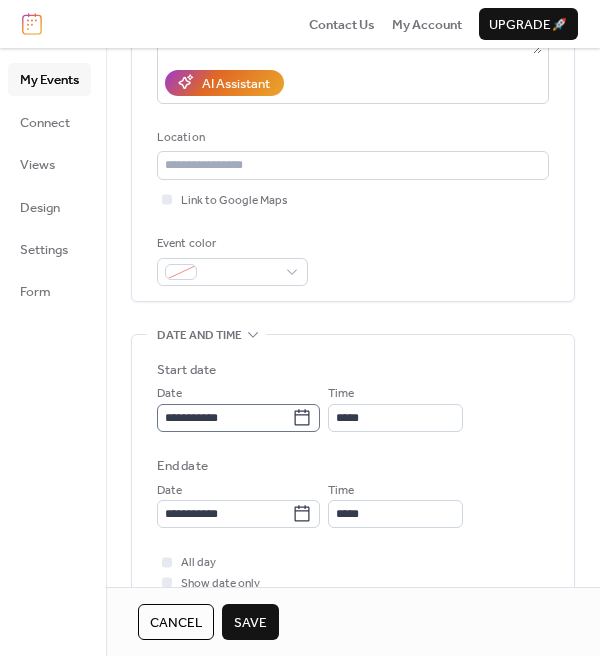 click 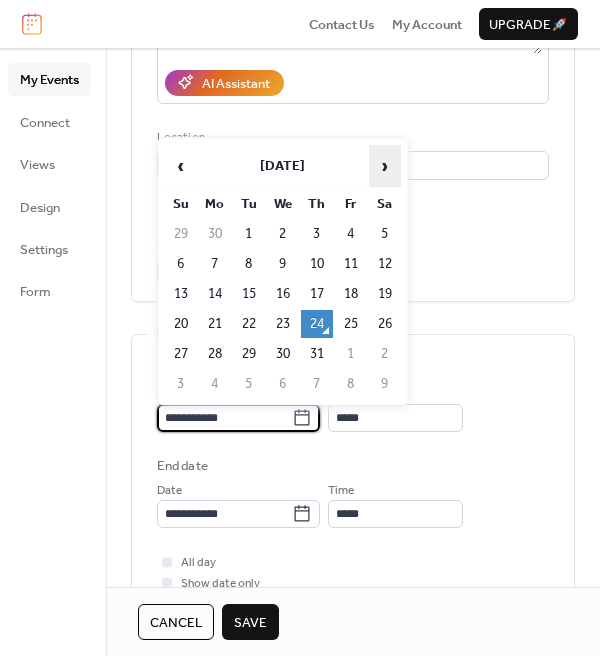 click on "›" at bounding box center [385, 166] 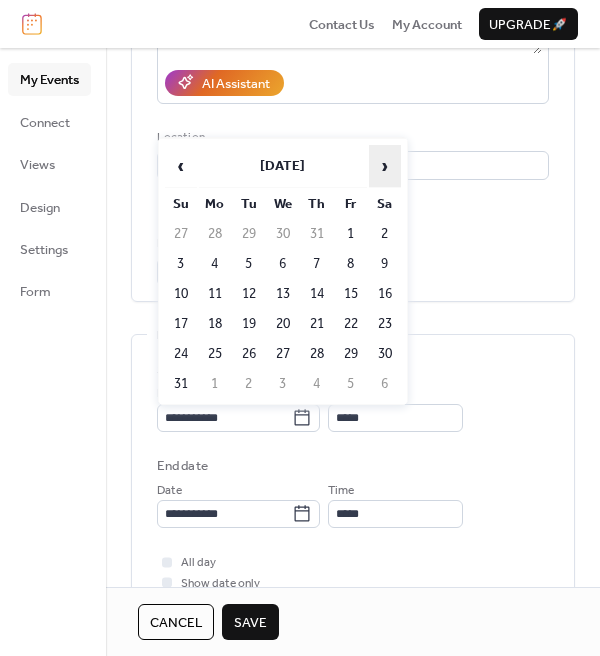 click on "›" at bounding box center [385, 166] 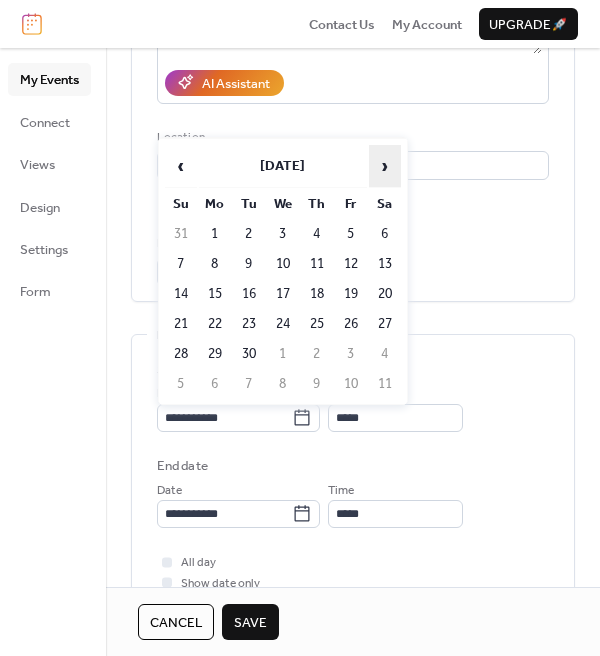 click on "›" at bounding box center (385, 166) 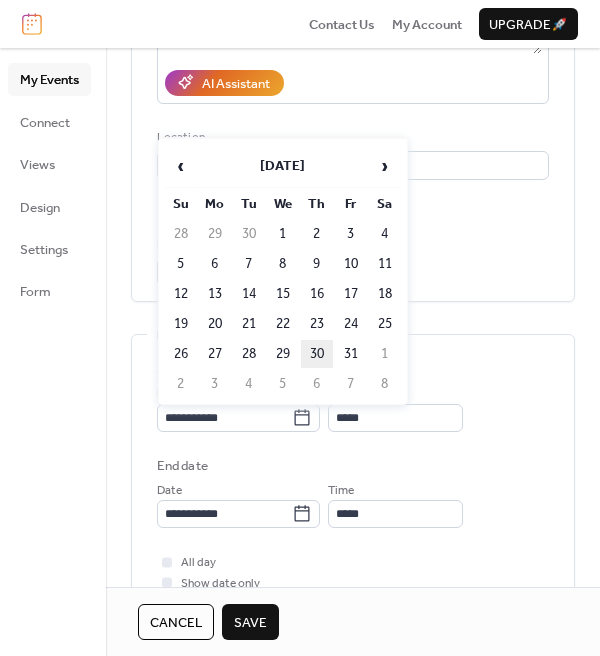 click on "30" at bounding box center [317, 354] 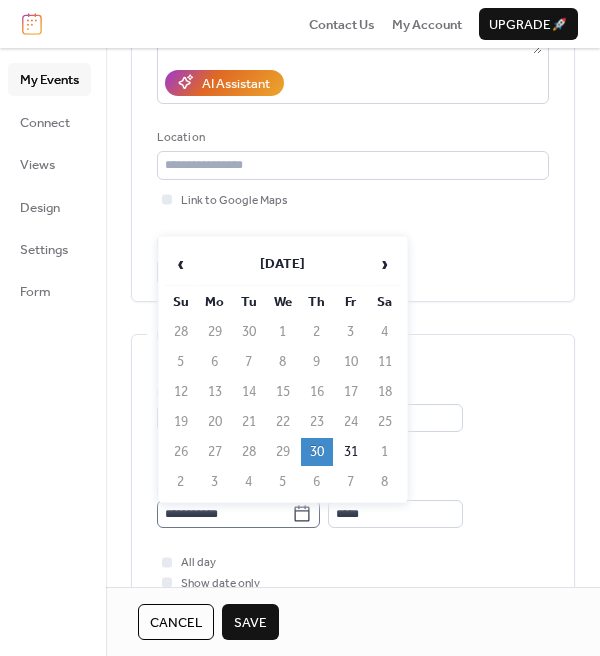 click 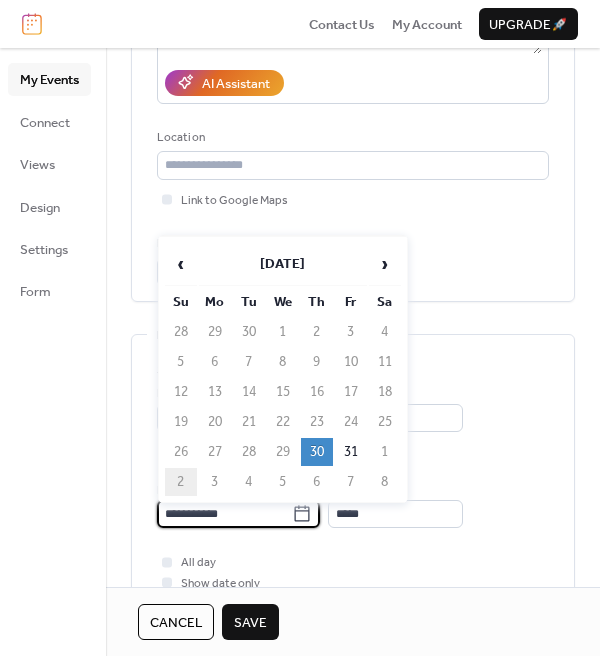 click on "2" at bounding box center (181, 482) 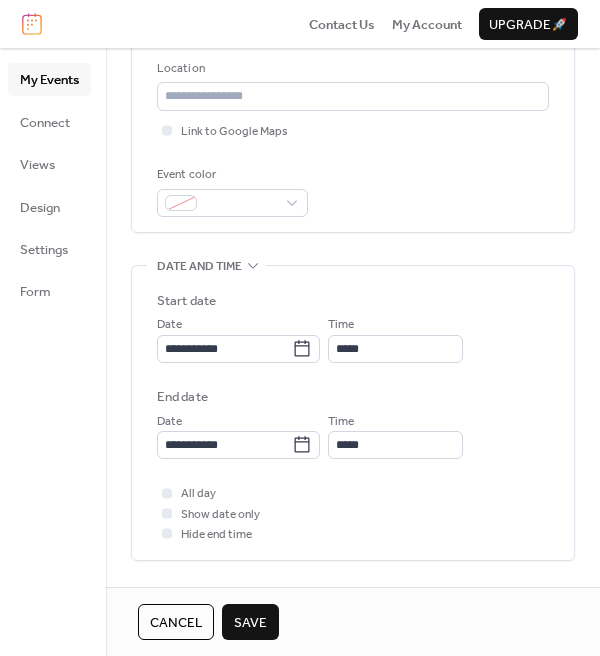 scroll, scrollTop: 417, scrollLeft: 0, axis: vertical 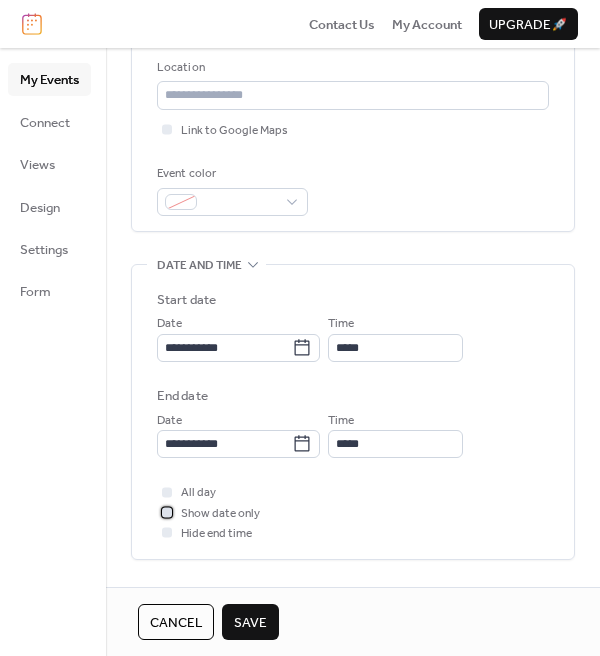 click at bounding box center (167, 512) 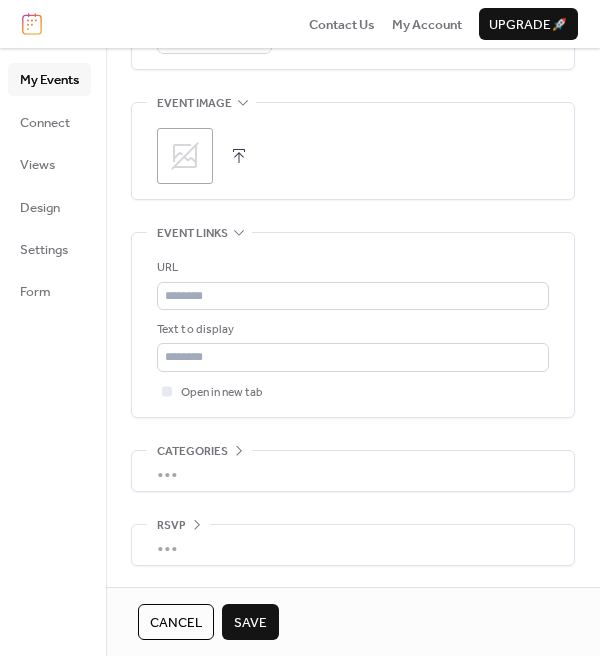 scroll, scrollTop: 1016, scrollLeft: 0, axis: vertical 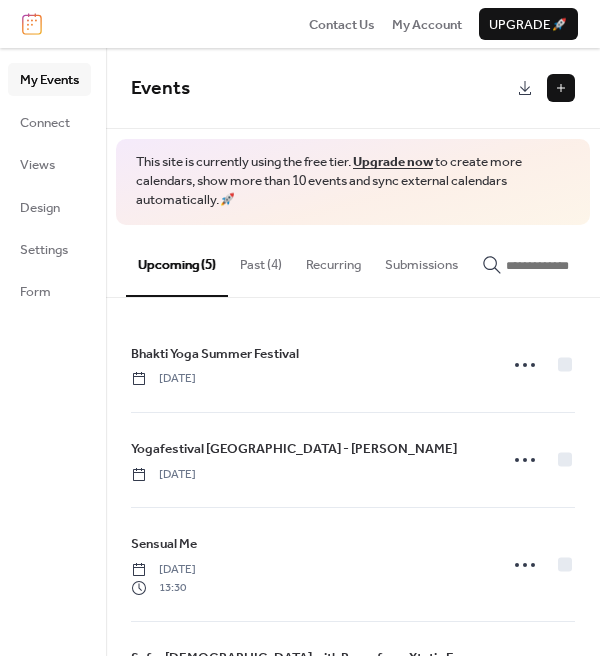 click at bounding box center [561, 88] 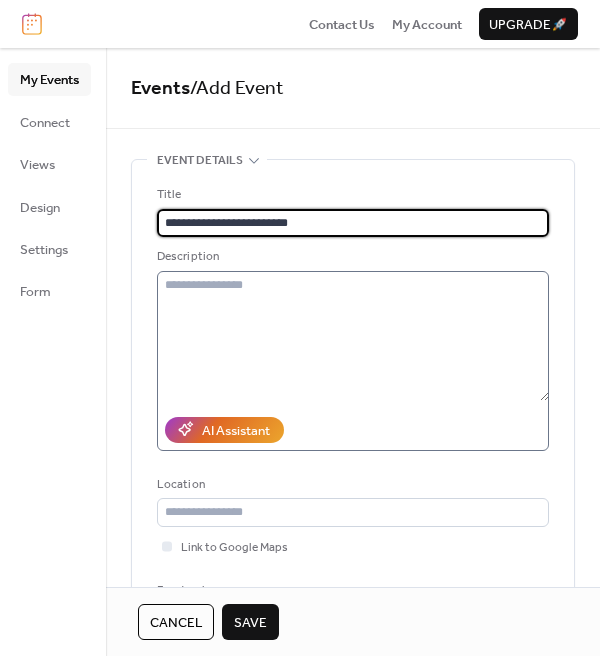 type on "**********" 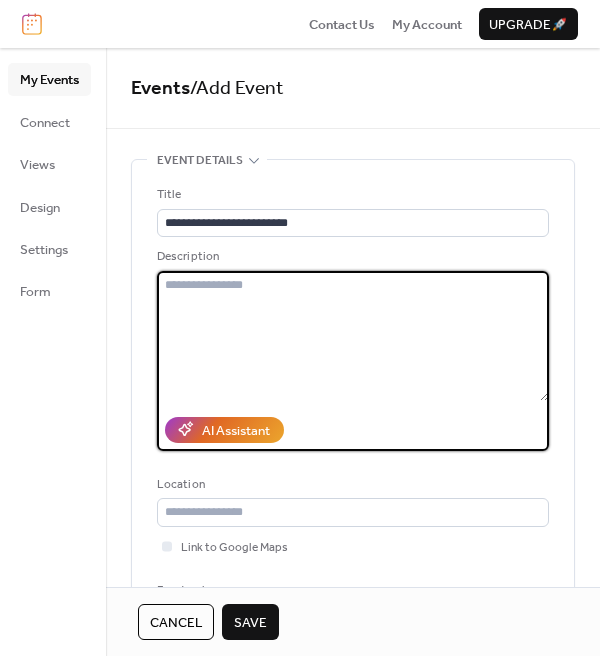 click at bounding box center [353, 336] 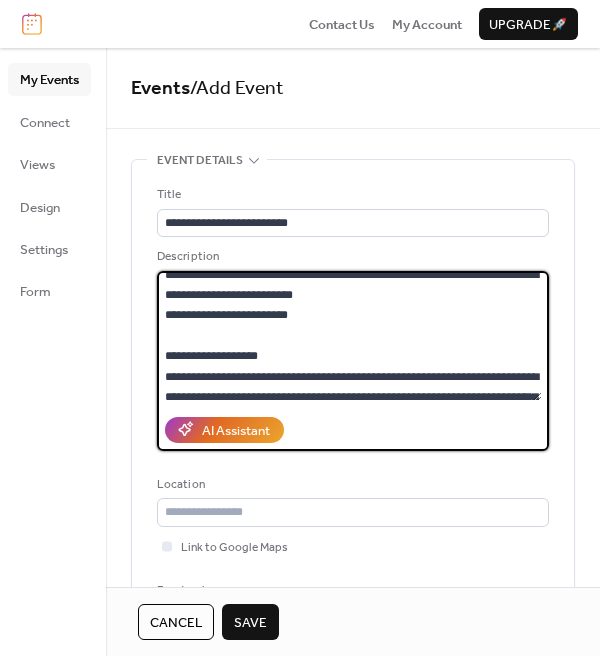 scroll, scrollTop: 0, scrollLeft: 0, axis: both 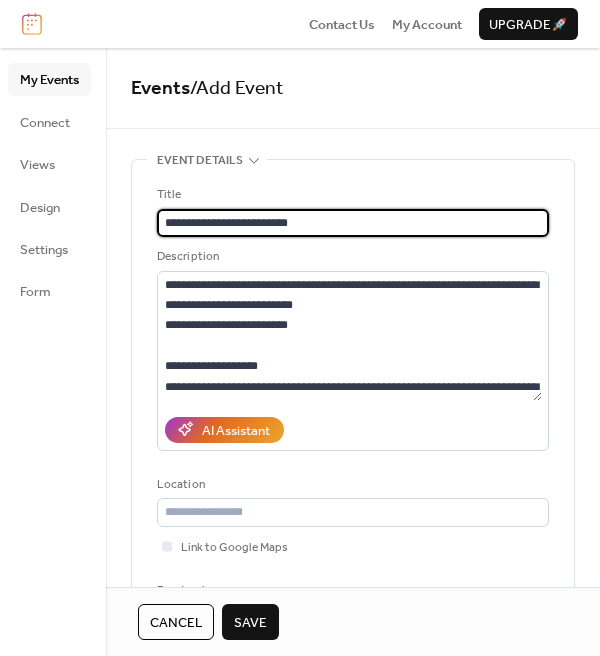 drag, startPoint x: 306, startPoint y: 224, endPoint x: 158, endPoint y: 224, distance: 148 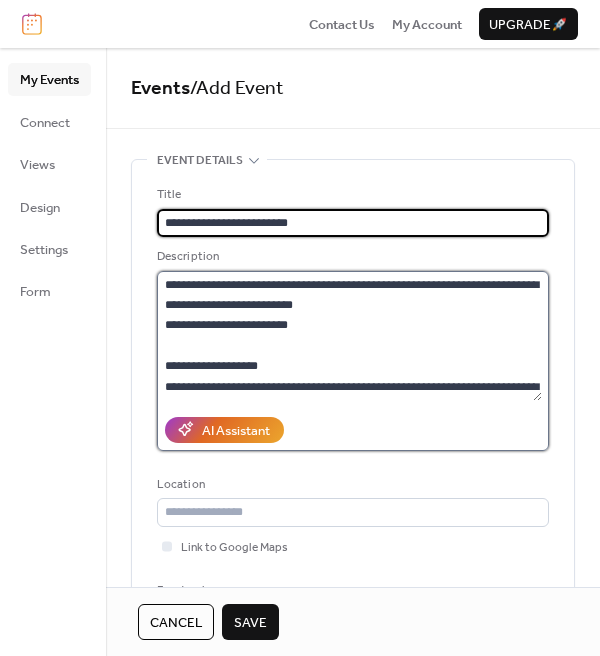 click on "**********" at bounding box center [349, 336] 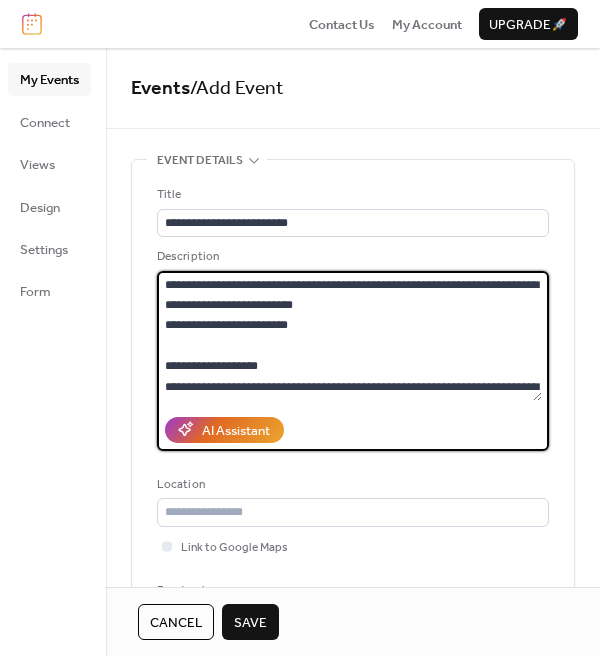 paste on "**********" 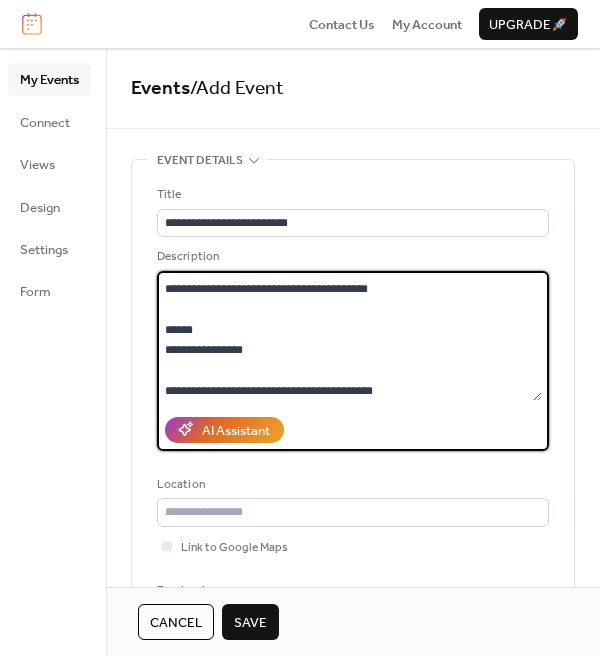scroll, scrollTop: 158, scrollLeft: 0, axis: vertical 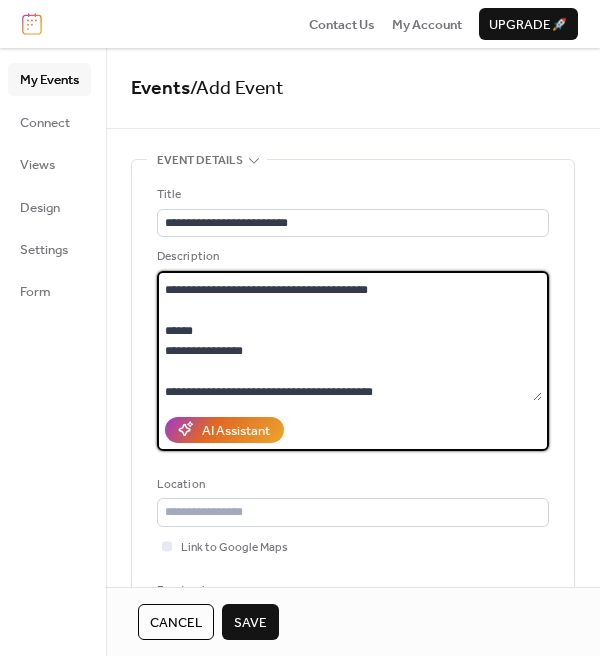 click on "**********" at bounding box center (349, 336) 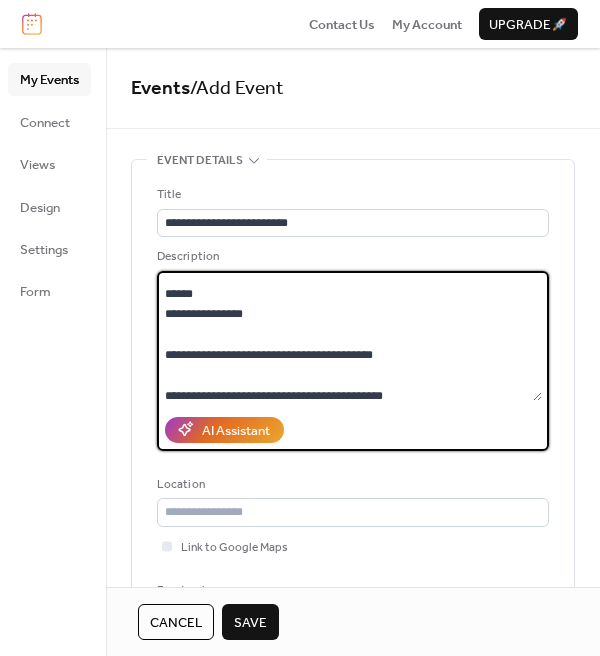 scroll, scrollTop: 215, scrollLeft: 0, axis: vertical 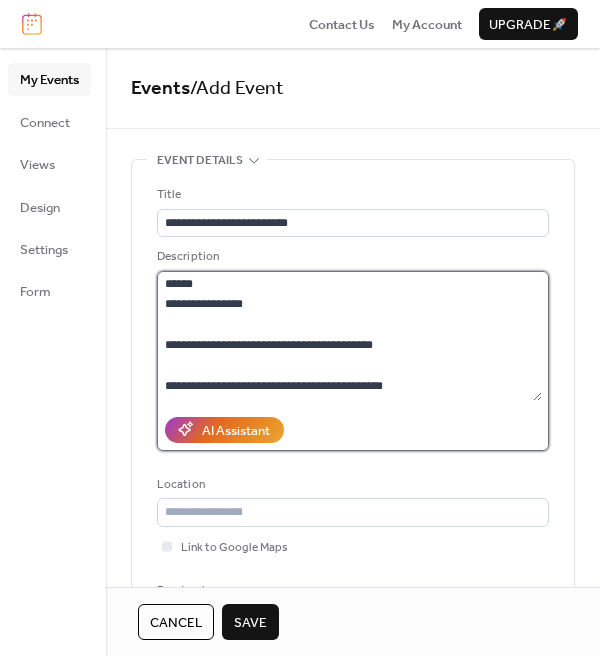 click on "**********" at bounding box center (349, 336) 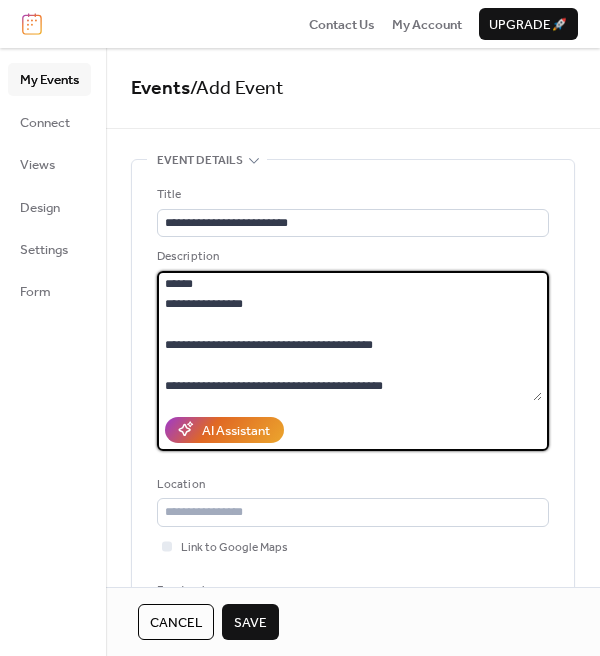 paste on "**********" 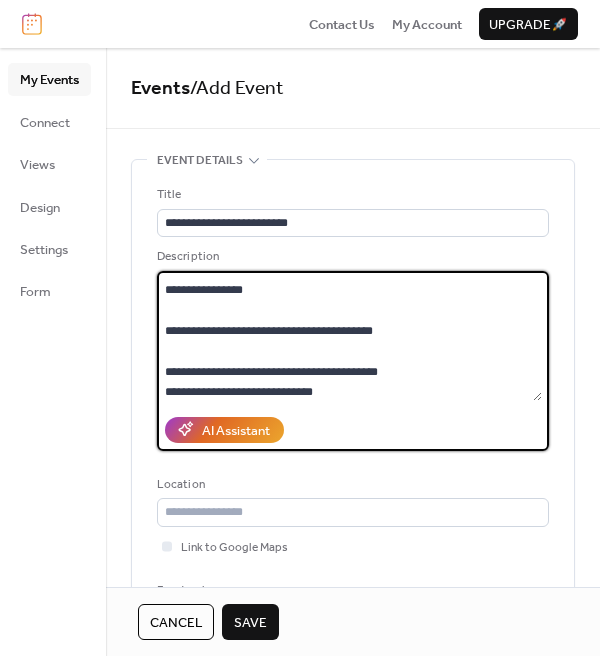 scroll, scrollTop: 218, scrollLeft: 0, axis: vertical 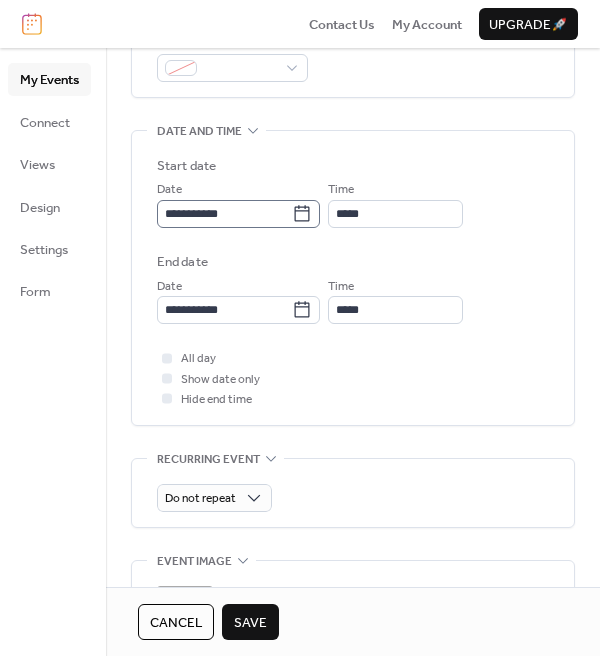 type on "**********" 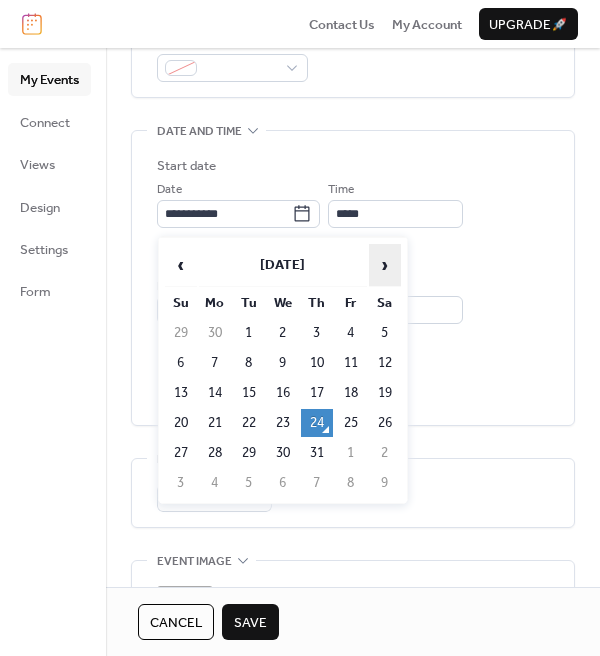 click on "›" at bounding box center [385, 265] 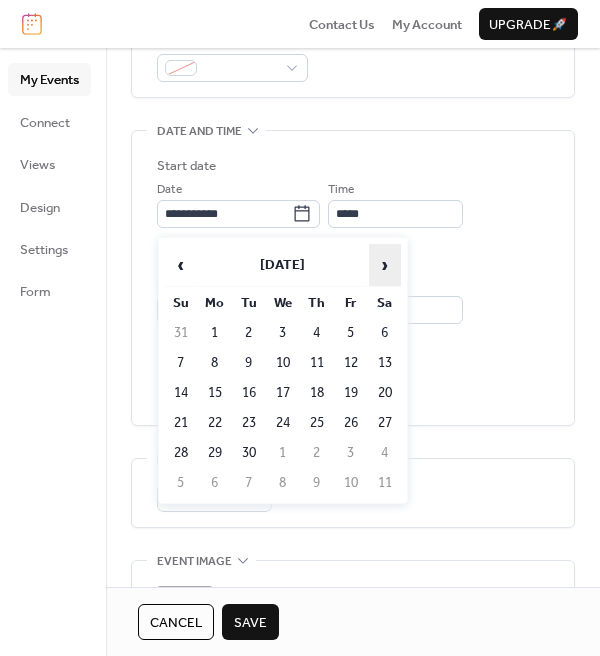 click on "›" at bounding box center [385, 265] 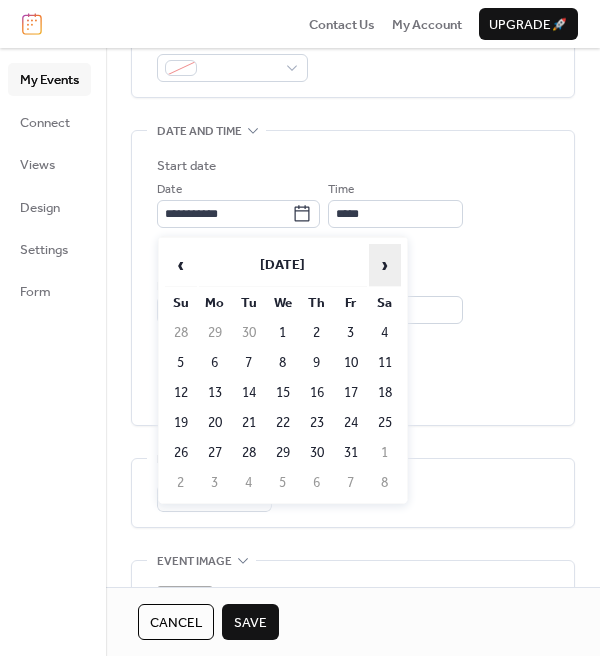 click on "›" at bounding box center [385, 265] 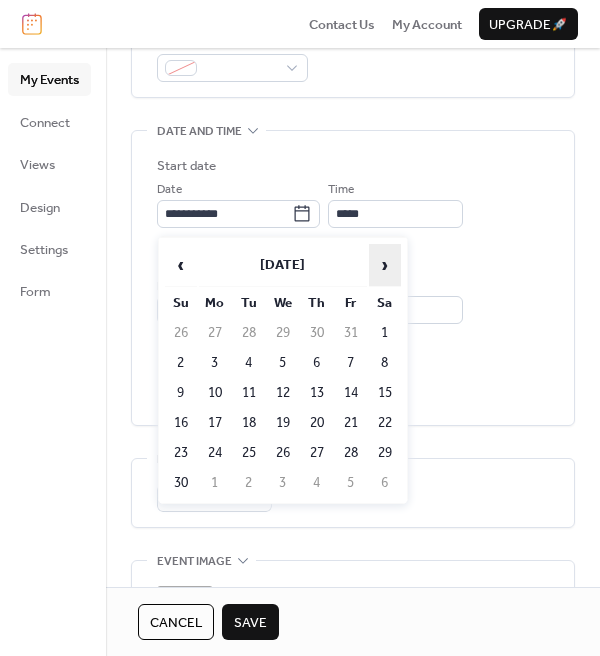 click on "›" at bounding box center (385, 265) 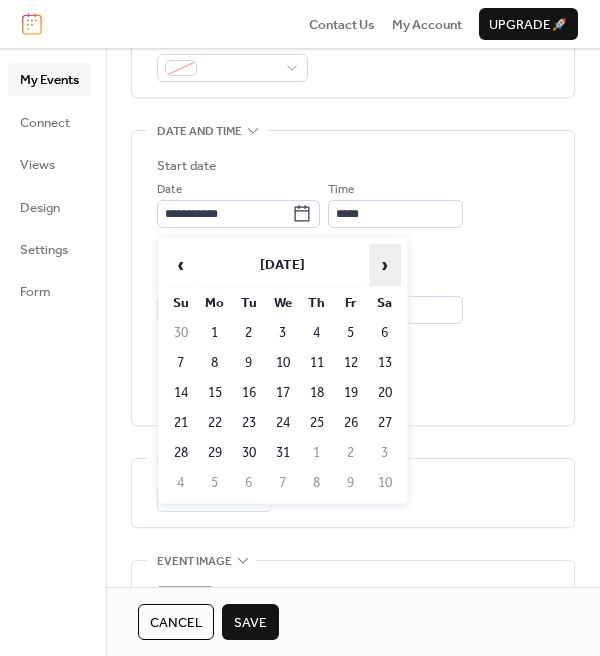 click on "›" at bounding box center [385, 265] 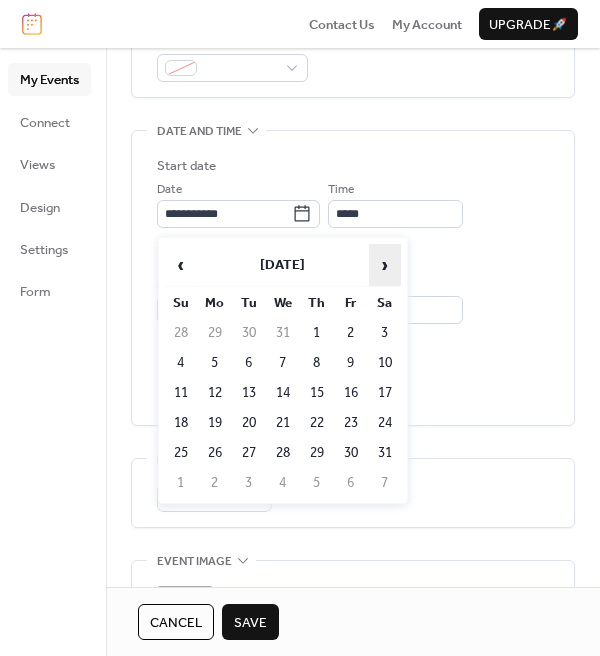 click on "›" at bounding box center (385, 265) 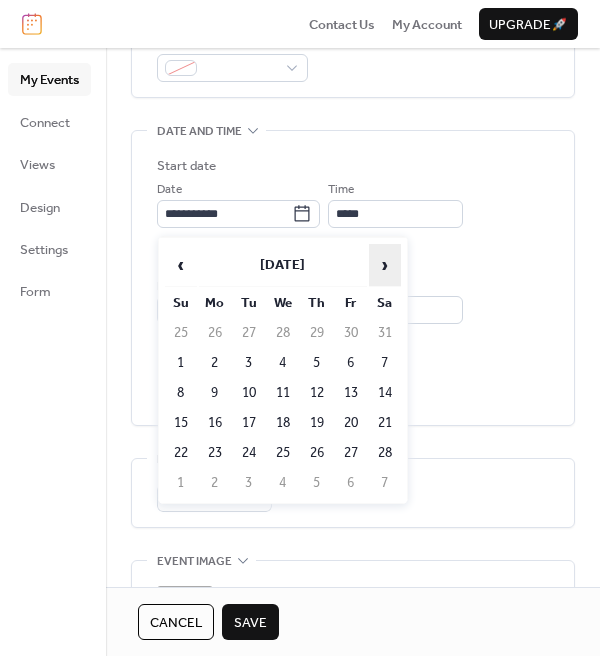 click on "›" at bounding box center (385, 265) 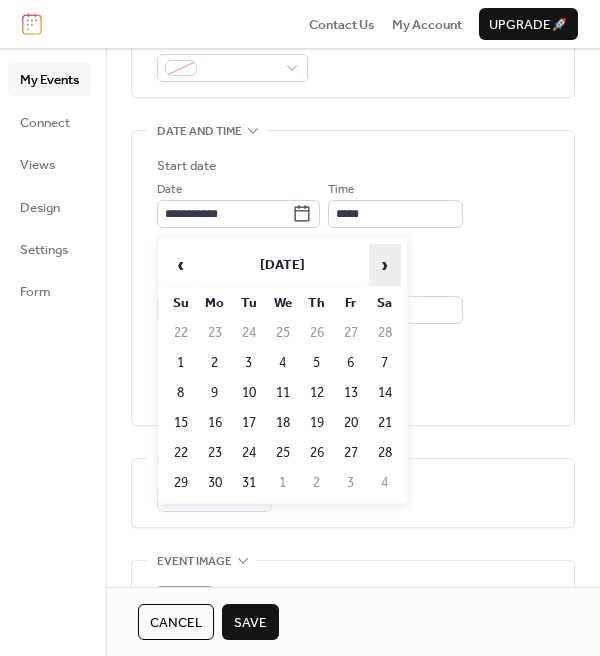 click on "›" at bounding box center (385, 265) 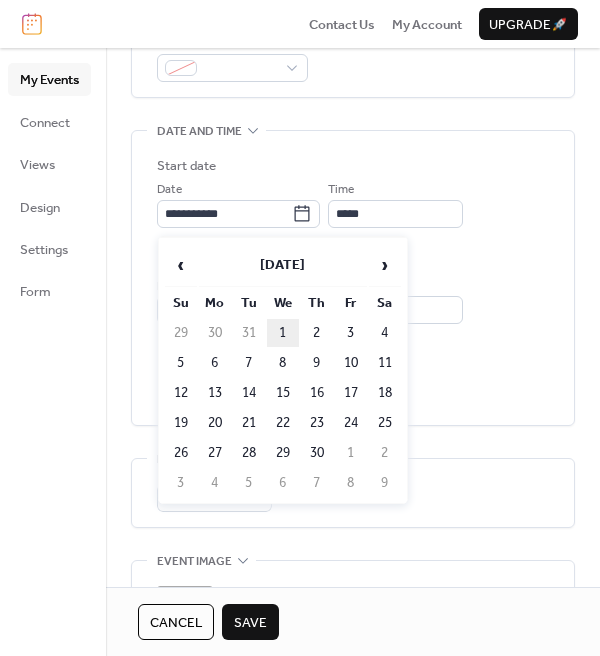 click on "1" at bounding box center [283, 333] 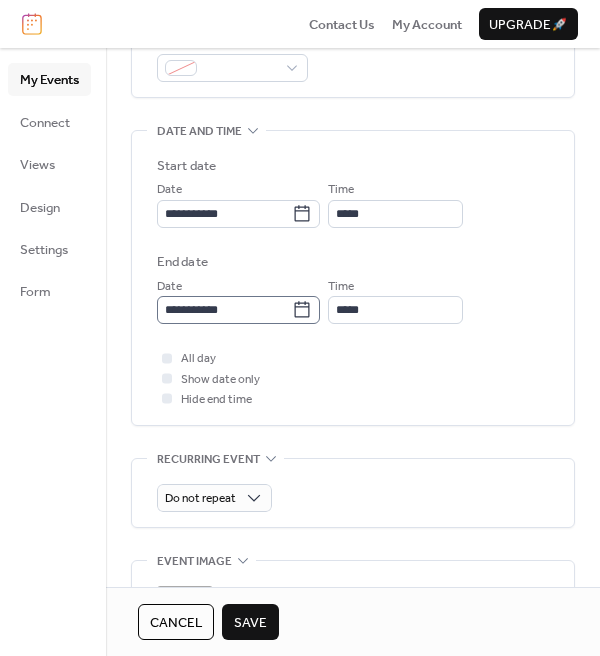 click 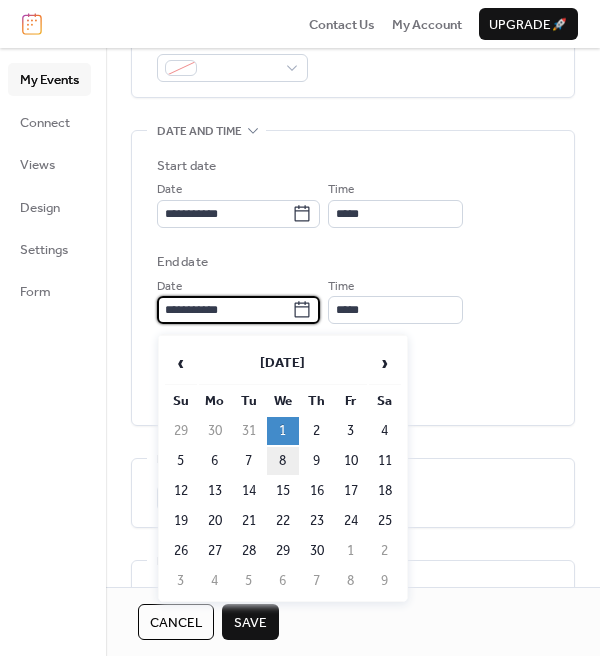 click on "8" at bounding box center (283, 461) 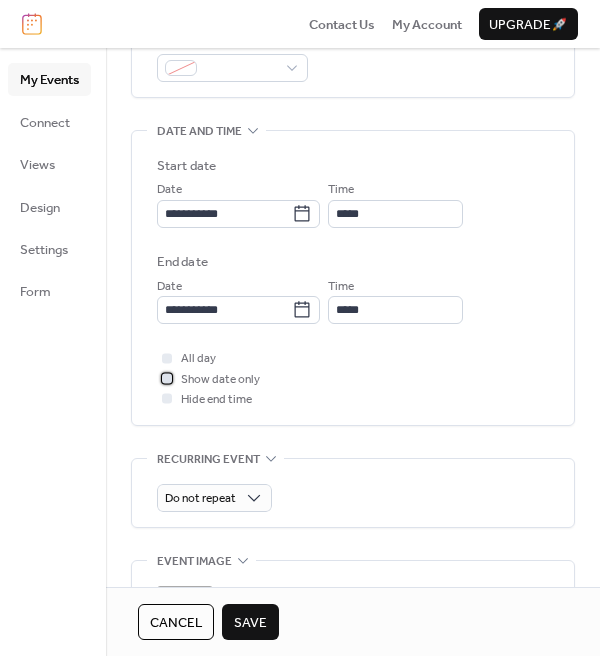 click at bounding box center (167, 378) 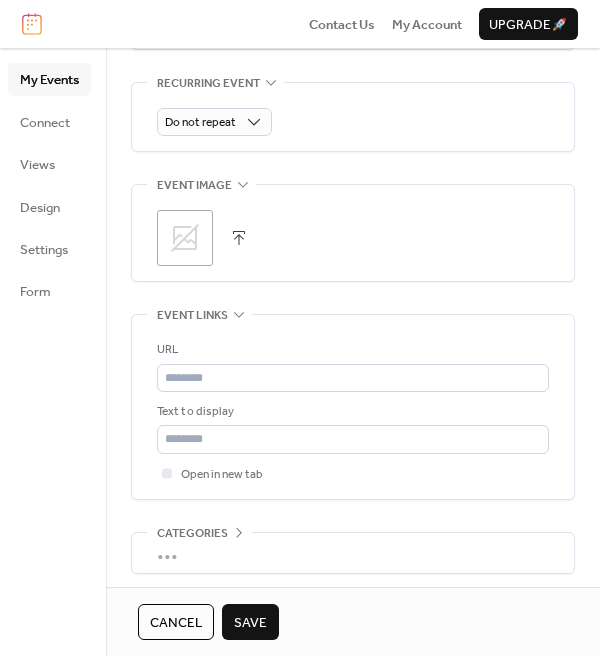 scroll, scrollTop: 975, scrollLeft: 0, axis: vertical 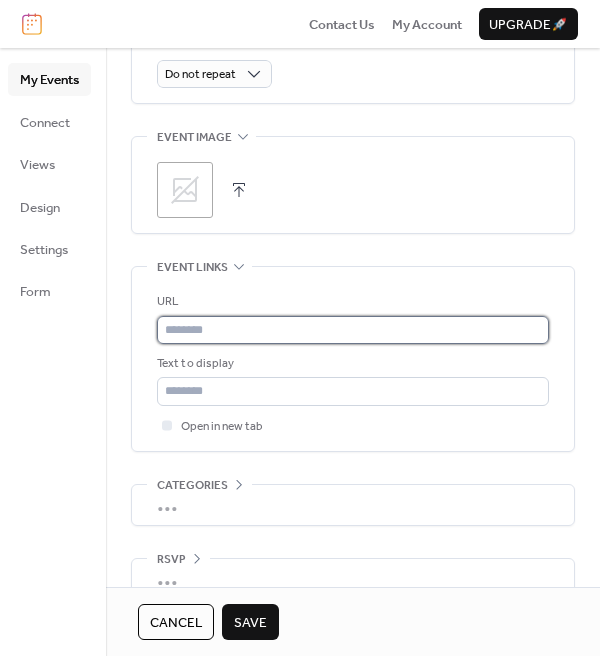 click at bounding box center [353, 330] 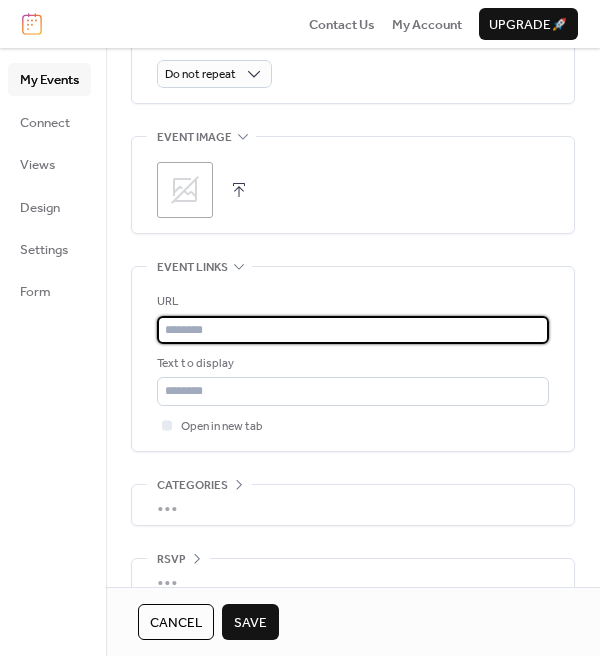 paste on "**********" 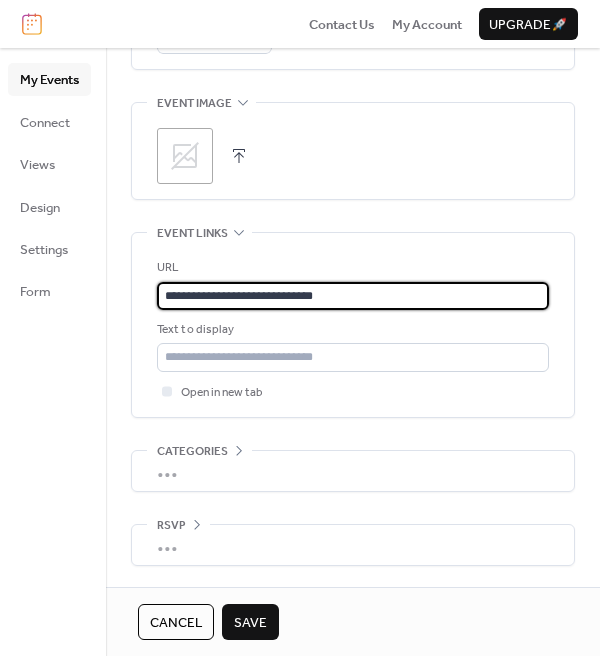 scroll, scrollTop: 1016, scrollLeft: 0, axis: vertical 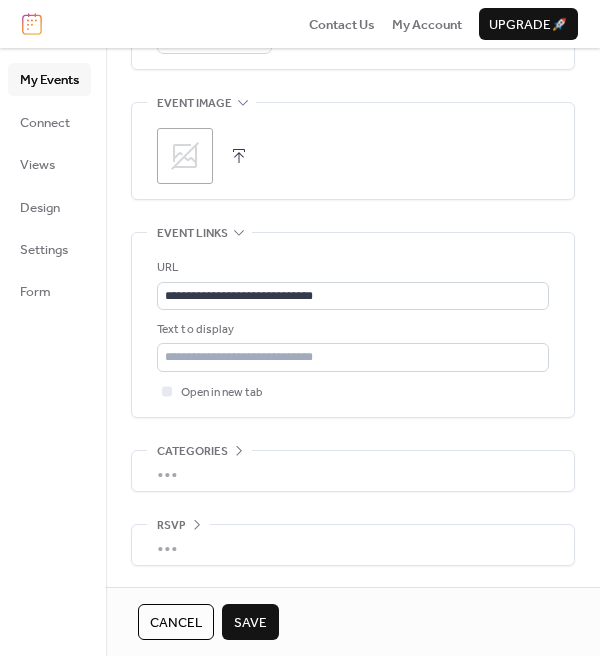 click on "Save" at bounding box center (250, 623) 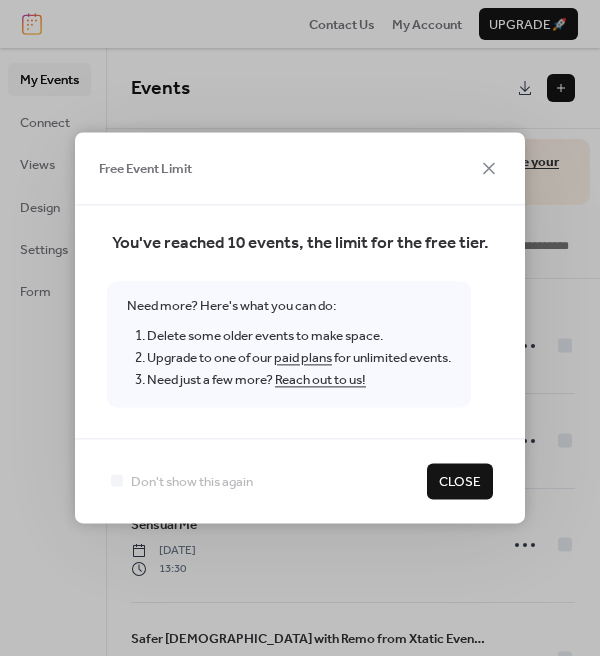 click on "Delete some older events to make space." at bounding box center (299, 336) 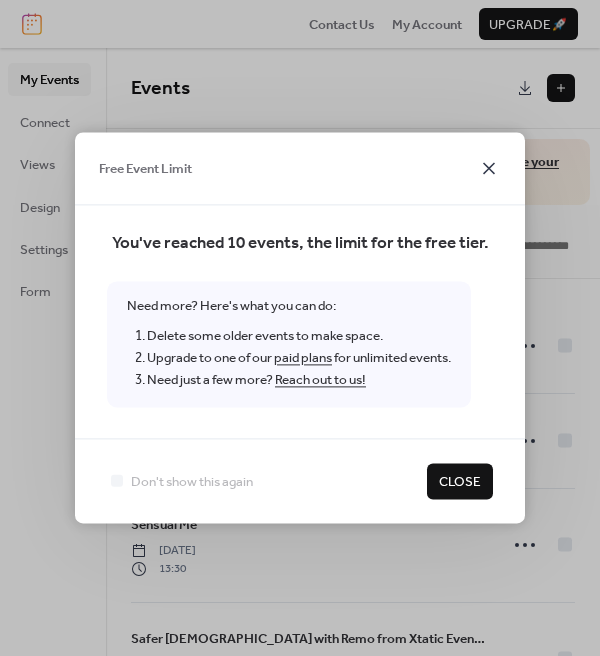 click 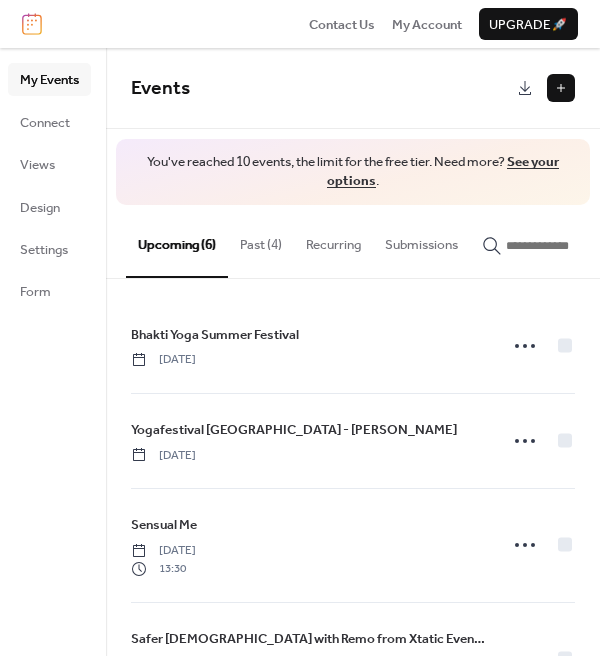 click on "Past (4)" at bounding box center [261, 240] 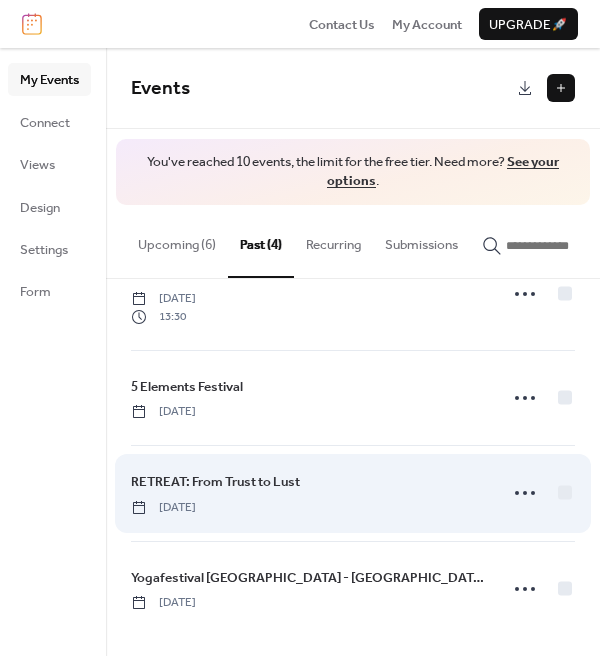 scroll, scrollTop: 61, scrollLeft: 0, axis: vertical 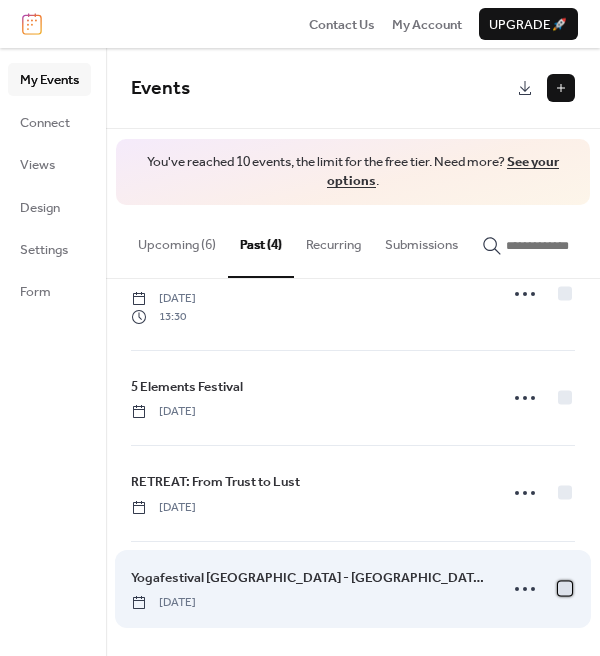 click at bounding box center (565, 588) 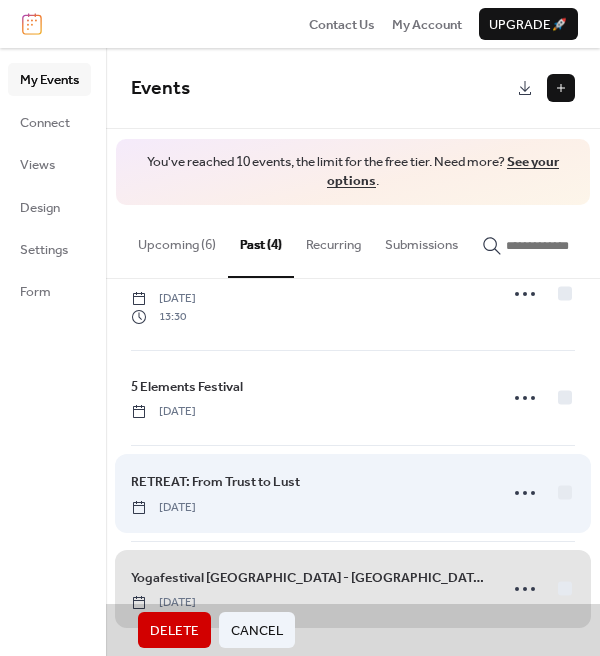 click on "RETREAT: From Trust to Lust Wednesday, April 16, 2025" at bounding box center (353, 493) 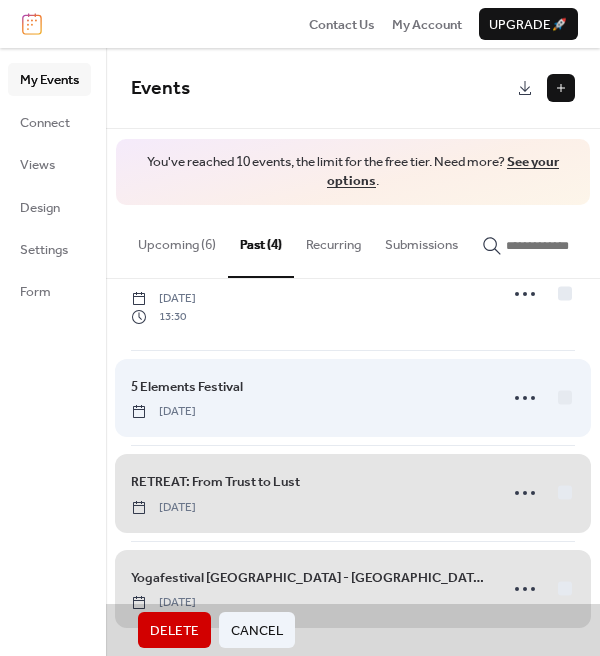 click on "5 Elements Festival Friday, June 6, 2025" at bounding box center [353, 398] 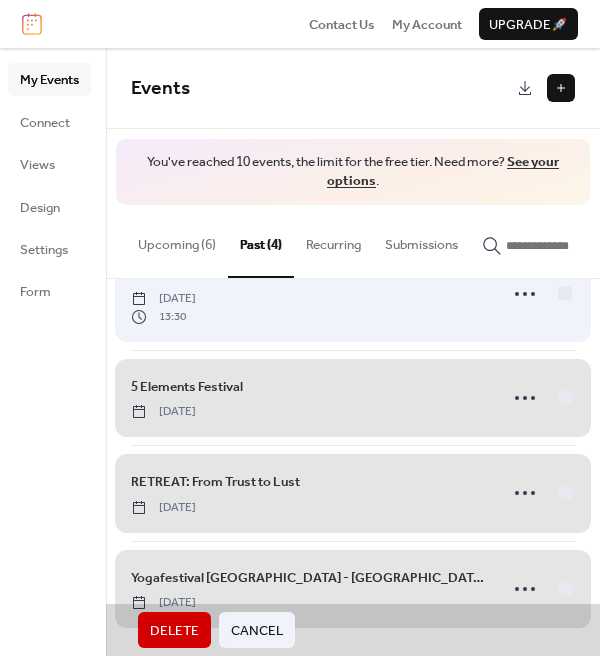 click on "After "6" Sunday, July 6, 2025 13:30" at bounding box center (353, 294) 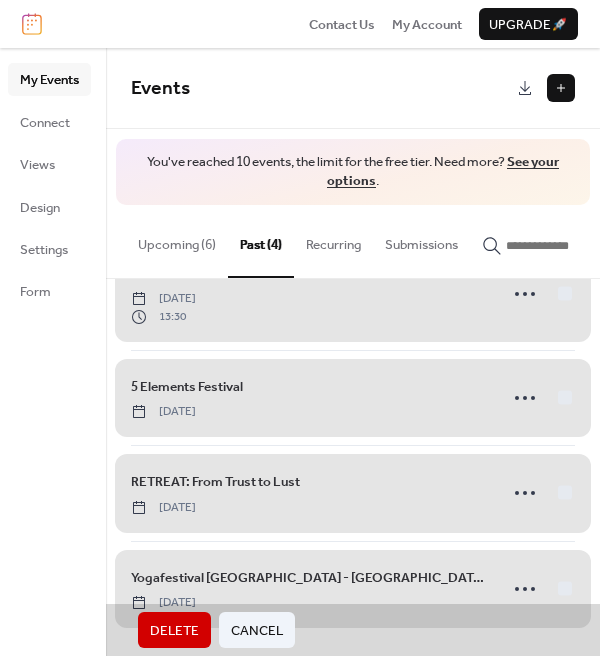 click on "Delete" at bounding box center (174, 631) 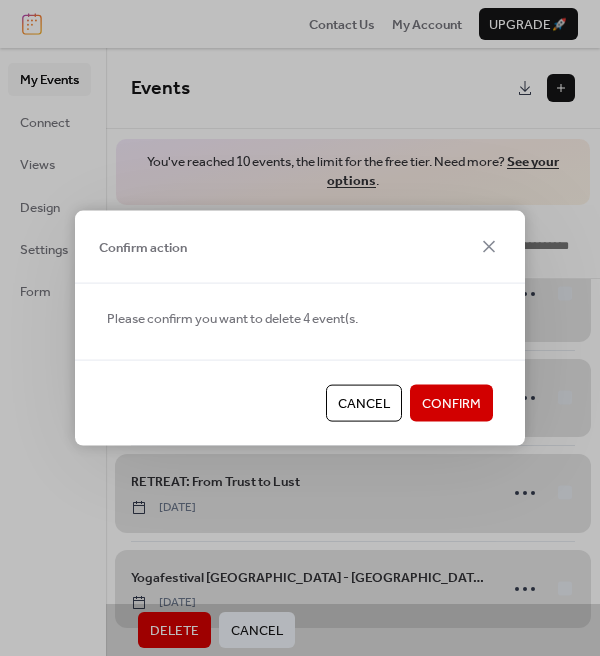 click on "Confirm" at bounding box center (451, 404) 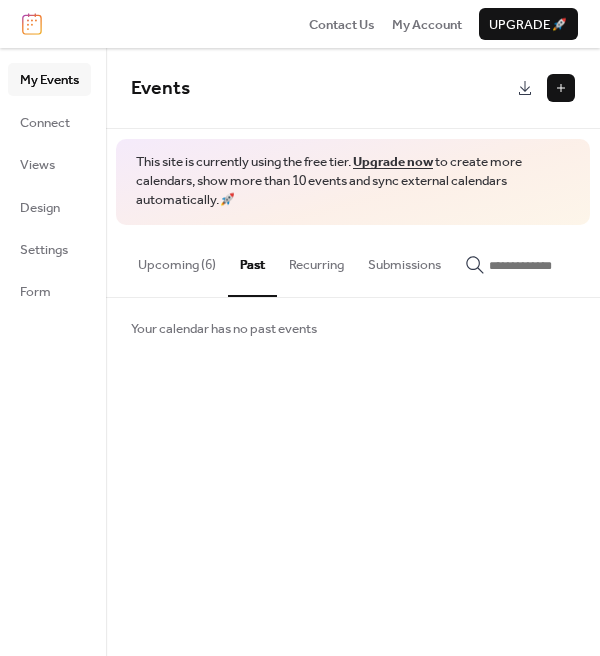 click on "Upcoming (6)" at bounding box center [177, 260] 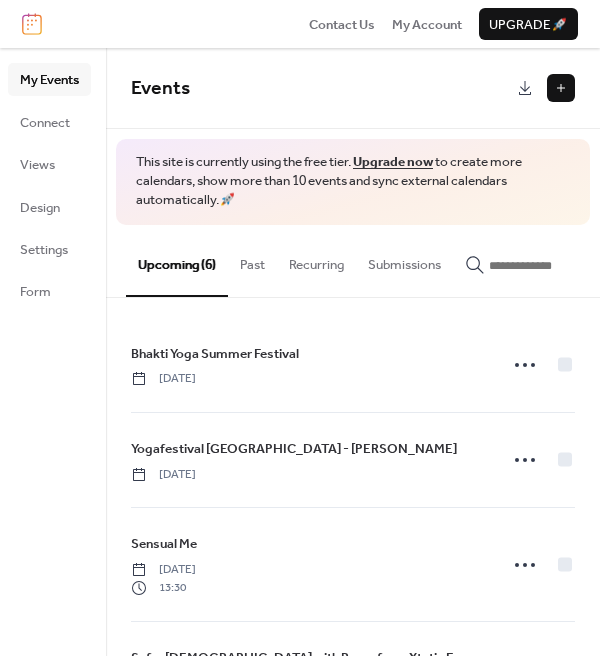 scroll, scrollTop: 0, scrollLeft: 0, axis: both 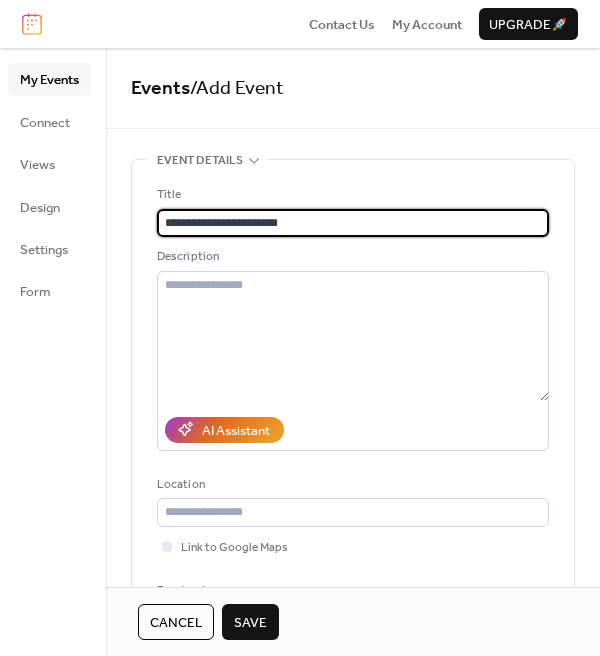 drag, startPoint x: 303, startPoint y: 222, endPoint x: 143, endPoint y: 218, distance: 160.04999 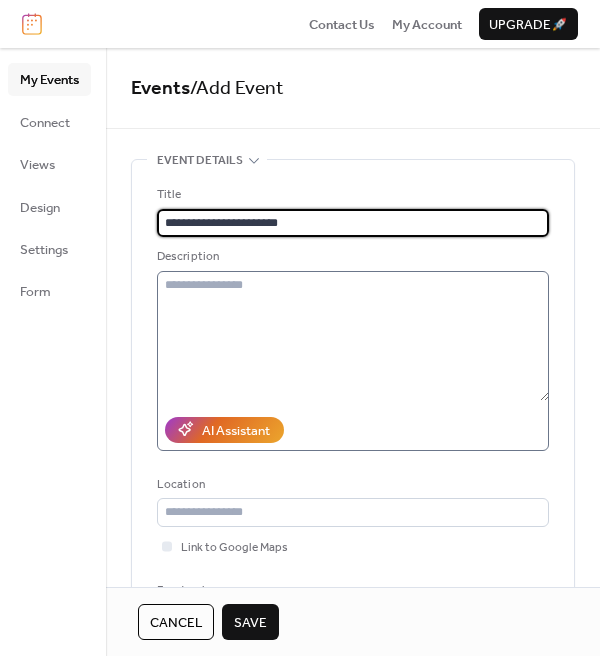 type on "**********" 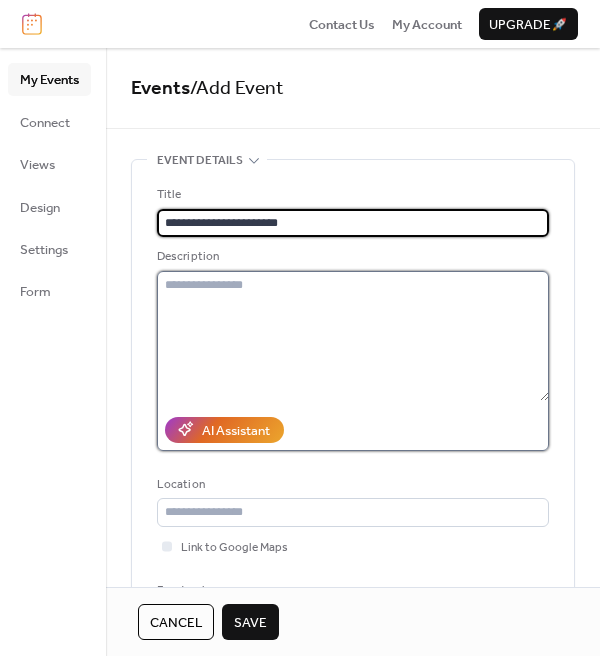 click at bounding box center [353, 336] 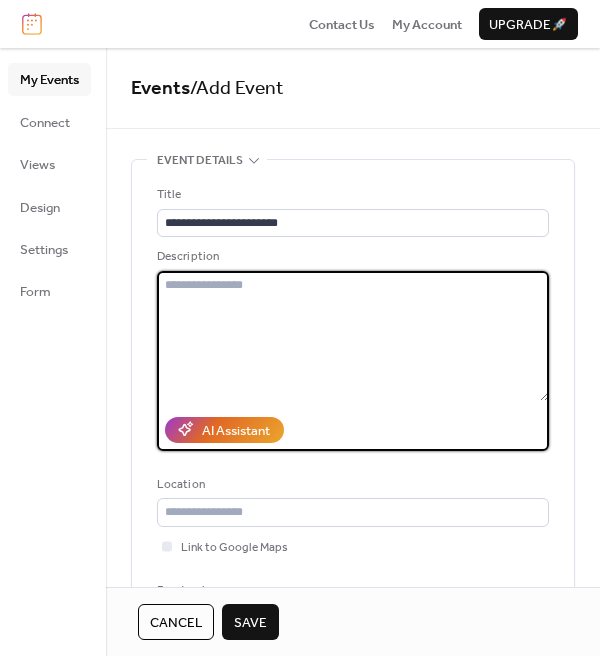 type on "*" 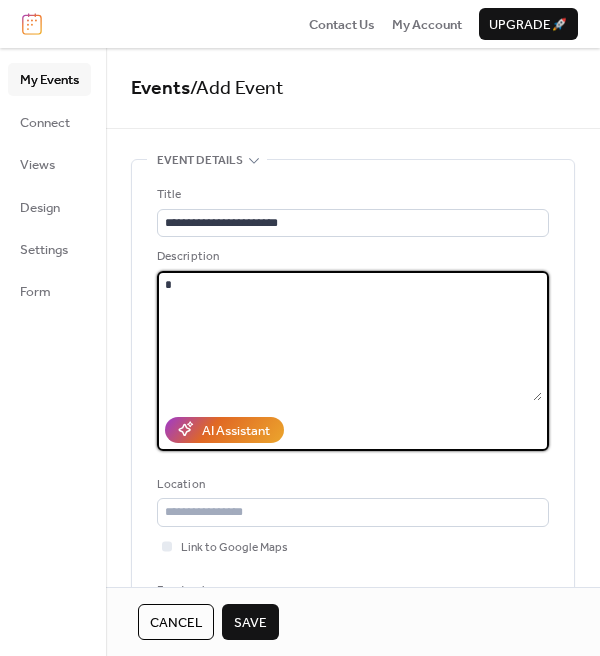 click on "*" at bounding box center (349, 336) 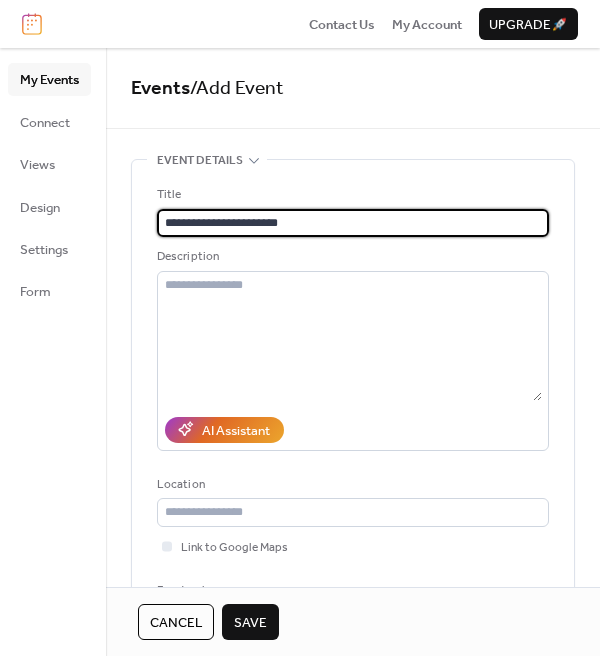 drag, startPoint x: 297, startPoint y: 222, endPoint x: 141, endPoint y: 222, distance: 156 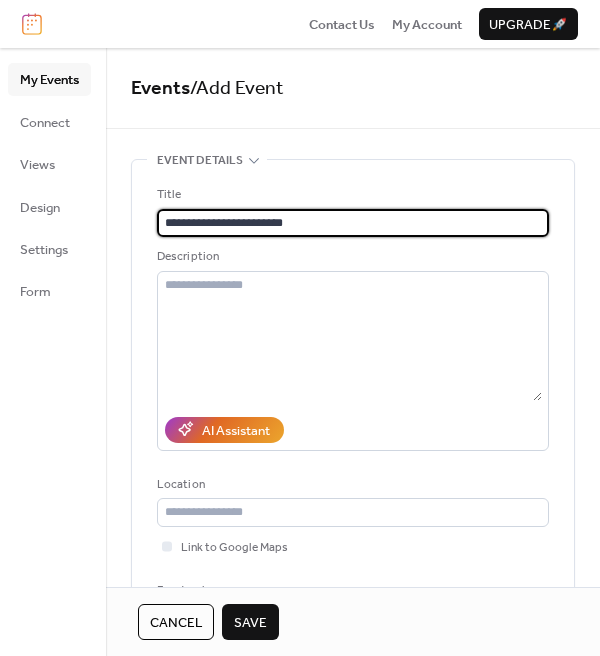 drag, startPoint x: 301, startPoint y: 226, endPoint x: 127, endPoint y: 228, distance: 174.01149 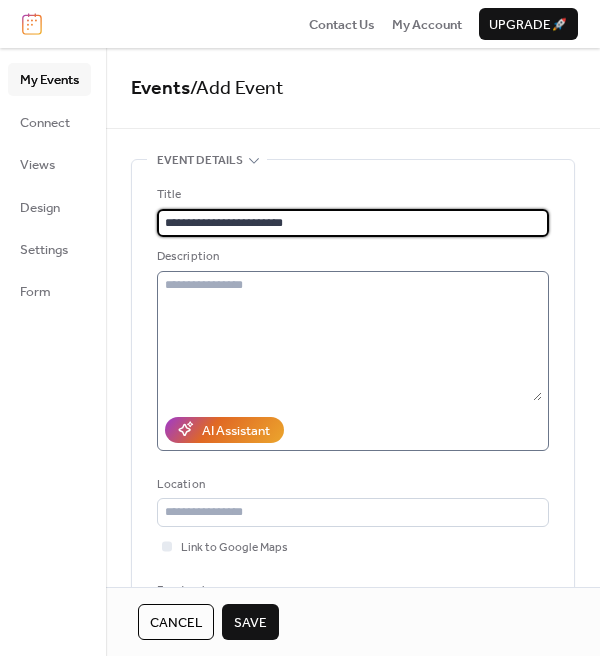 type on "**********" 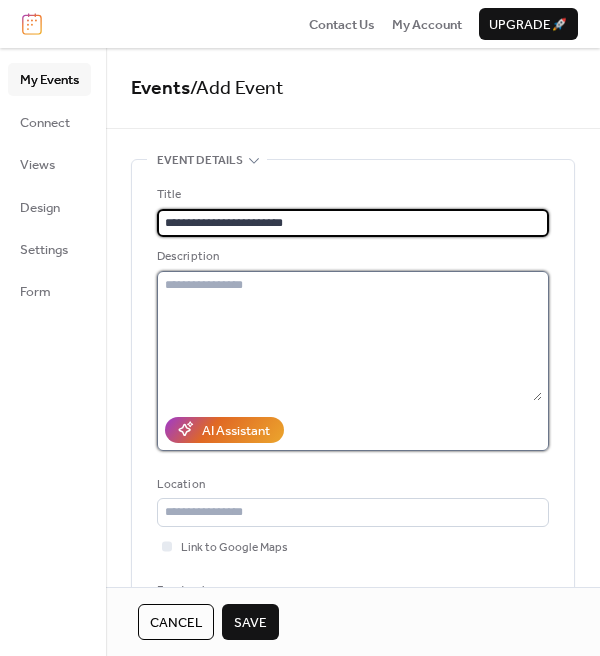 click at bounding box center [349, 336] 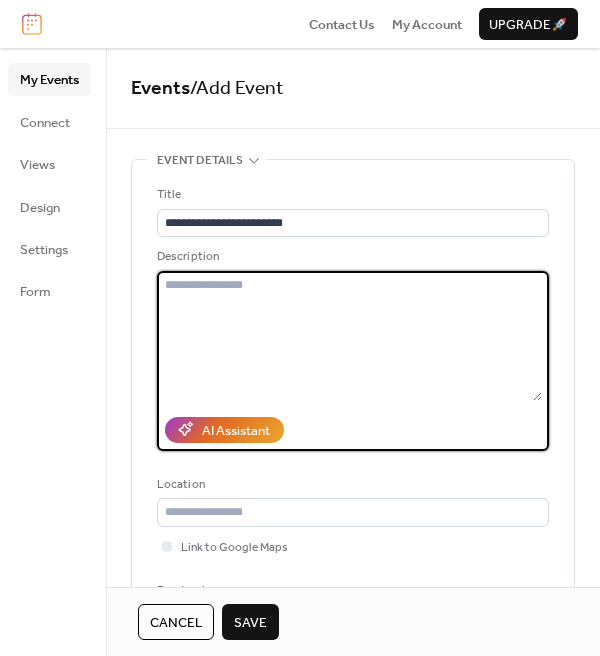 paste on "**********" 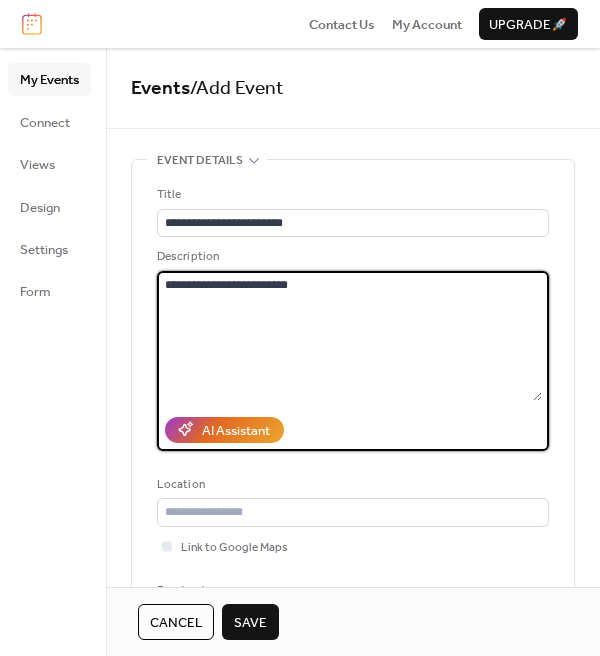 paste on "**********" 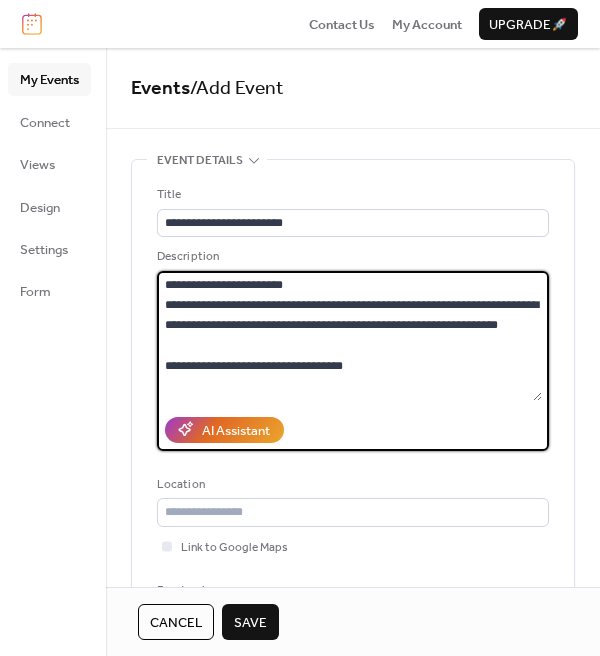 scroll, scrollTop: 0, scrollLeft: 0, axis: both 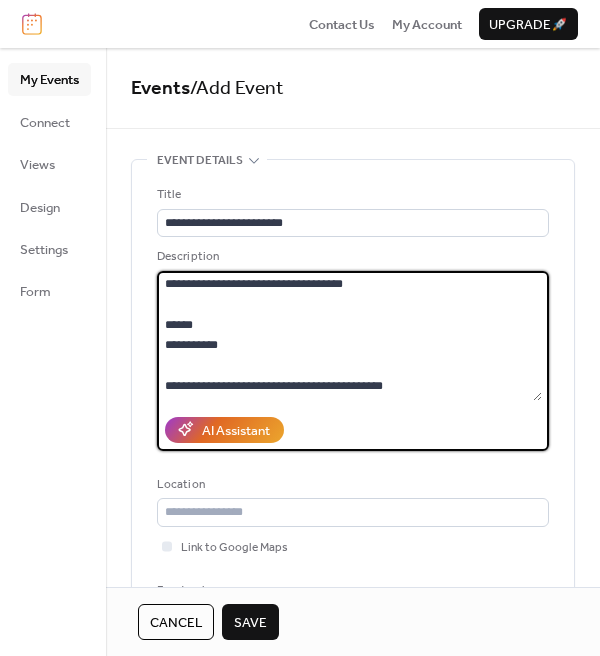 paste on "**********" 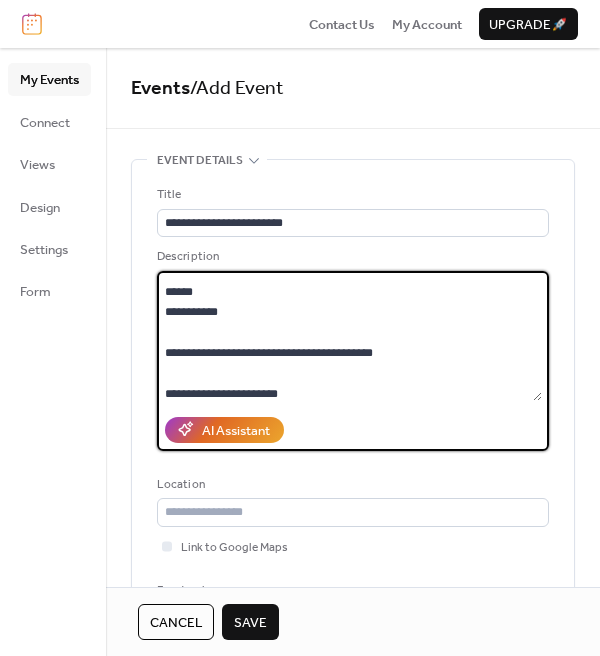 scroll, scrollTop: 258, scrollLeft: 0, axis: vertical 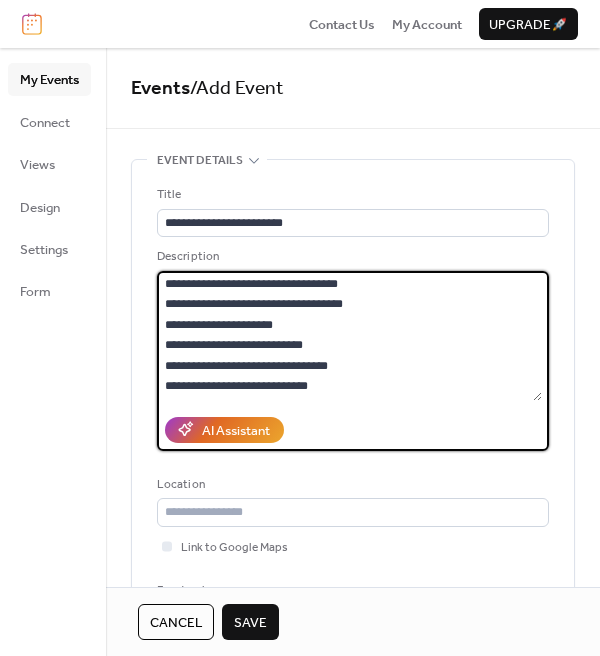 paste on "**********" 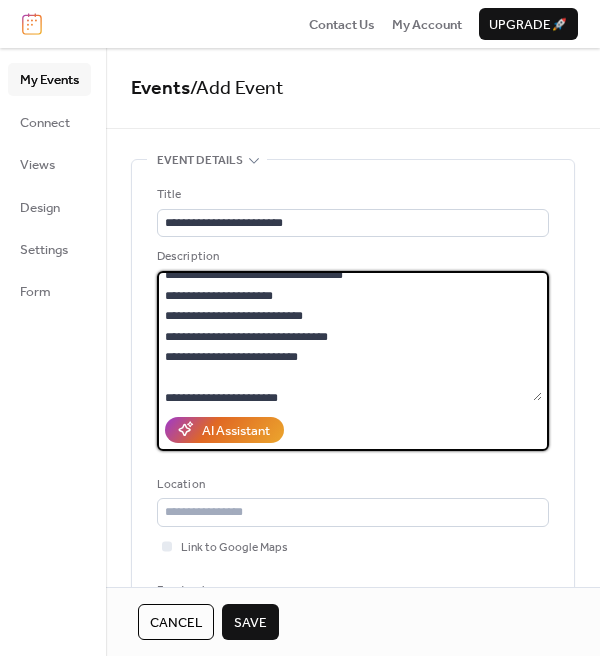 scroll, scrollTop: 438, scrollLeft: 0, axis: vertical 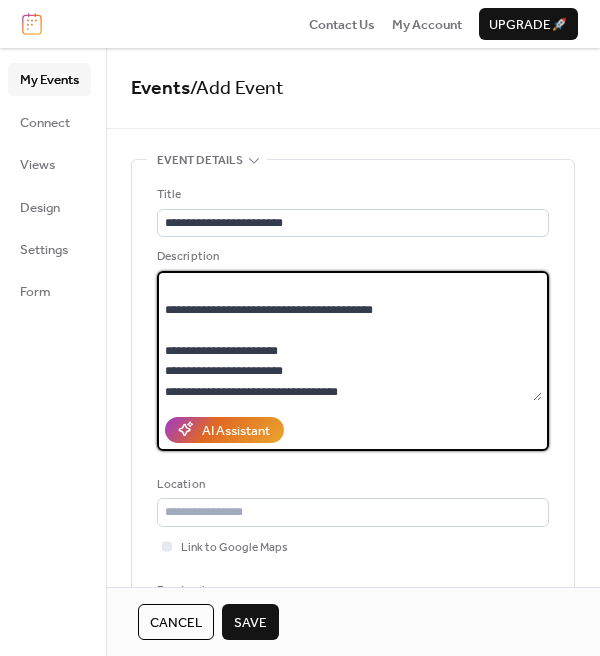 click on "**********" at bounding box center [349, 336] 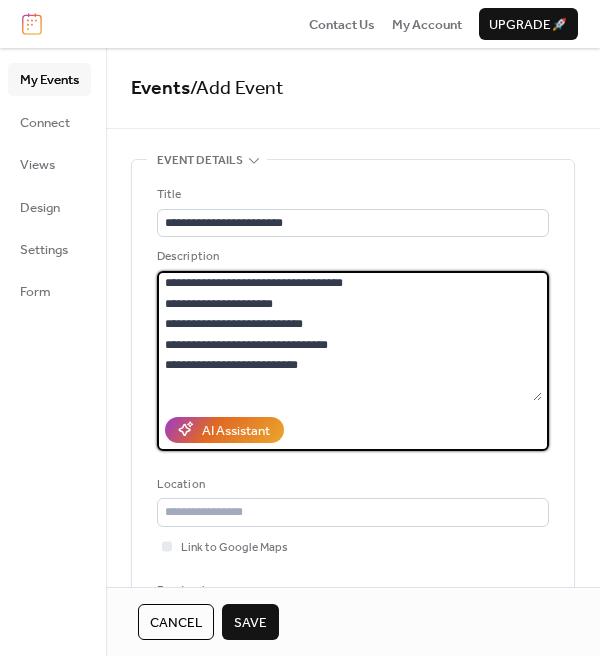 scroll, scrollTop: 289, scrollLeft: 0, axis: vertical 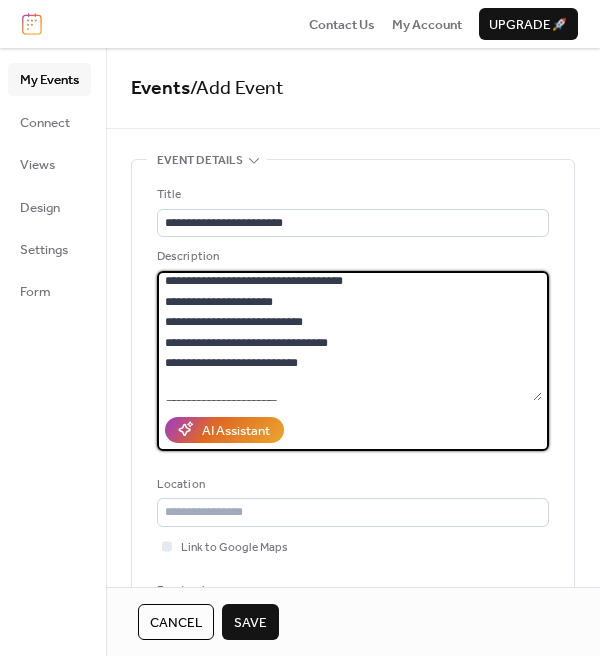 click on "**********" at bounding box center (349, 336) 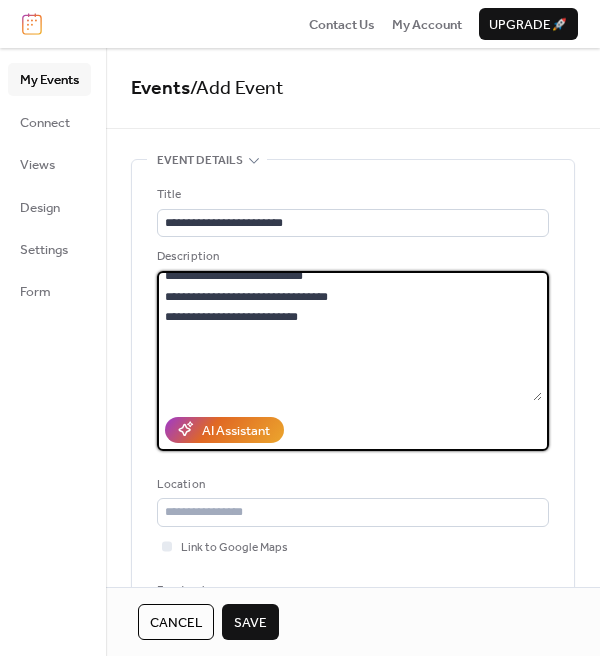 scroll, scrollTop: 335, scrollLeft: 0, axis: vertical 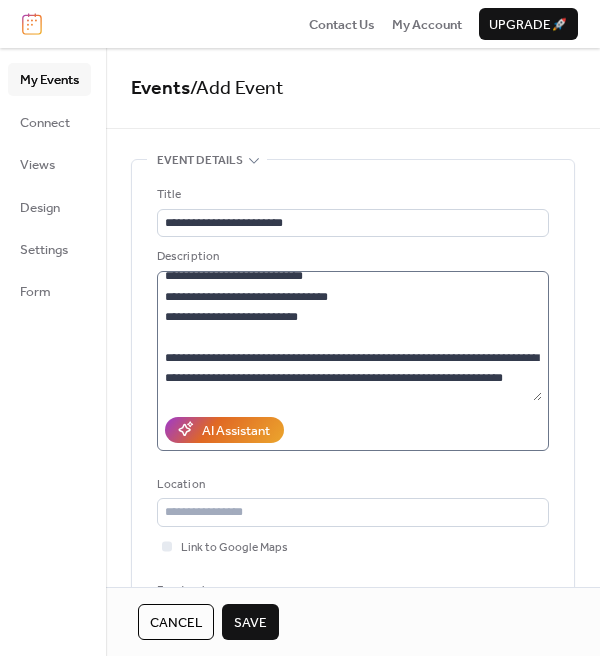 click on "**********" at bounding box center (353, 361) 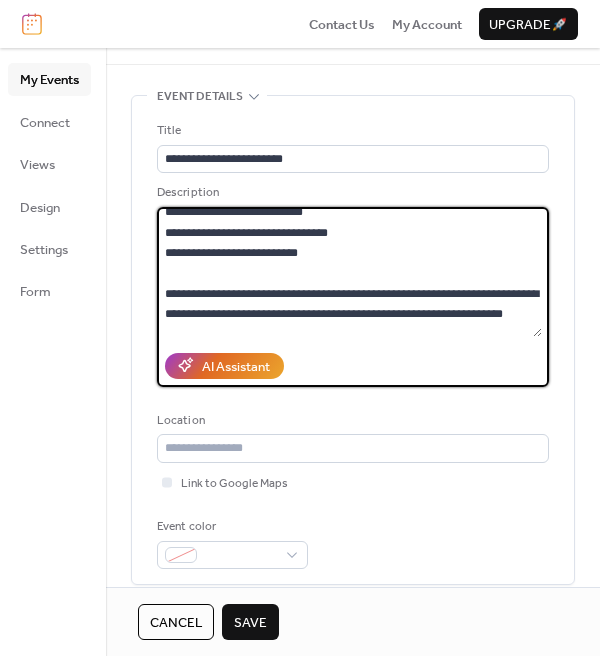 scroll, scrollTop: 62, scrollLeft: 0, axis: vertical 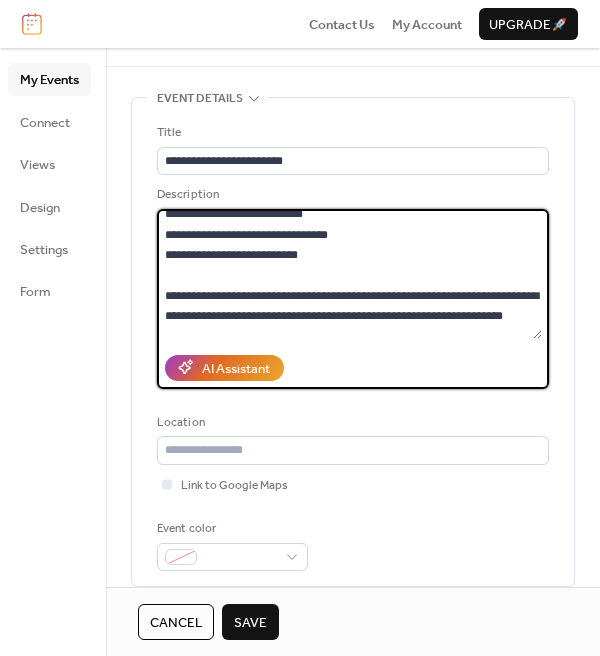 click on "**********" at bounding box center (349, 274) 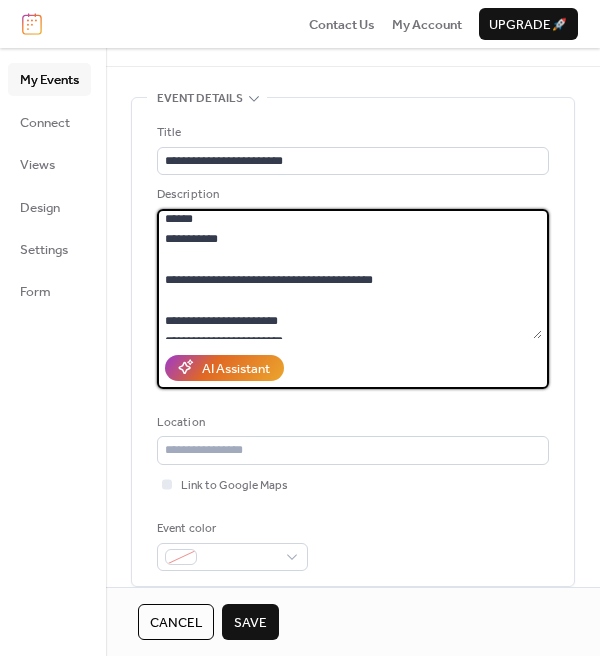 scroll, scrollTop: 131, scrollLeft: 0, axis: vertical 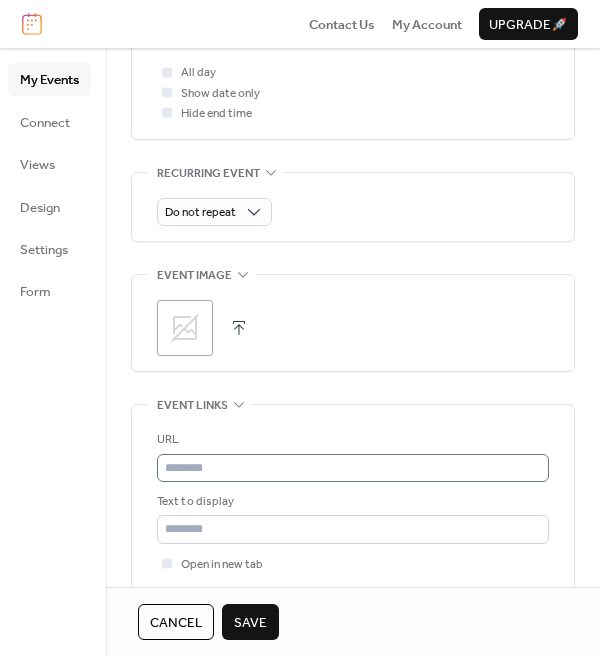 type on "**********" 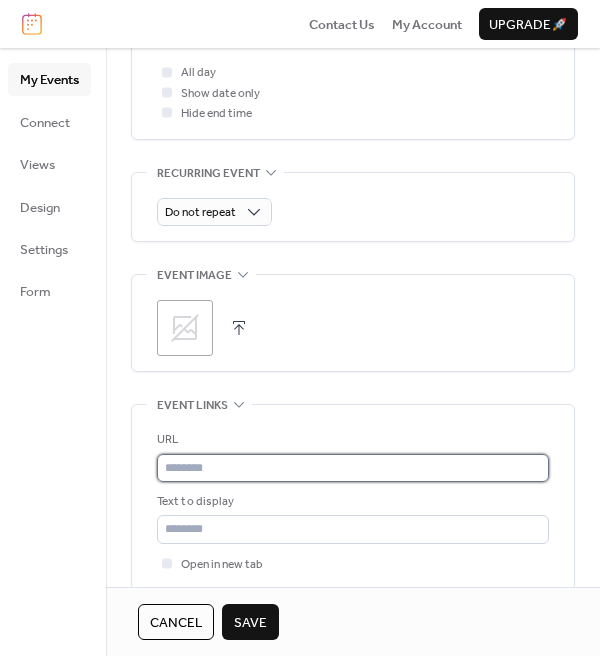click at bounding box center (353, 468) 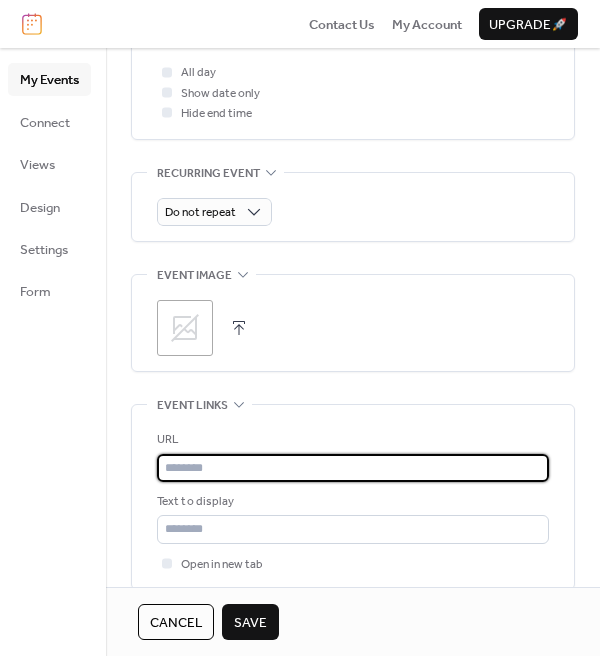 paste on "**********" 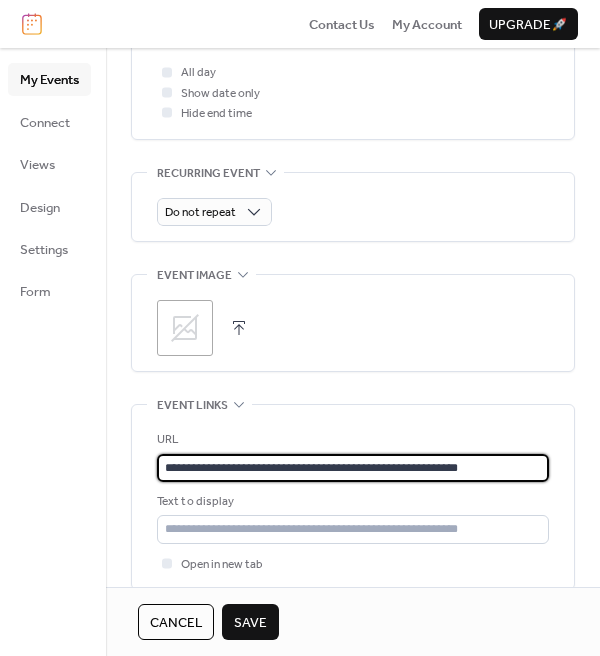 type on "**********" 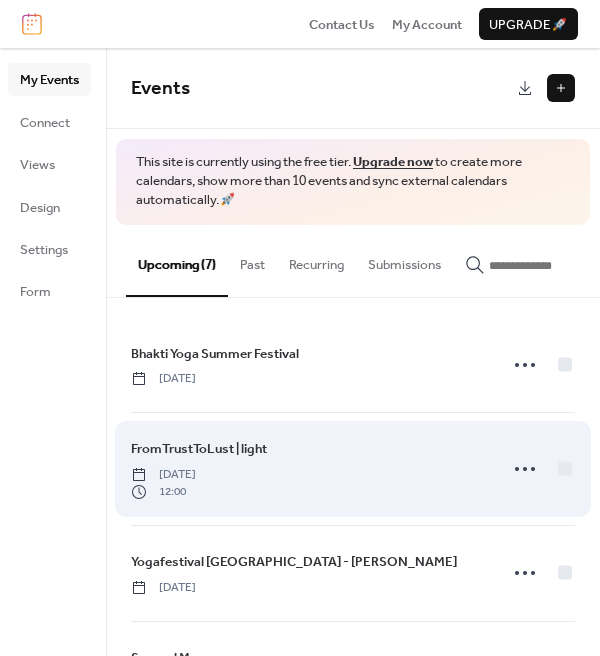 click on "[DATE]" at bounding box center (163, 475) 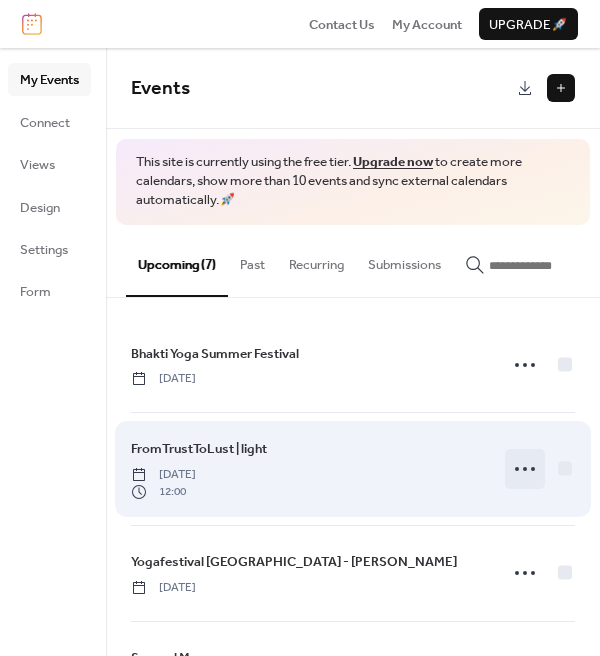 click 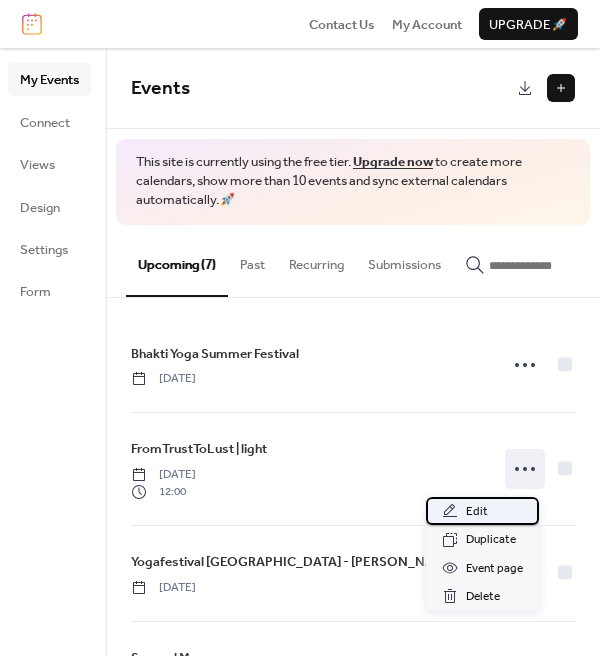 click on "Edit" at bounding box center [482, 511] 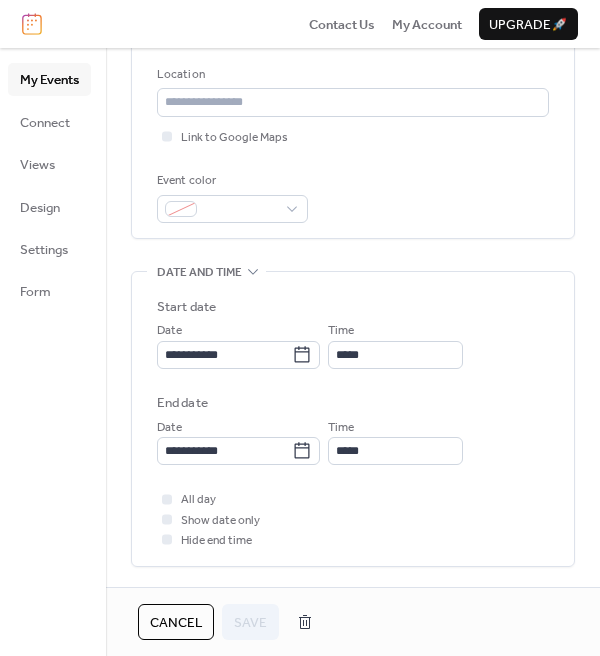 scroll, scrollTop: 425, scrollLeft: 0, axis: vertical 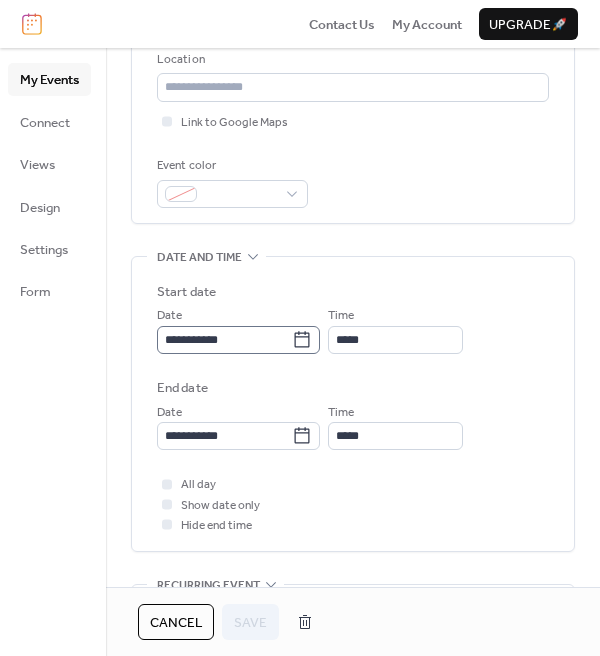 click 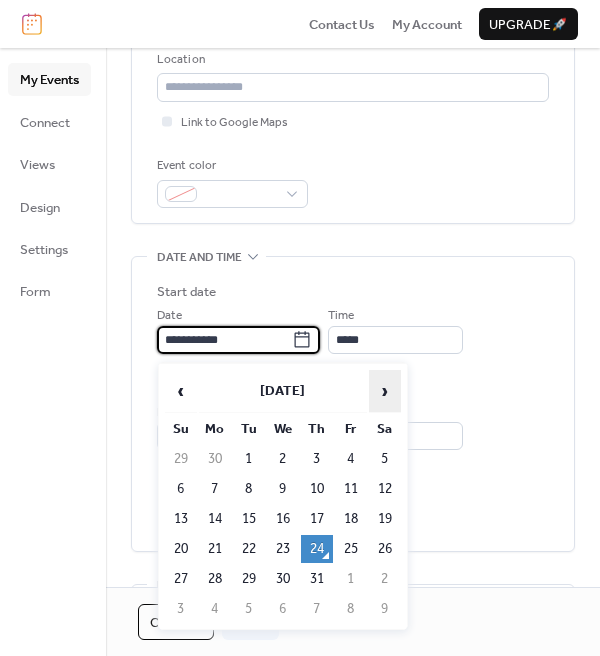 click on "›" at bounding box center [385, 391] 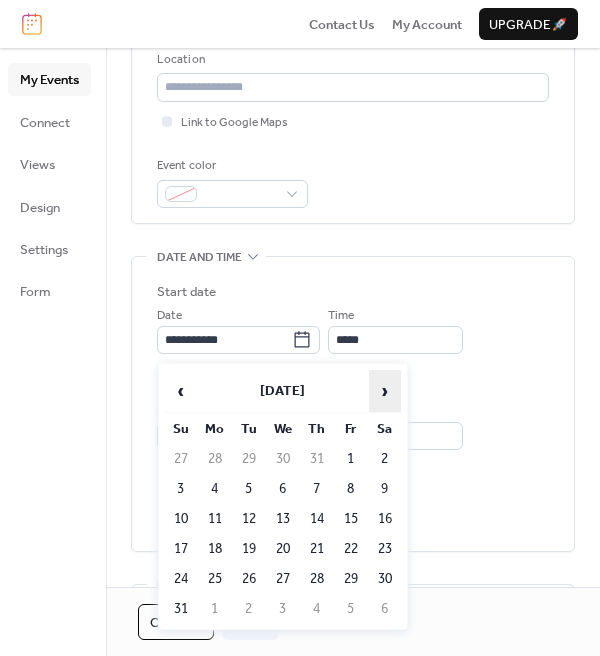 click on "›" at bounding box center (385, 391) 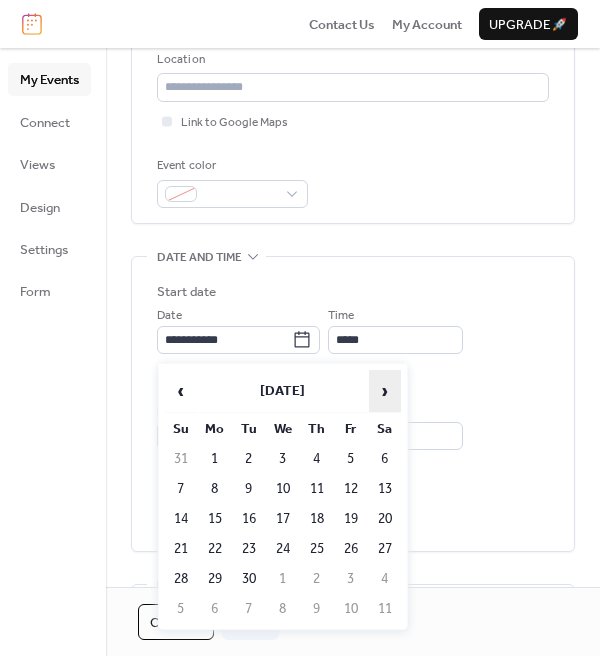 click on "›" at bounding box center [385, 391] 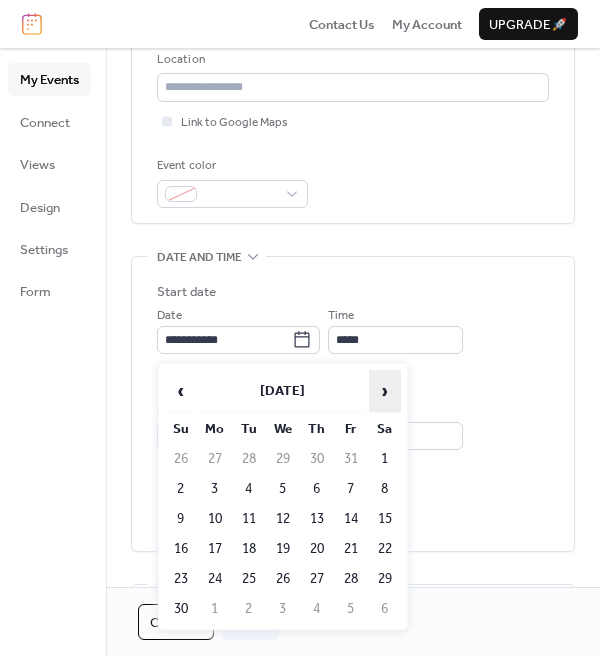 click on "›" at bounding box center (385, 391) 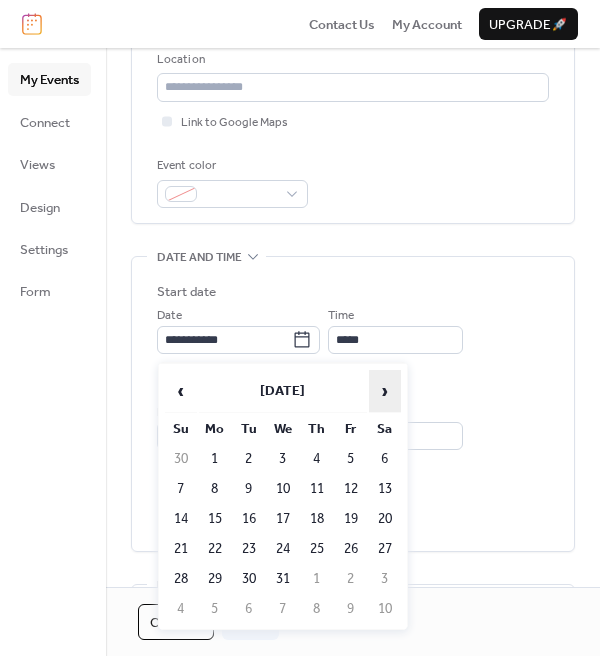 click on "›" at bounding box center (385, 391) 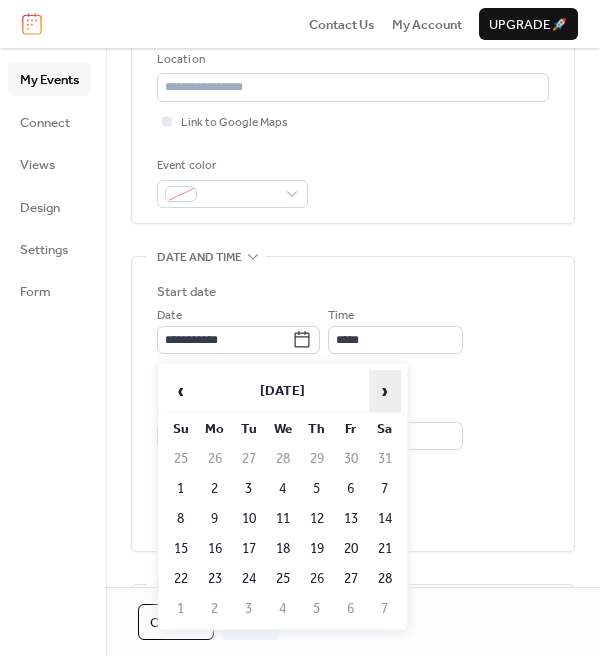 click on "›" at bounding box center [385, 391] 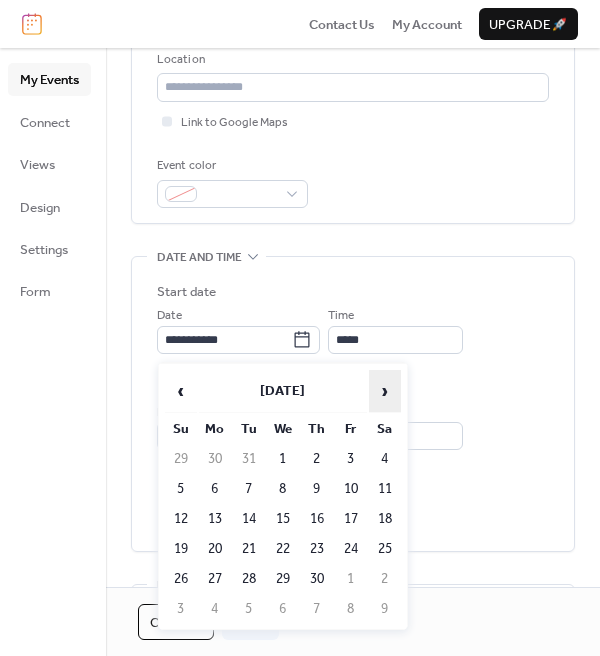 click on "›" at bounding box center [385, 391] 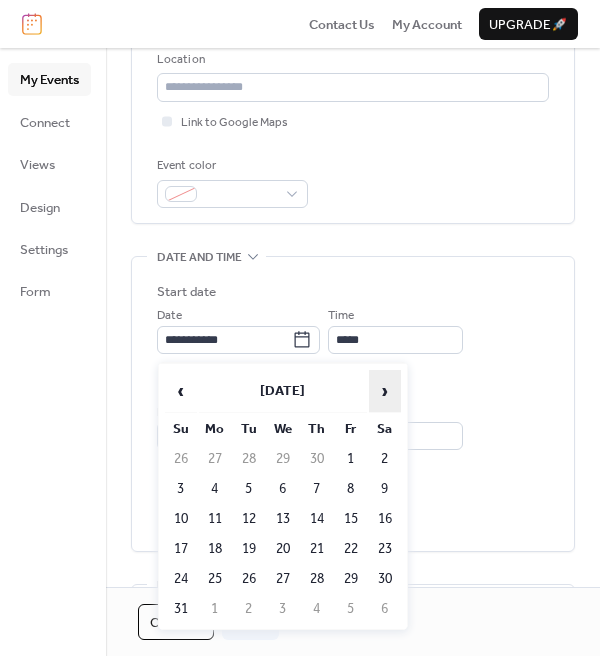 click on "›" at bounding box center [385, 391] 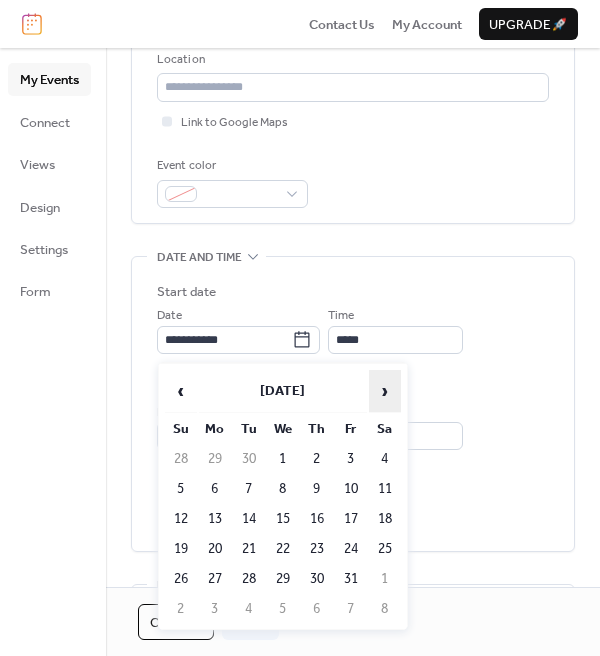 click on "›" at bounding box center [385, 391] 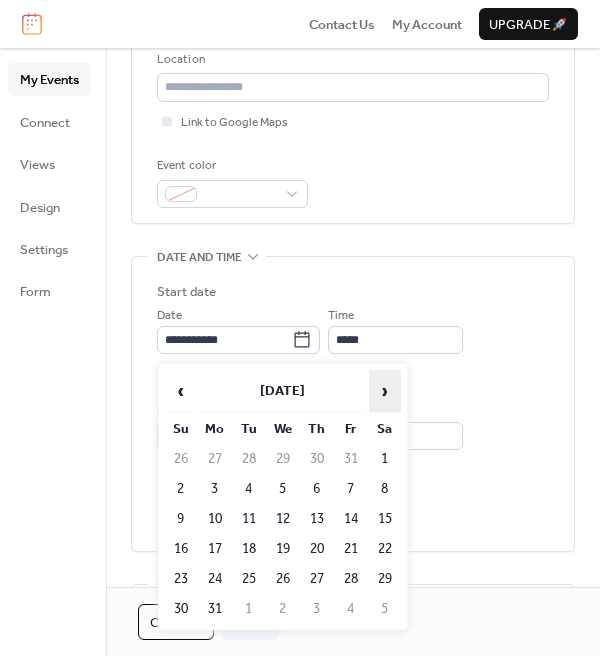 click on "›" at bounding box center [385, 391] 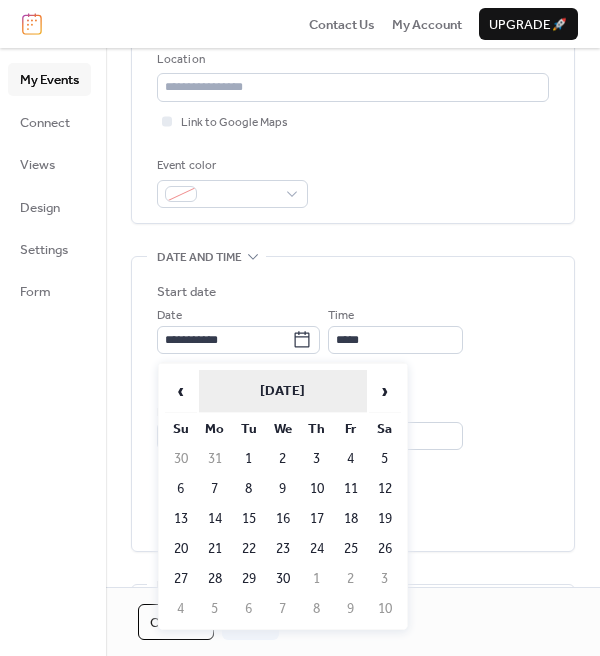 click on "September 2026" at bounding box center [283, 391] 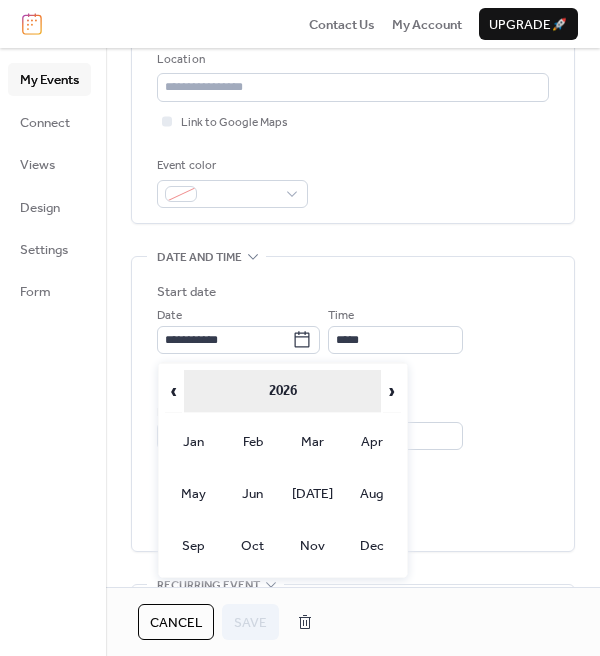 click on "2026" at bounding box center (282, 391) 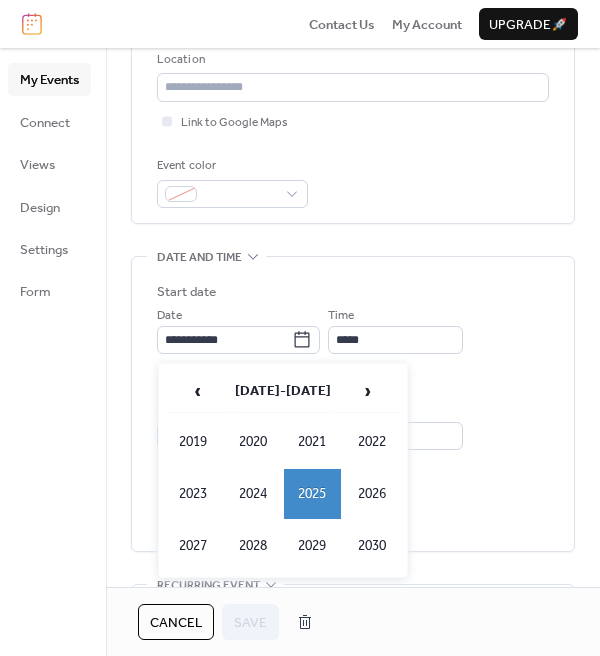click on "2025" at bounding box center (313, 494) 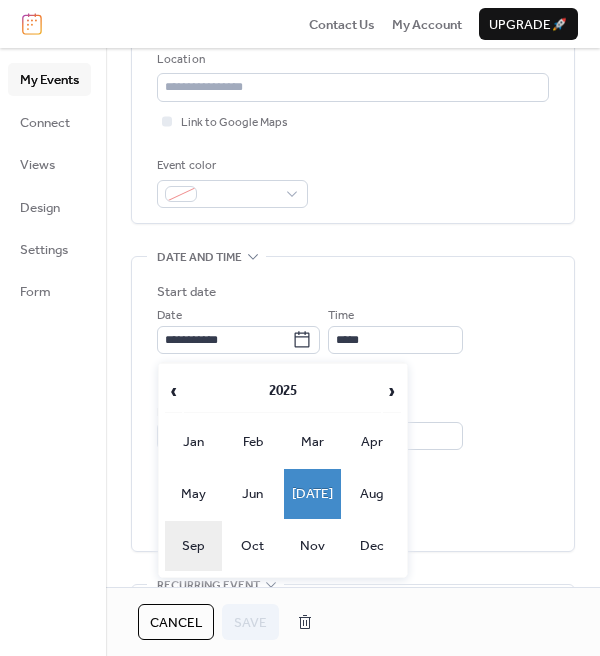 click on "Sep" at bounding box center (194, 546) 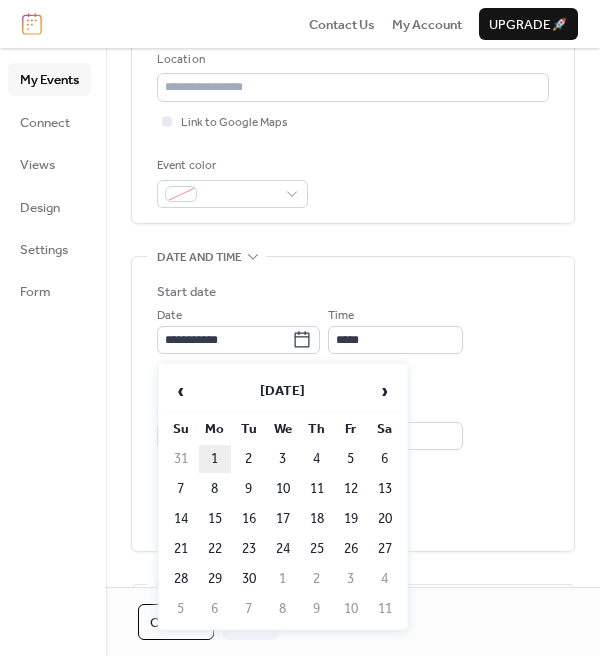 click on "1" at bounding box center [215, 459] 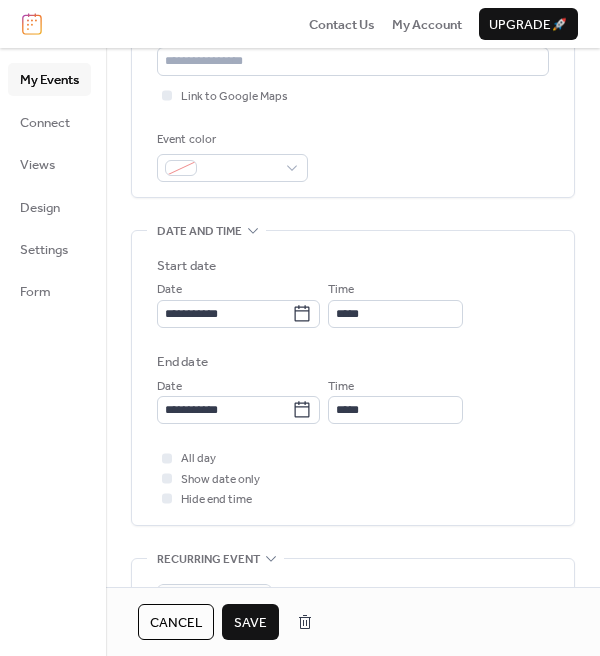 scroll, scrollTop: 457, scrollLeft: 0, axis: vertical 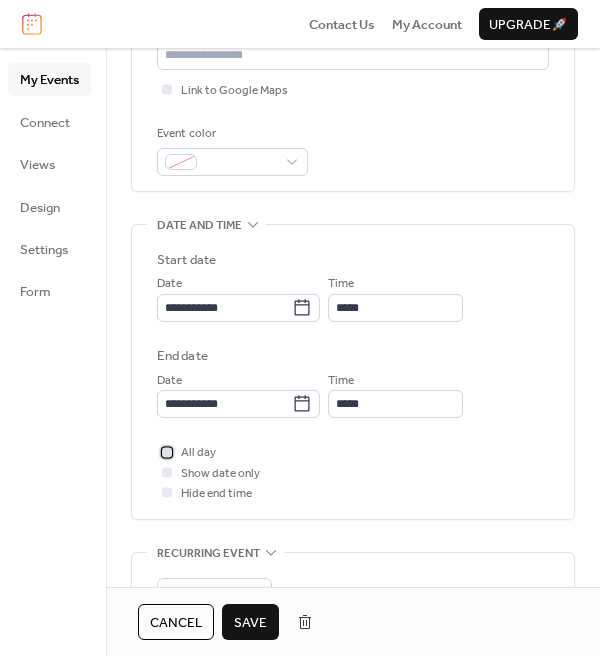click at bounding box center [167, 452] 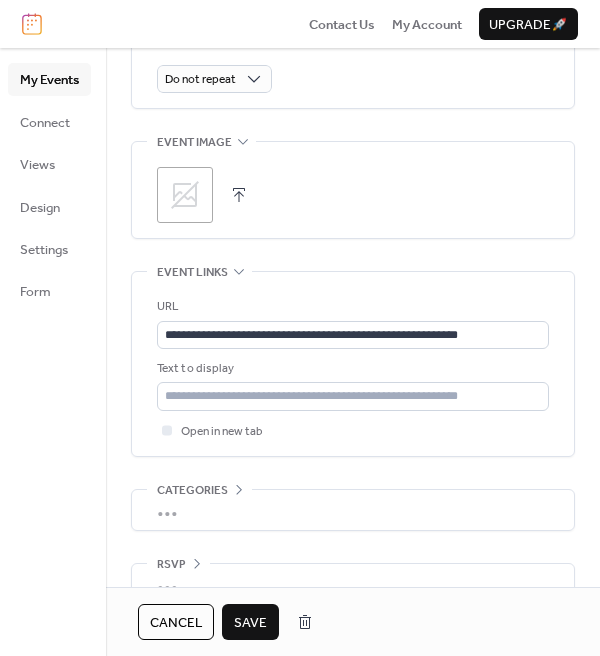 scroll, scrollTop: 971, scrollLeft: 0, axis: vertical 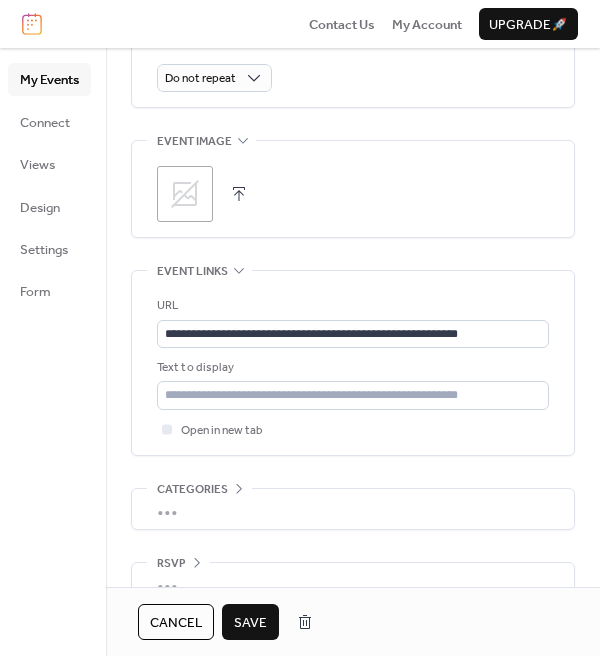 click on "Save" at bounding box center [250, 622] 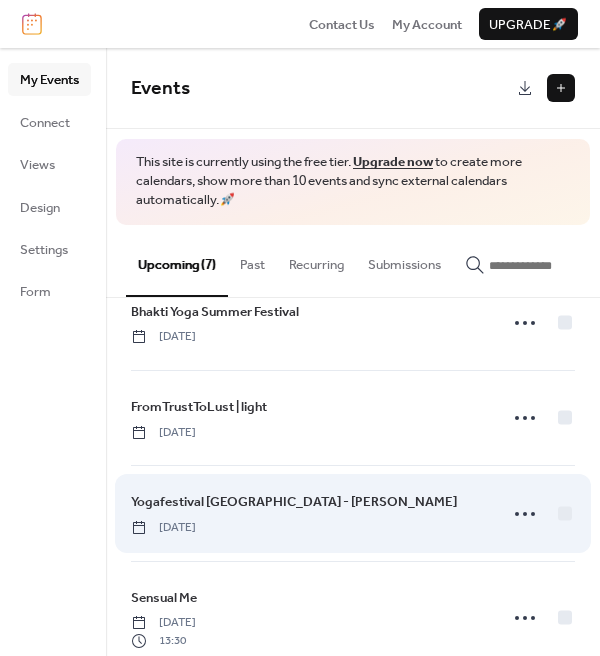 scroll, scrollTop: 35, scrollLeft: 0, axis: vertical 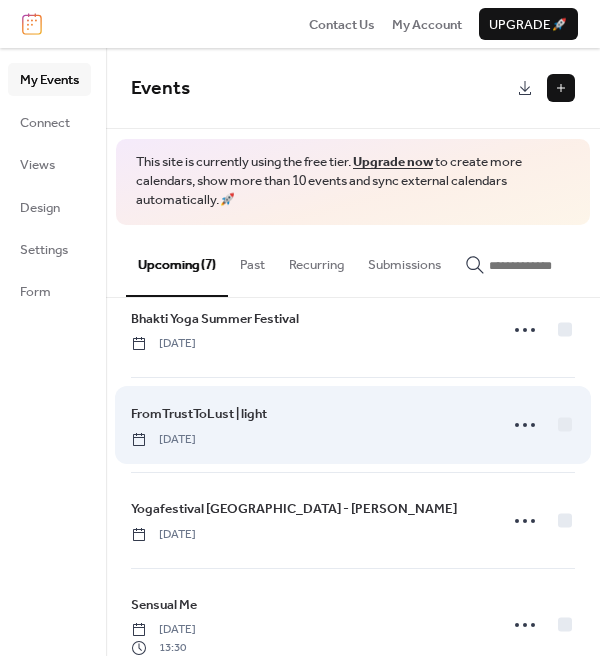 click on "FromTrustToLust | light  Monday, September 1, 2025" at bounding box center (308, 425) 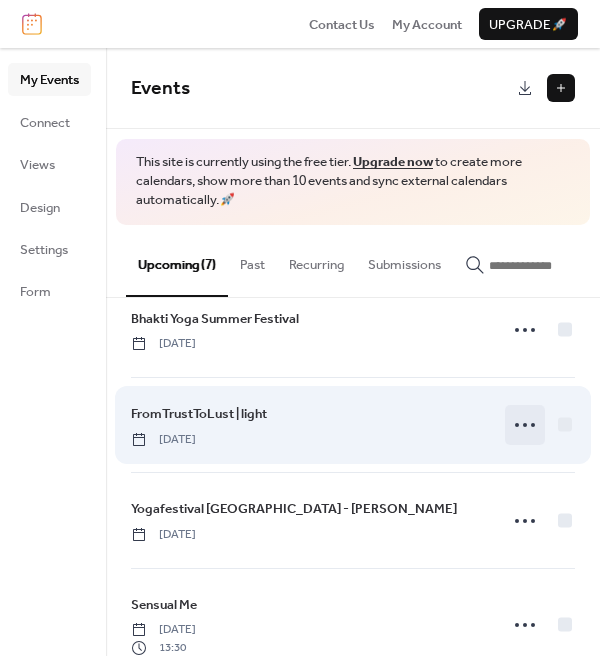 click 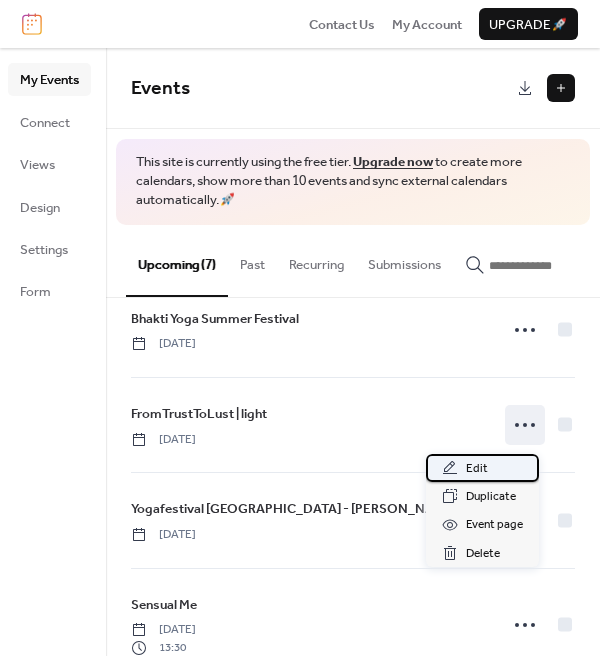 click on "Edit" at bounding box center (477, 469) 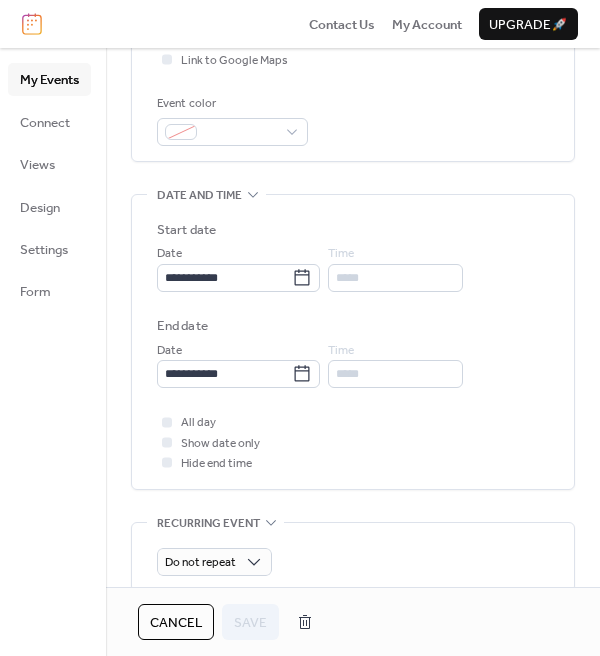 scroll, scrollTop: 507, scrollLeft: 0, axis: vertical 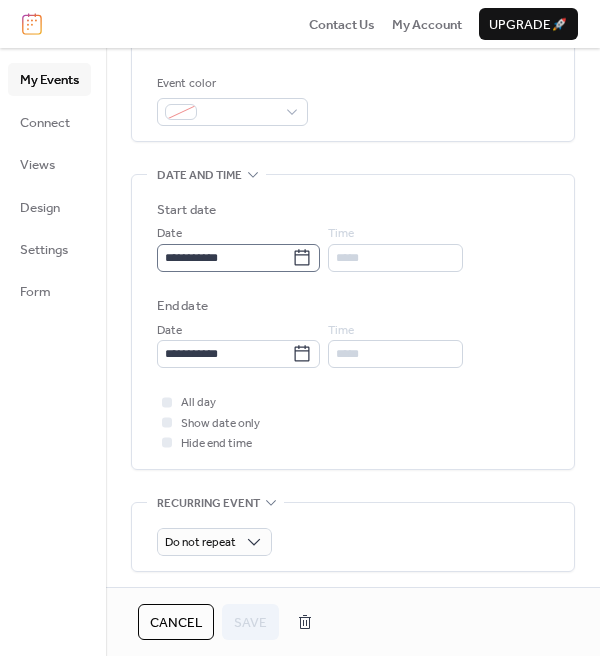 click 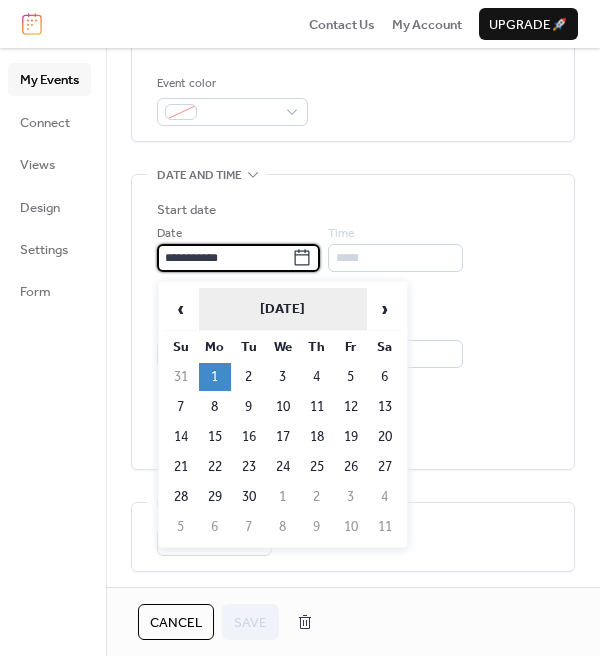 click on "September 2025" at bounding box center [283, 309] 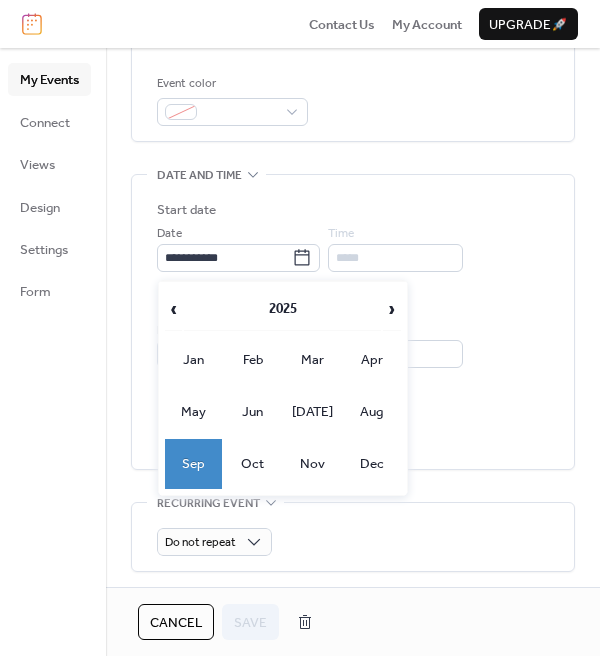 click on "2025" at bounding box center [282, 309] 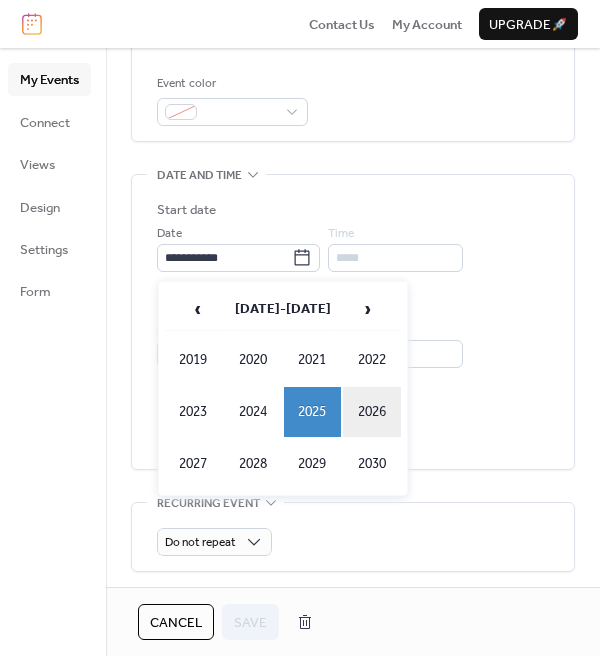 click on "2026" at bounding box center [372, 412] 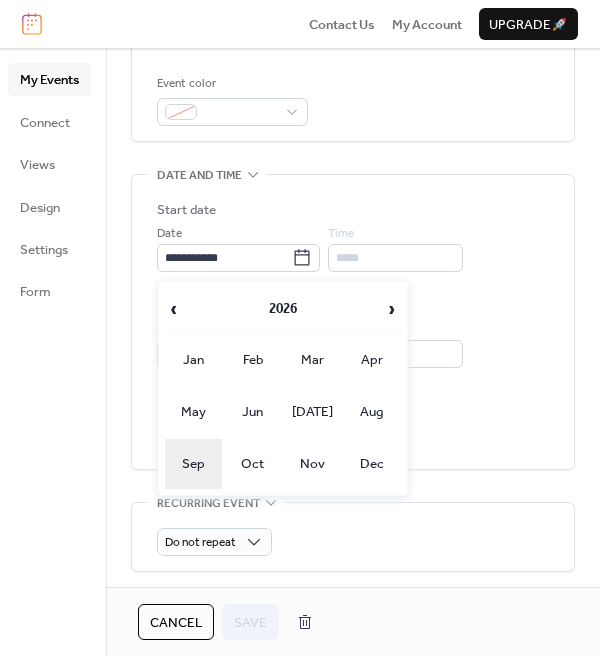 click on "Sep" at bounding box center [194, 464] 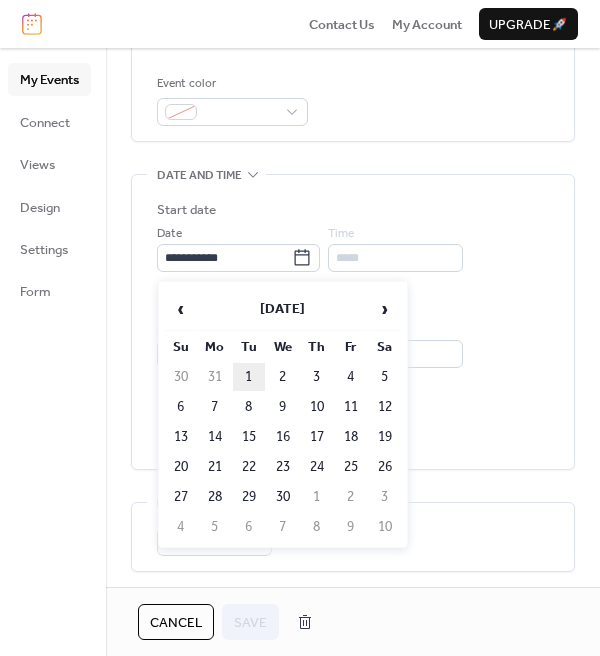 click on "1" at bounding box center (249, 377) 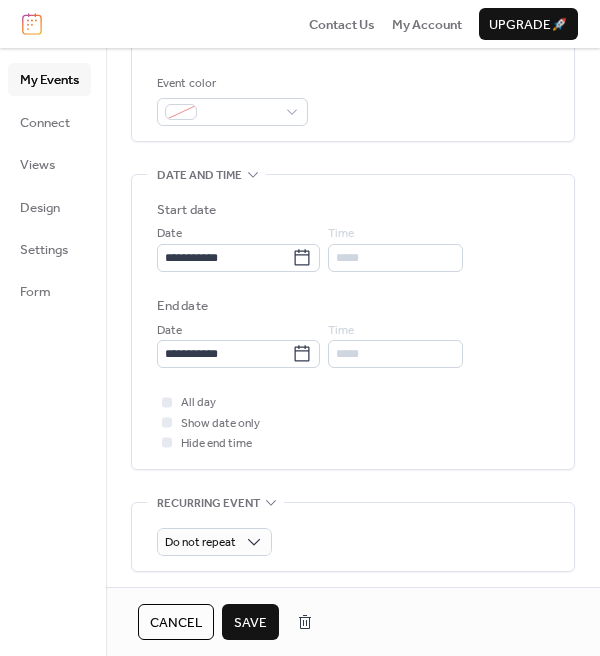 click on "Save" at bounding box center (250, 623) 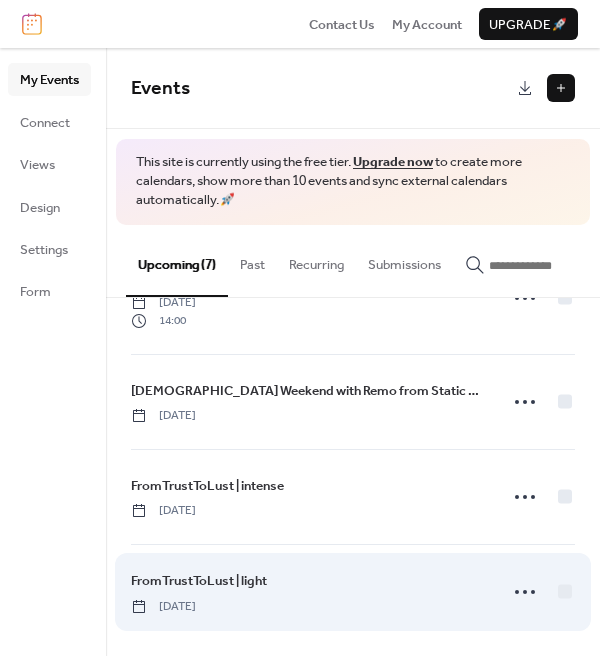 scroll, scrollTop: 379, scrollLeft: 0, axis: vertical 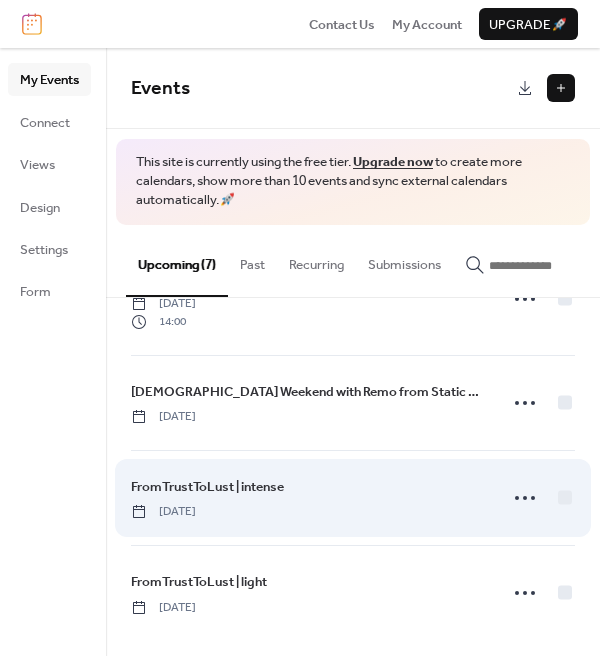 click on "FromTrustToLust | intense Wednesday, April 1, 2026" at bounding box center [308, 498] 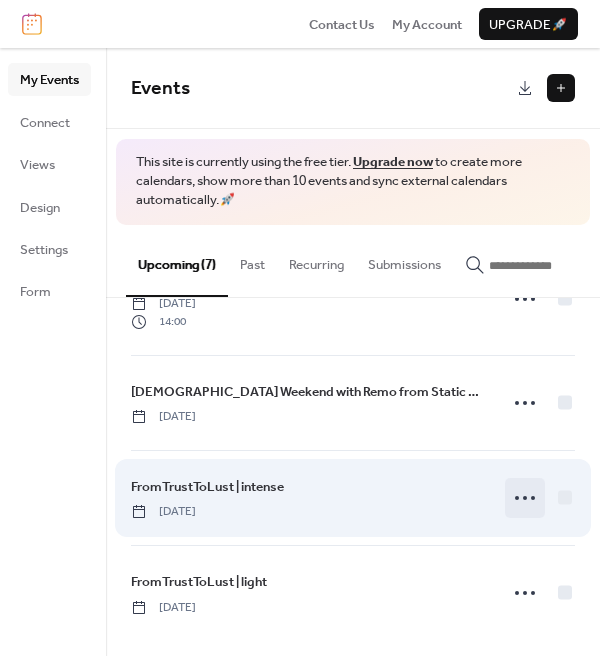 click 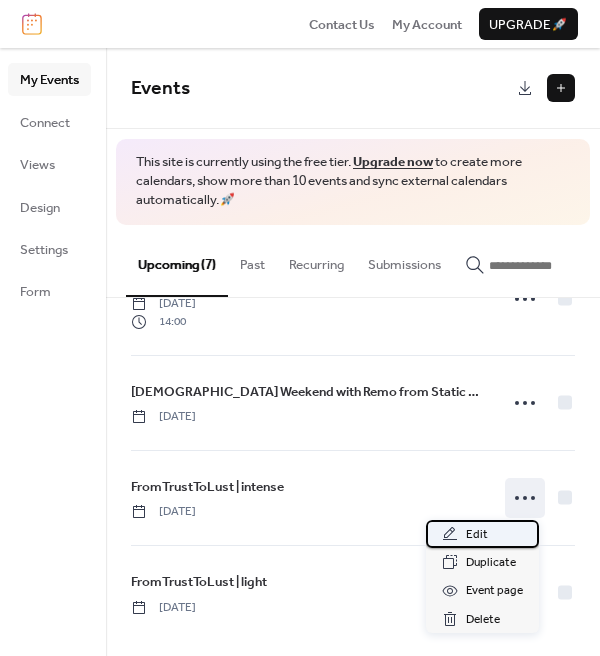 click on "Edit" at bounding box center (477, 535) 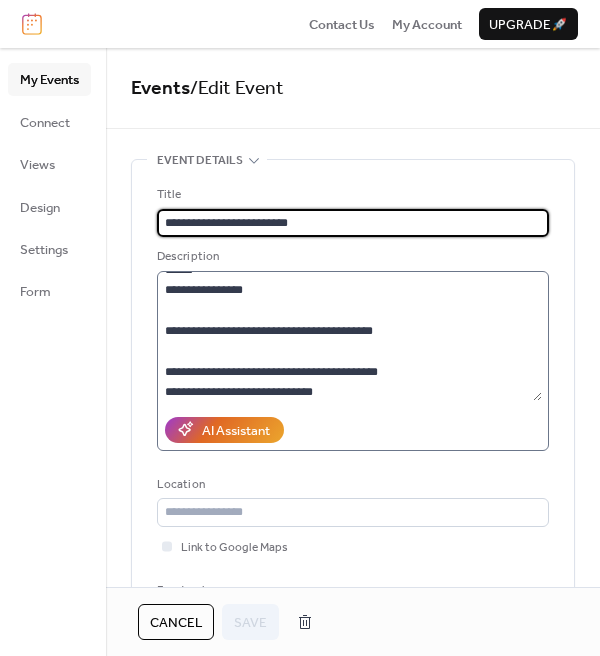 scroll, scrollTop: 218, scrollLeft: 0, axis: vertical 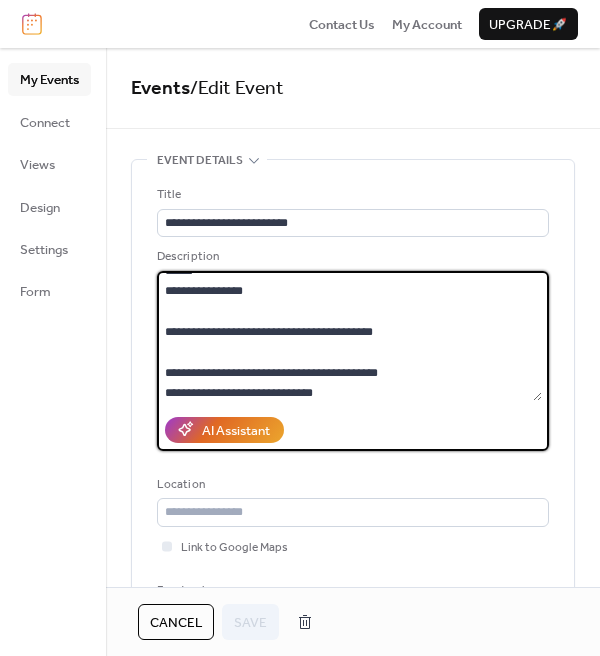 drag, startPoint x: 166, startPoint y: 366, endPoint x: 428, endPoint y: 395, distance: 263.60007 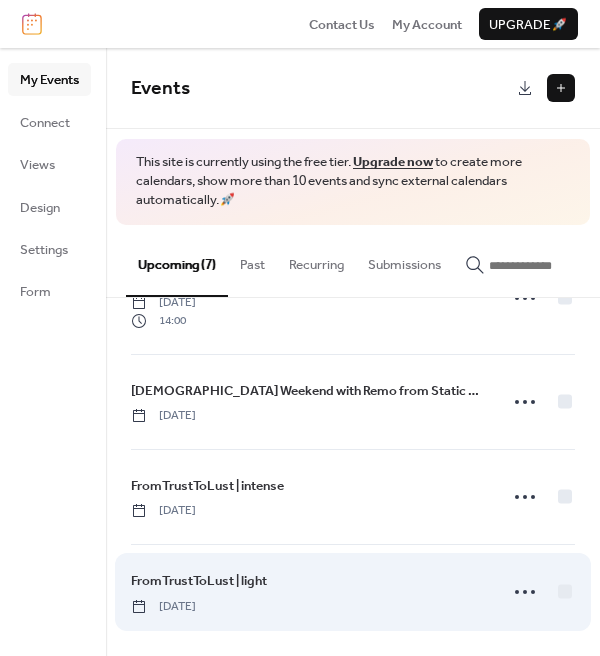 scroll, scrollTop: 379, scrollLeft: 0, axis: vertical 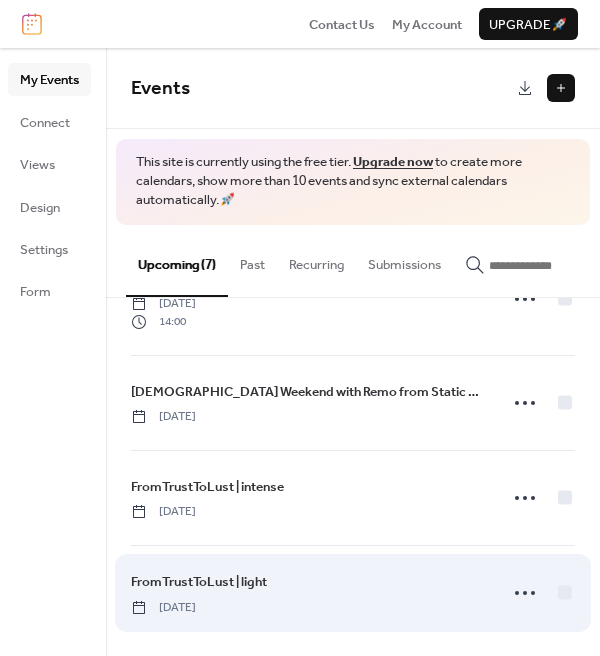 click on "FromTrustToLust | light" at bounding box center [199, 582] 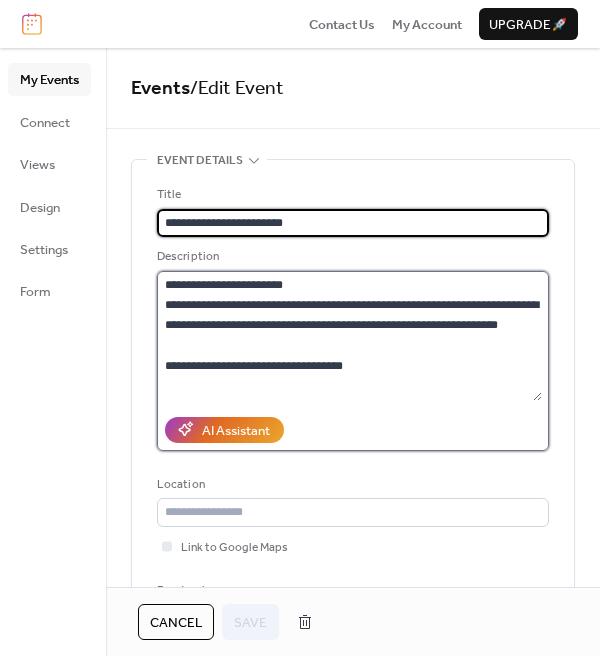 click on "**********" at bounding box center (349, 336) 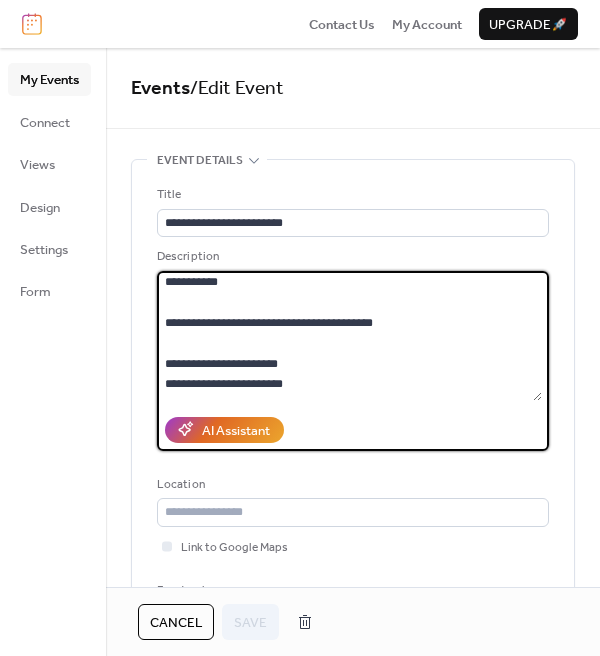 scroll, scrollTop: 152, scrollLeft: 0, axis: vertical 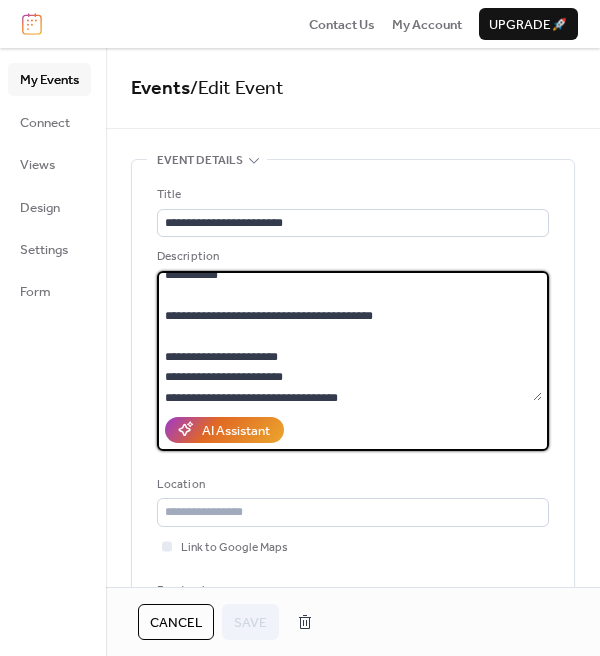 click on "**********" at bounding box center [349, 336] 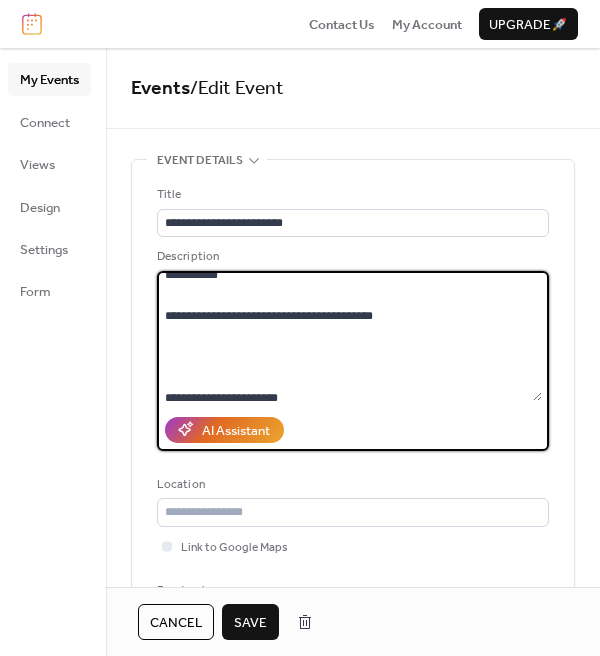 paste on "**********" 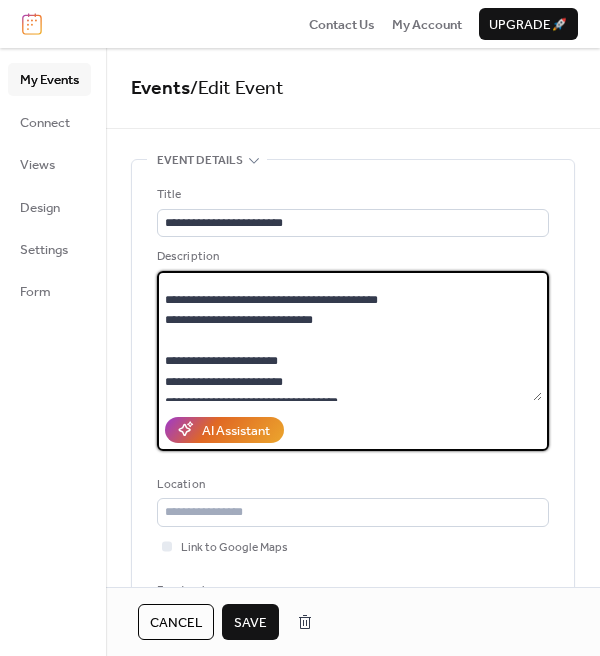 scroll, scrollTop: 233, scrollLeft: 0, axis: vertical 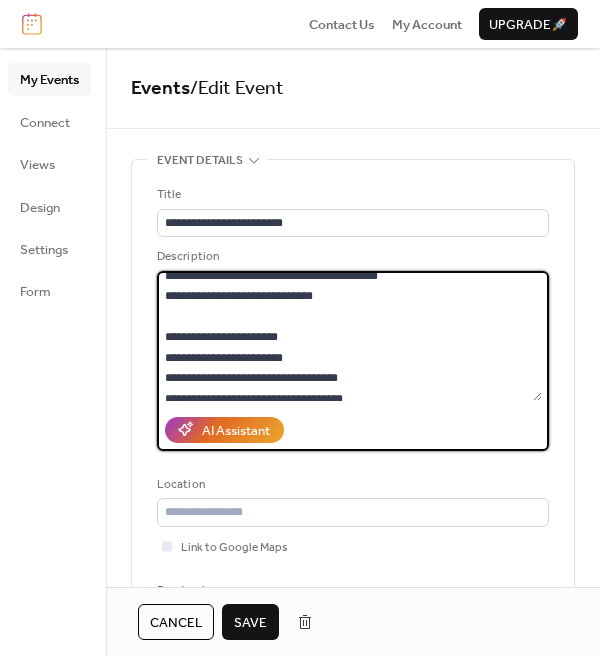 type on "**********" 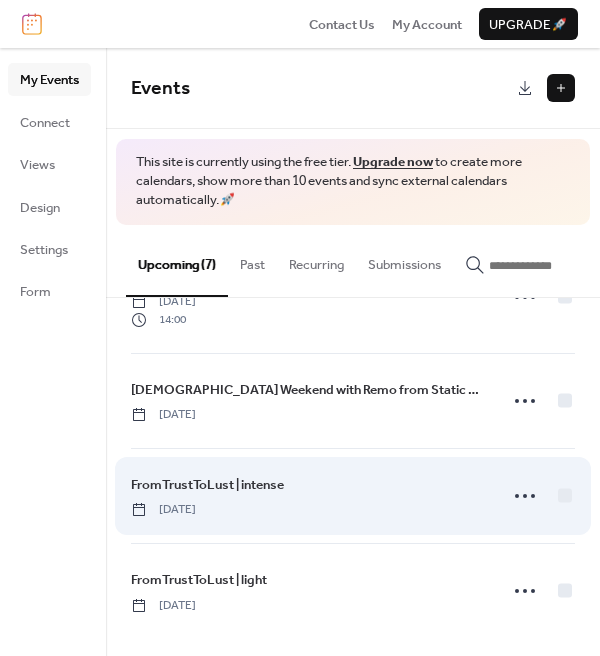 scroll, scrollTop: 379, scrollLeft: 0, axis: vertical 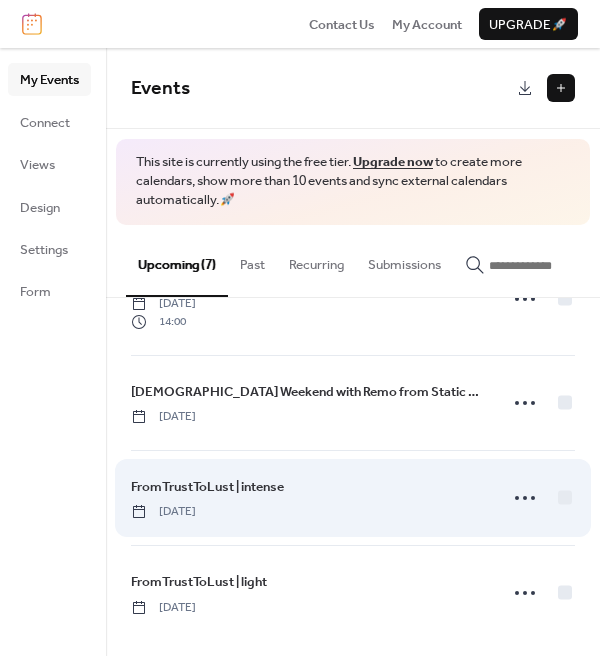 click on "FromTrustToLust | intense" at bounding box center (207, 487) 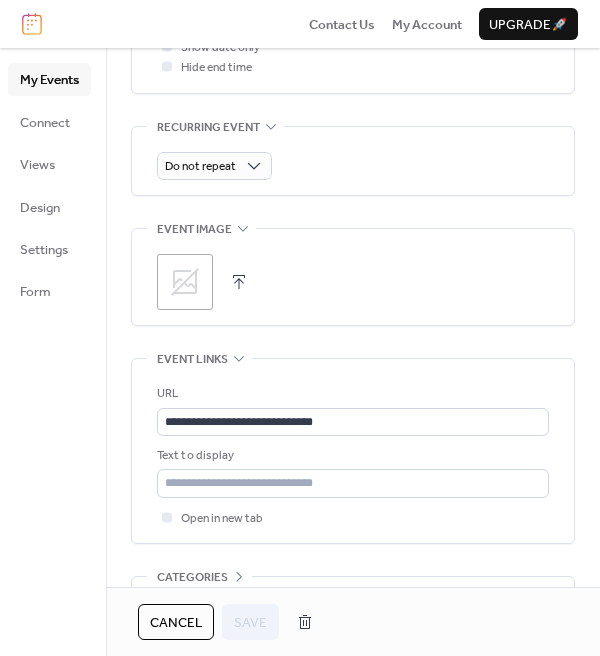 scroll, scrollTop: 884, scrollLeft: 0, axis: vertical 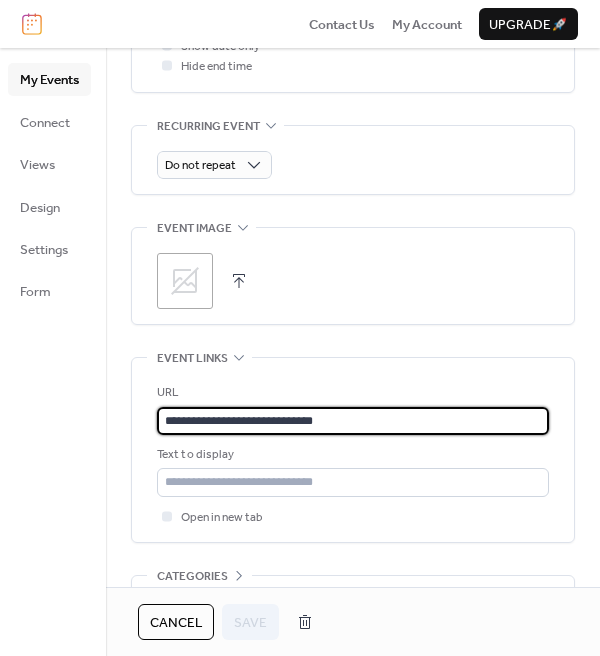 drag, startPoint x: 350, startPoint y: 424, endPoint x: 111, endPoint y: 424, distance: 239 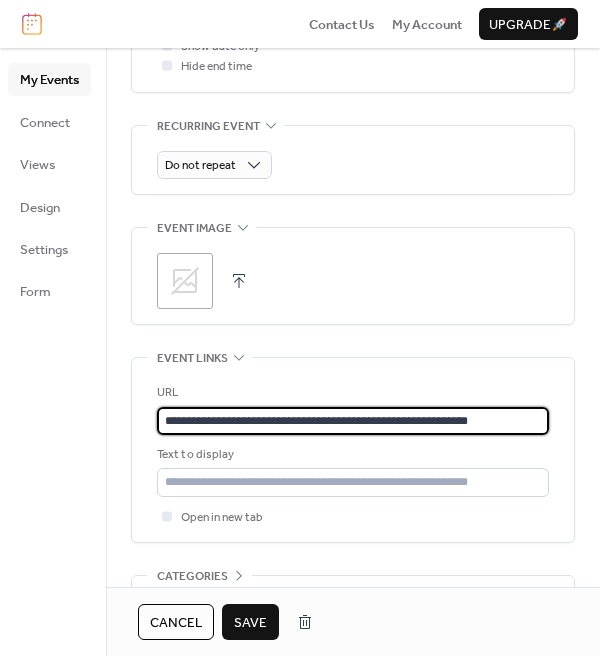 type on "**********" 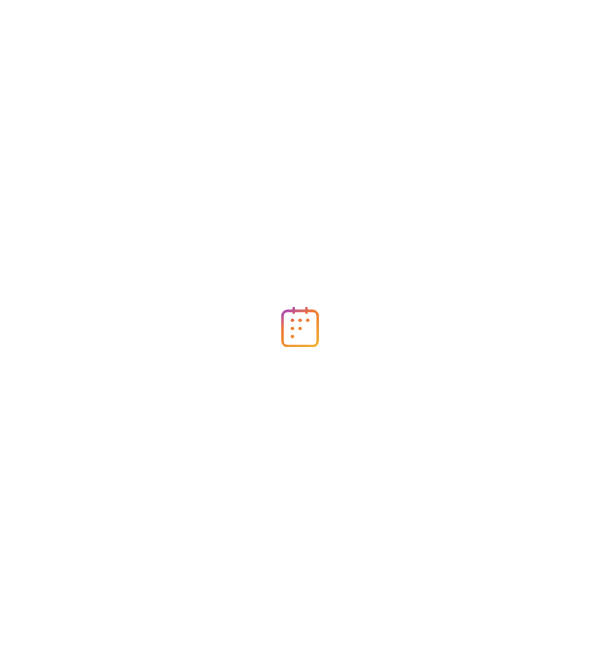 scroll, scrollTop: 0, scrollLeft: 0, axis: both 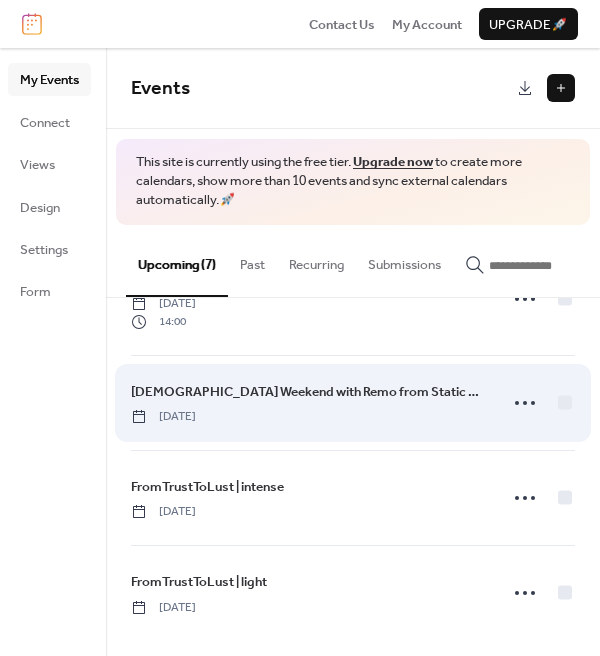 click on "[DEMOGRAPHIC_DATA] Weekend with Remo from Static Events" at bounding box center (308, 392) 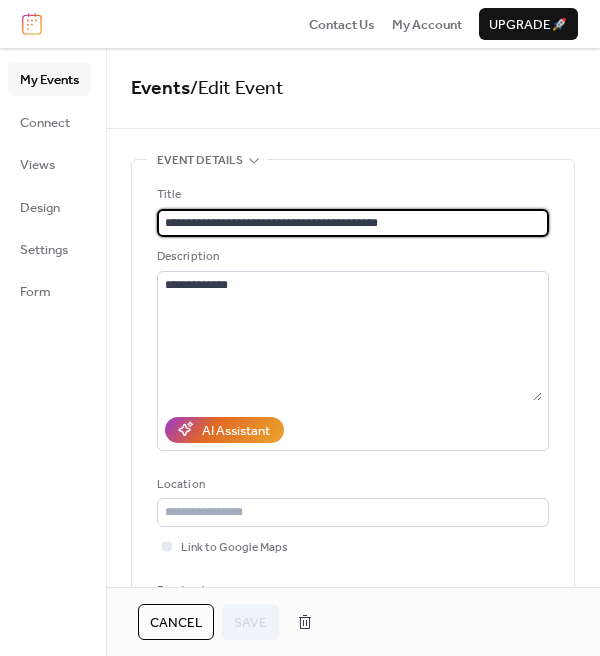 click on "**********" at bounding box center [353, 223] 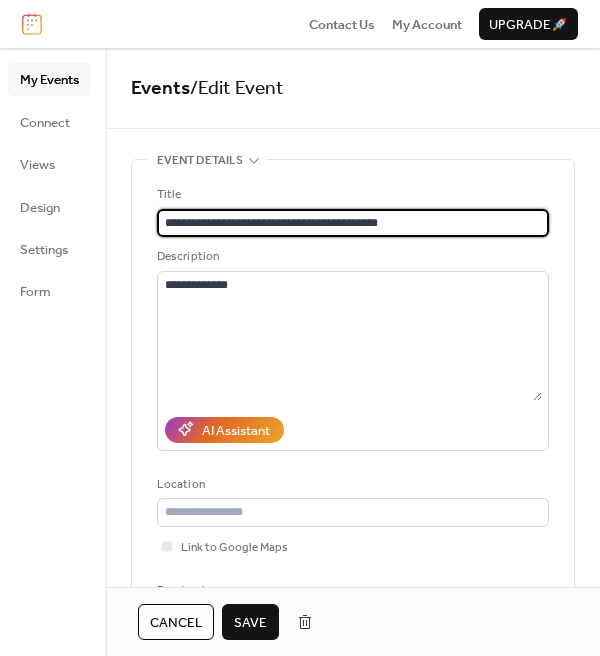 type on "**********" 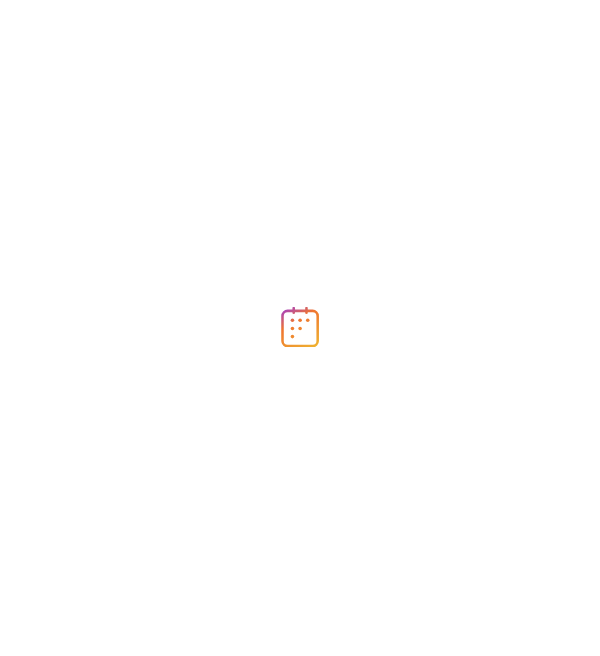 scroll, scrollTop: 0, scrollLeft: 0, axis: both 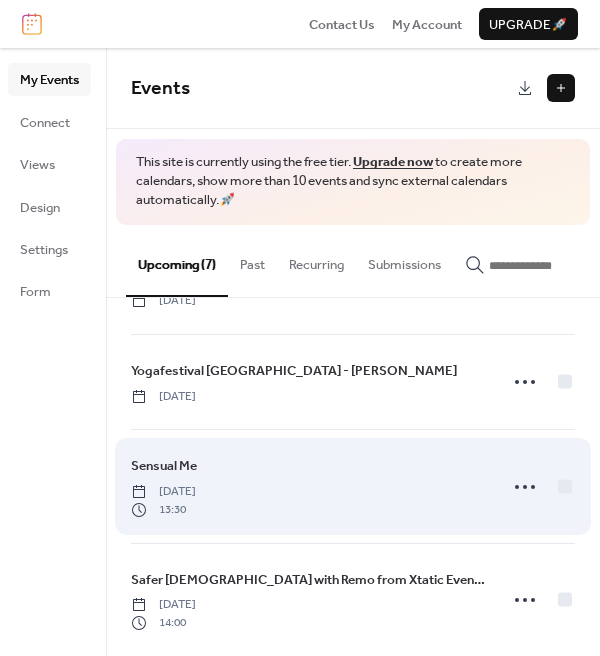 click on "Sensual Me Sunday, September 21, 2025 13:30" at bounding box center [308, 486] 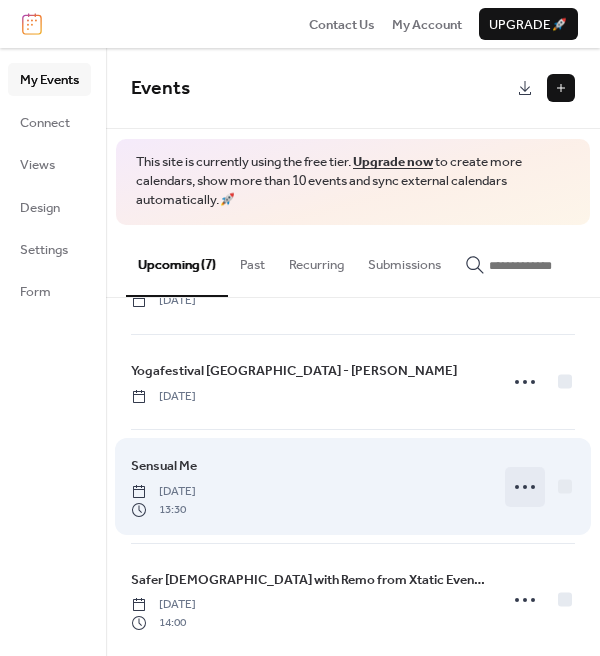 click 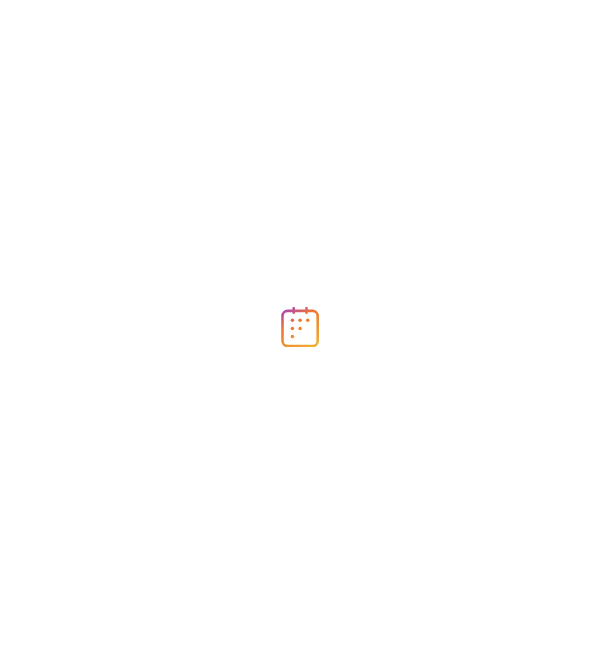 scroll, scrollTop: 0, scrollLeft: 0, axis: both 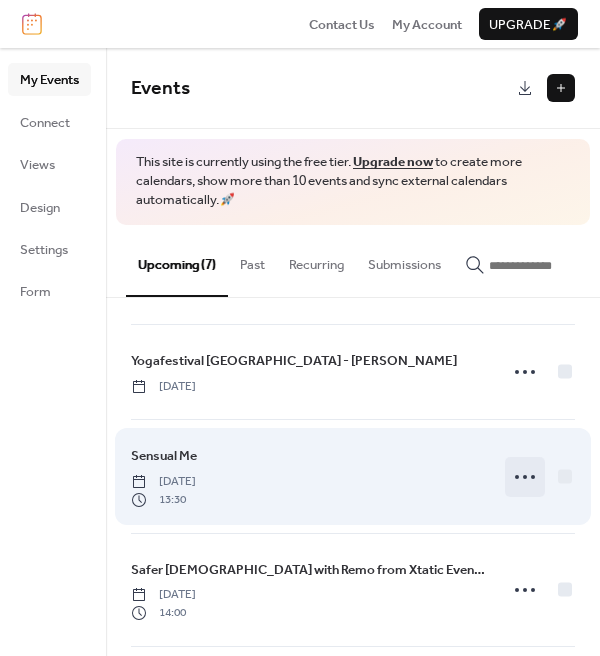 click 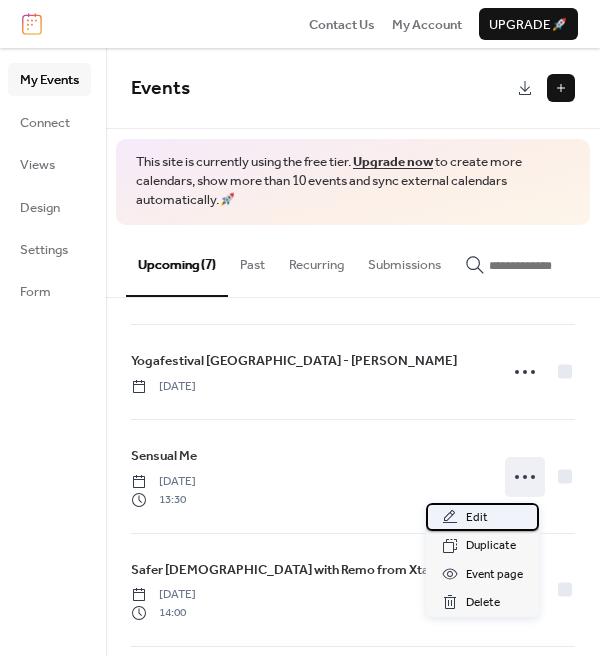 click on "Edit" at bounding box center [477, 518] 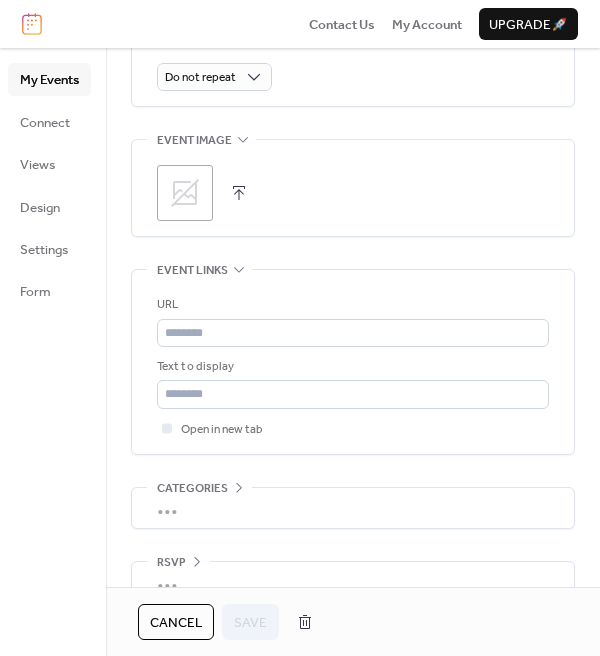 scroll, scrollTop: 993, scrollLeft: 0, axis: vertical 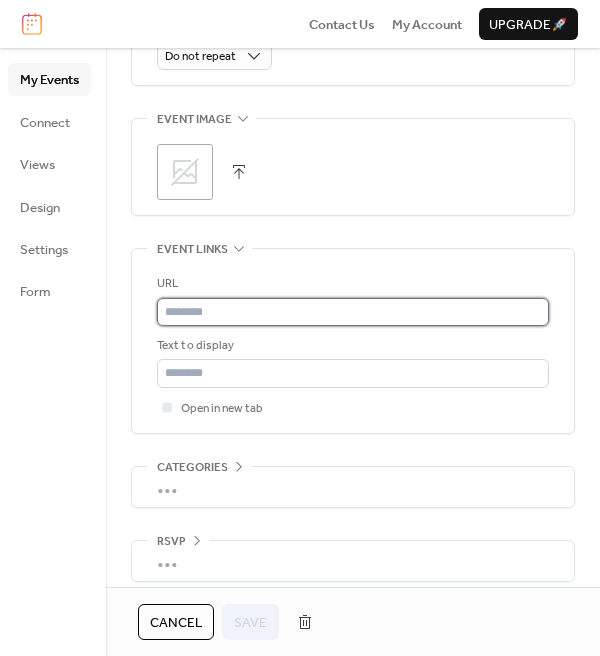 click at bounding box center [353, 312] 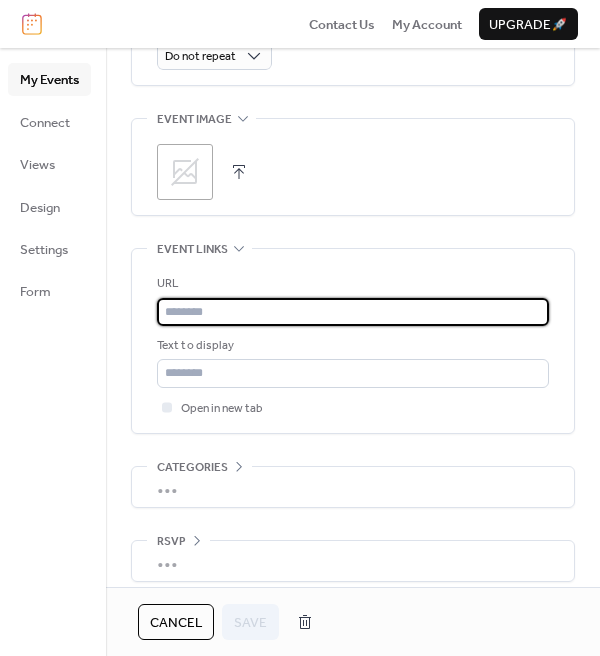 paste on "**********" 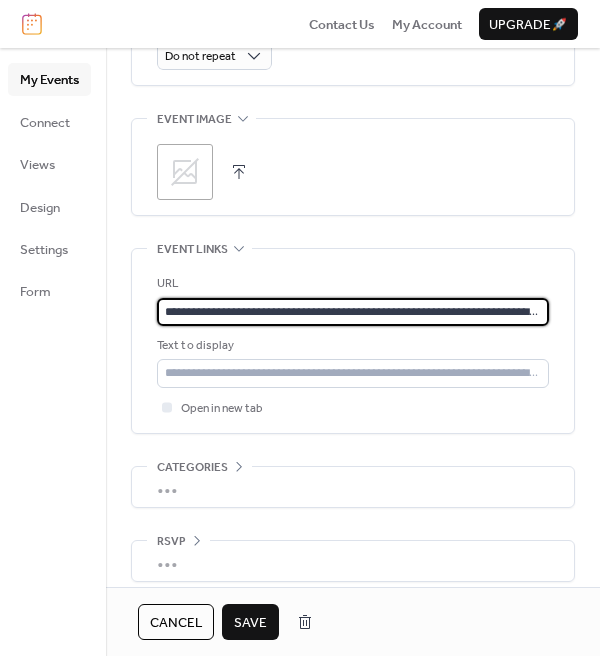 type on "**********" 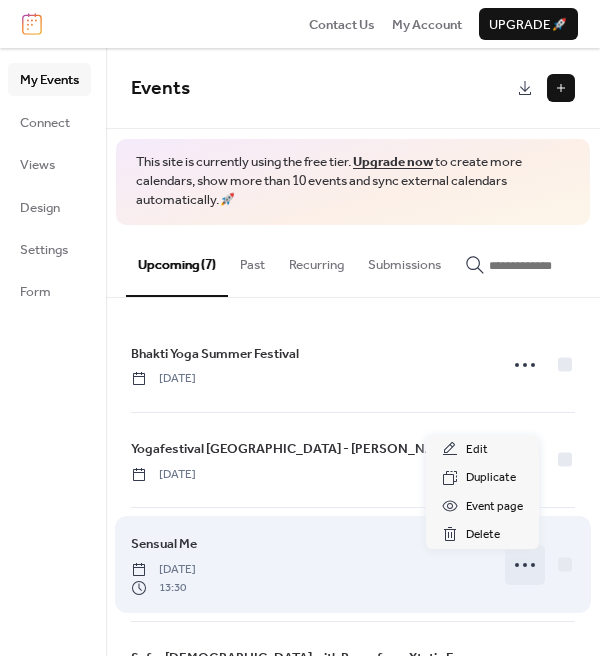 click 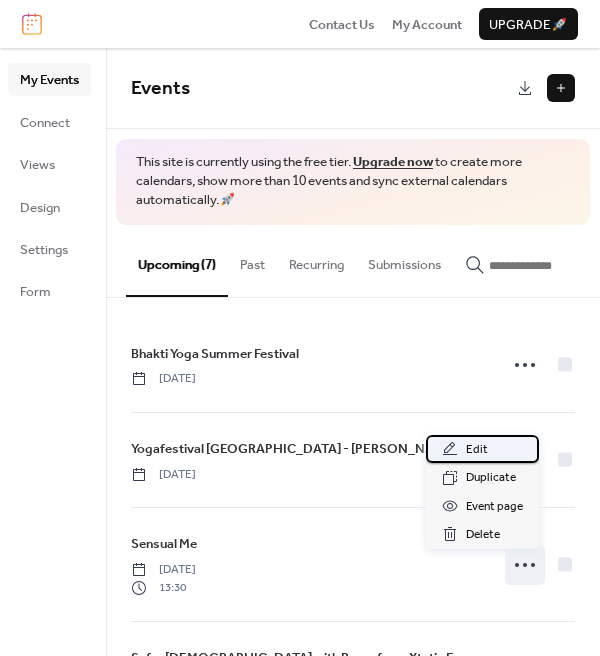 click on "Edit" at bounding box center [477, 450] 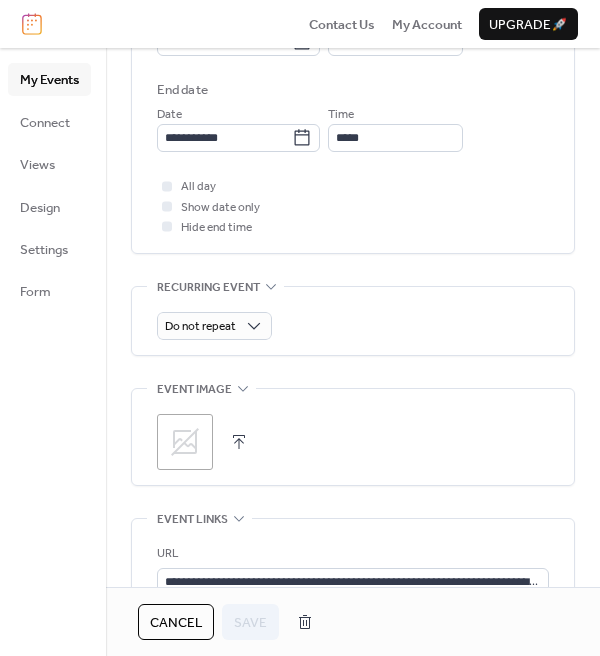 scroll, scrollTop: 733, scrollLeft: 0, axis: vertical 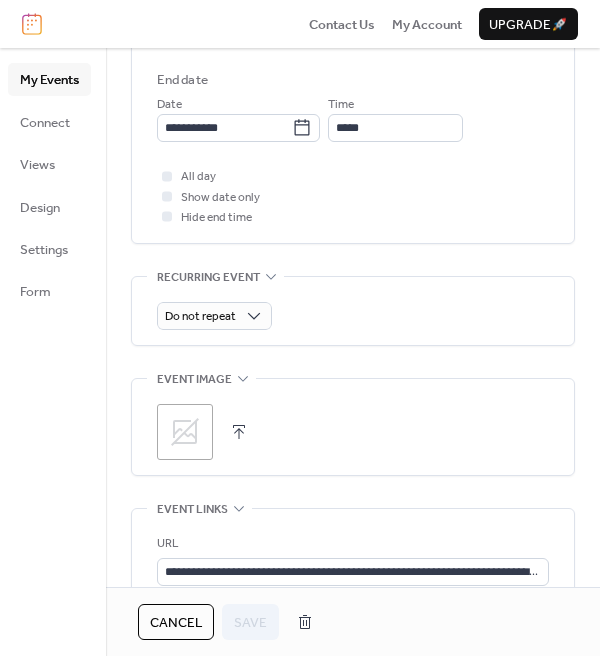 click 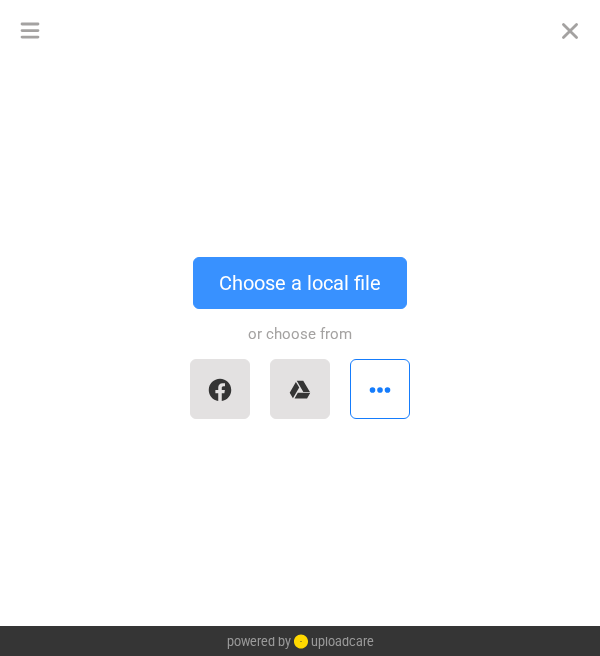 click on "Choose a local file" at bounding box center (300, 283) 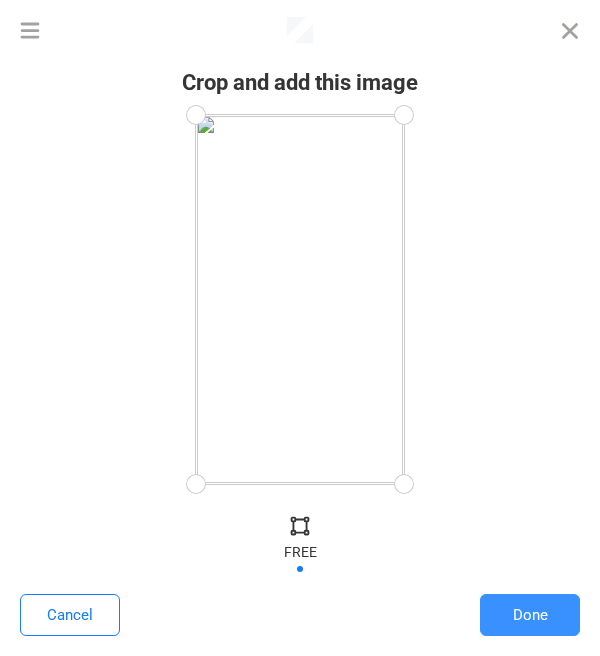 click on "Done" at bounding box center [530, 615] 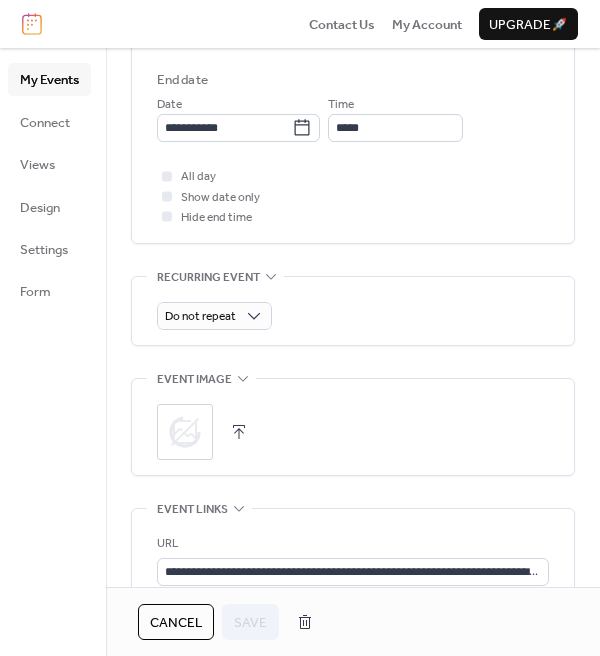 scroll, scrollTop: 0, scrollLeft: 0, axis: both 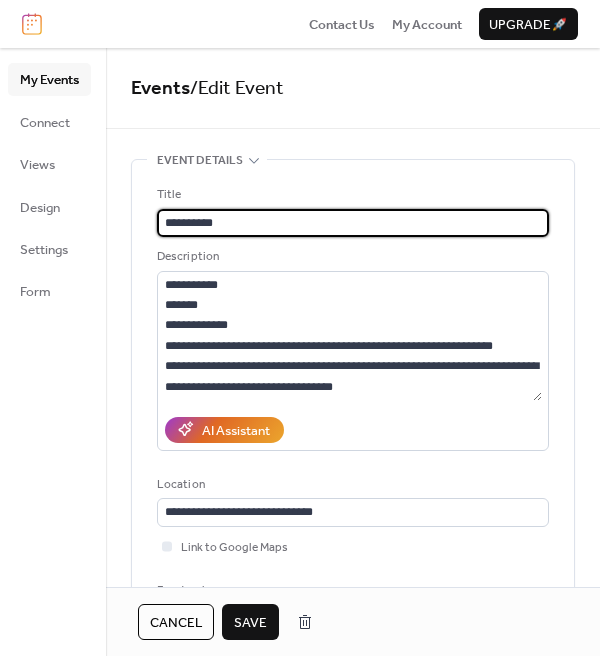 click on "Save" at bounding box center (250, 623) 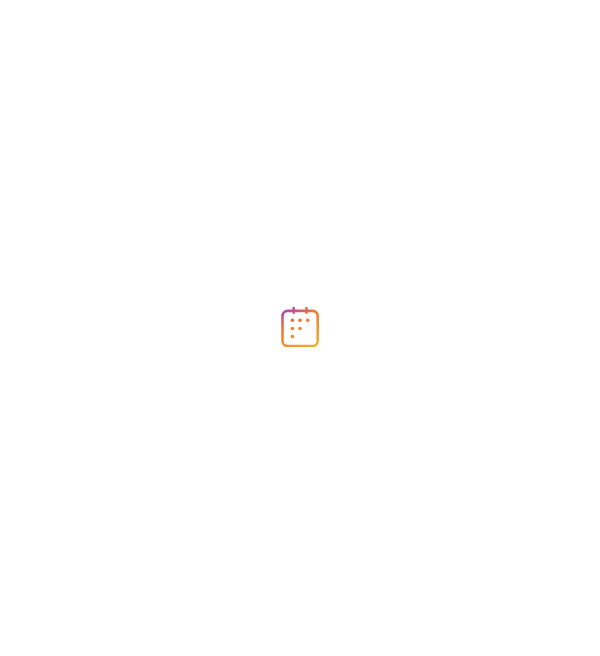 scroll, scrollTop: 0, scrollLeft: 0, axis: both 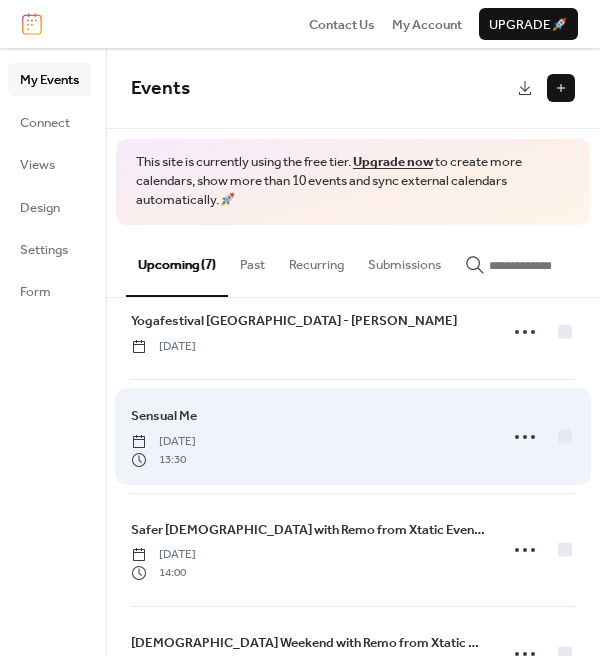 click on "[DATE]" at bounding box center (163, 442) 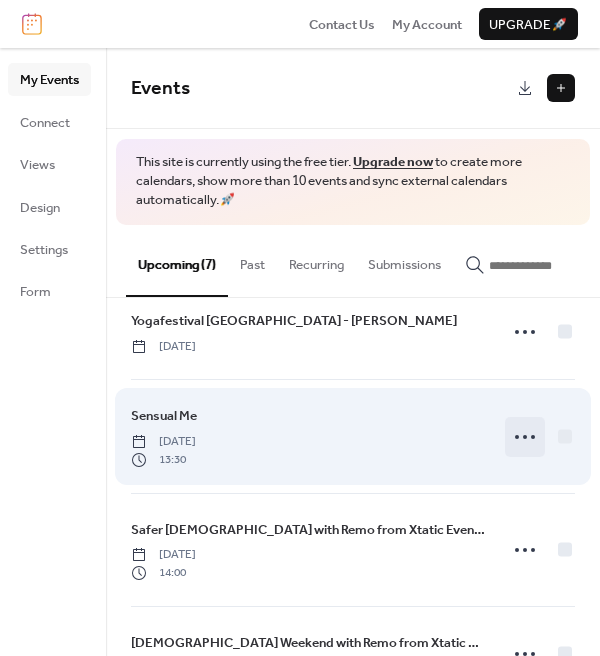 click 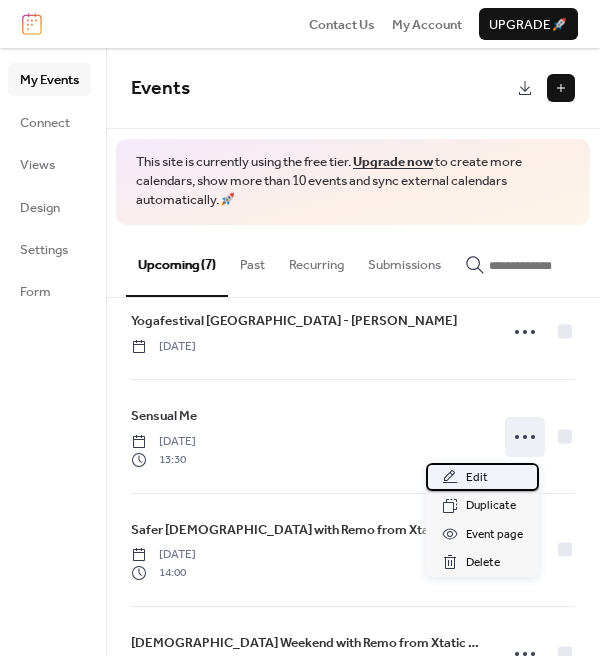 click on "Edit" at bounding box center [482, 477] 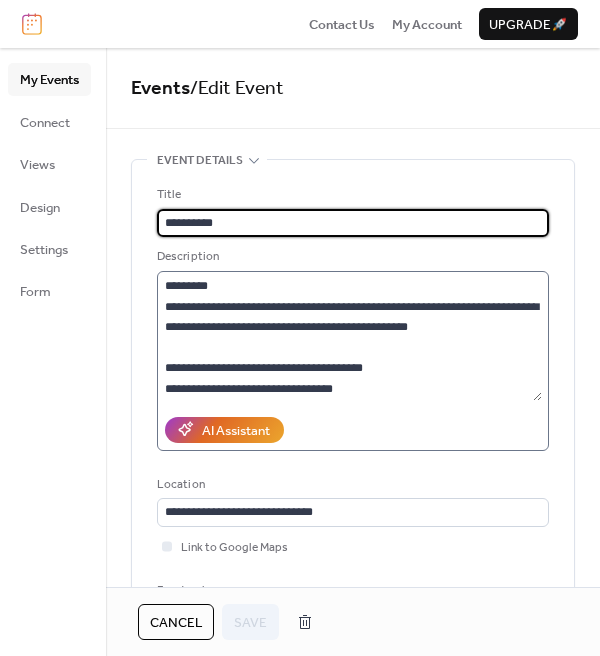 scroll, scrollTop: 263, scrollLeft: 0, axis: vertical 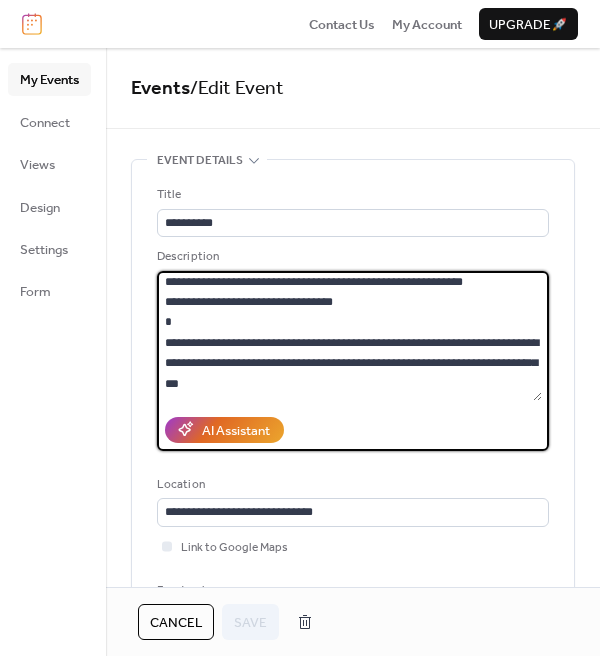 drag, startPoint x: 166, startPoint y: 343, endPoint x: 382, endPoint y: 336, distance: 216.1134 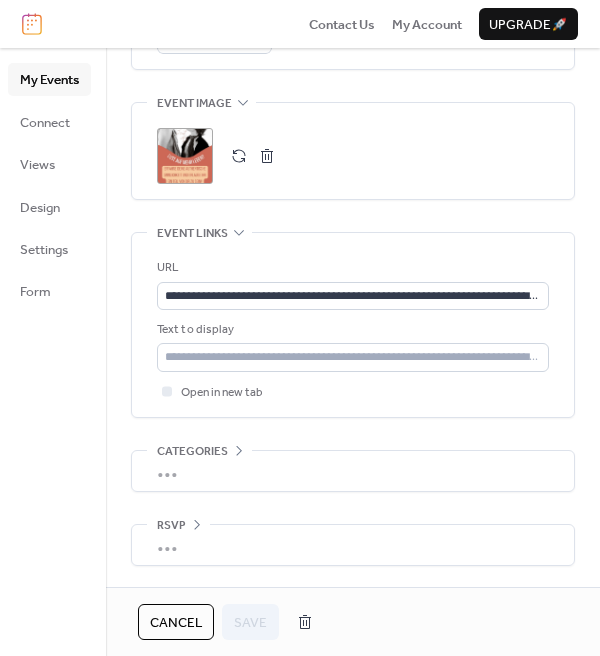 scroll, scrollTop: 1016, scrollLeft: 0, axis: vertical 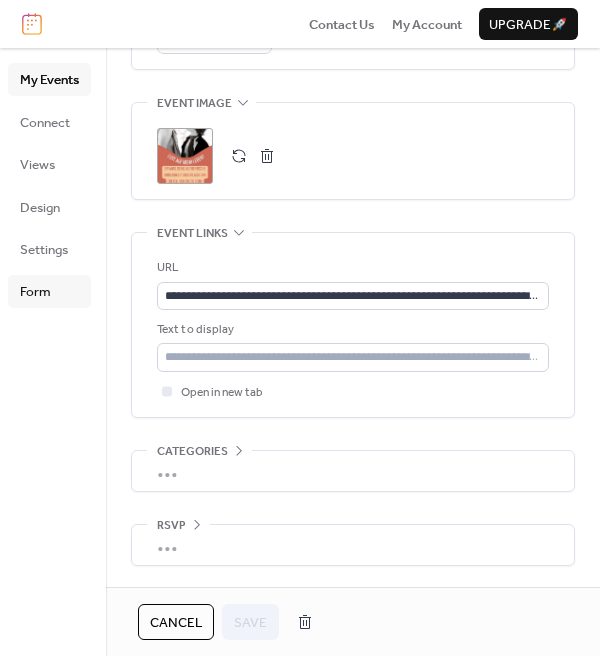 click on "Form" at bounding box center [35, 292] 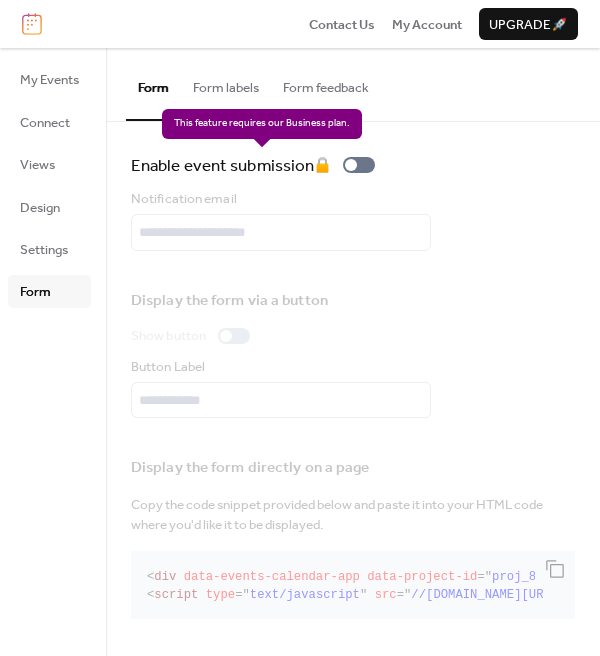 click on "Enable event submission  🔒" at bounding box center [257, 165] 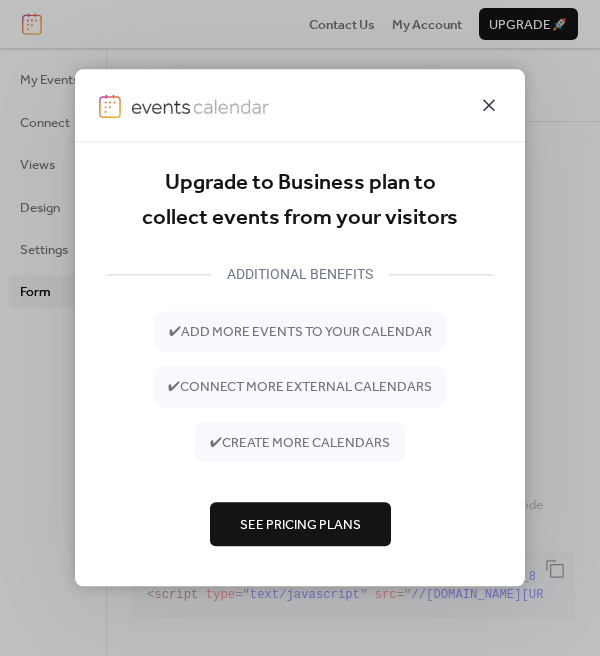 click 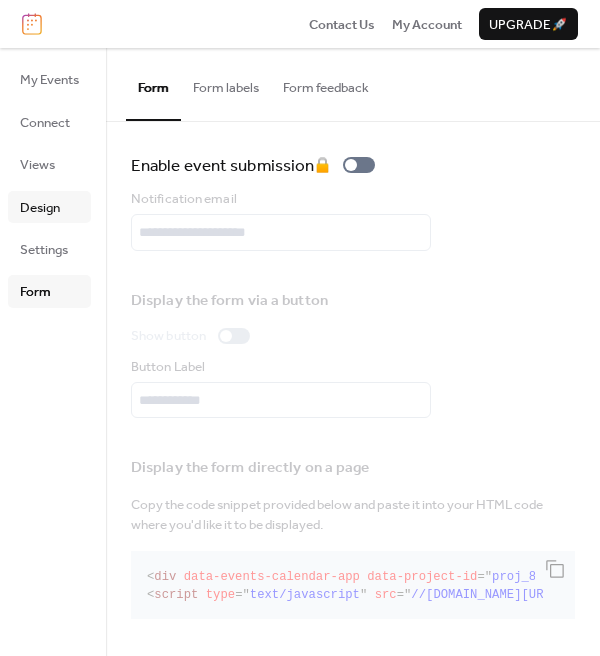 click on "Design" at bounding box center [40, 208] 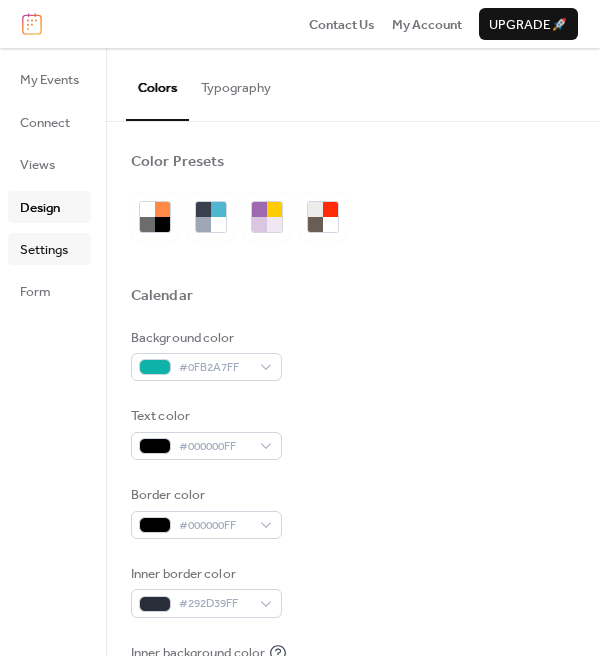 click on "Settings" at bounding box center [44, 250] 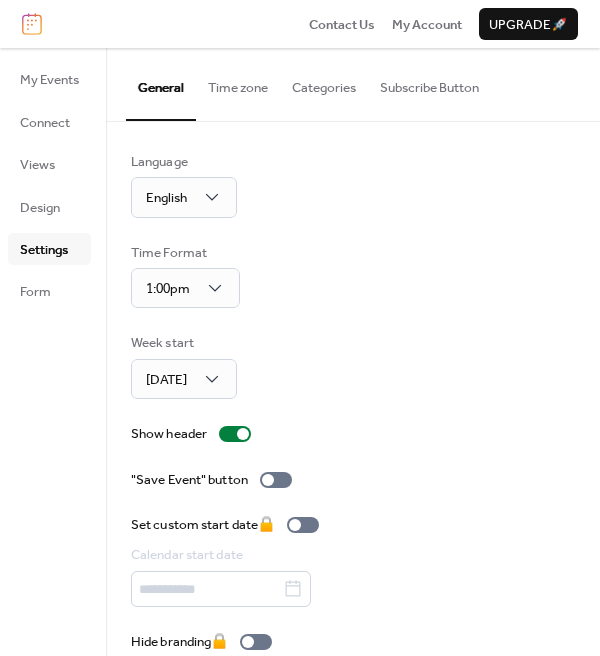 scroll, scrollTop: 0, scrollLeft: 0, axis: both 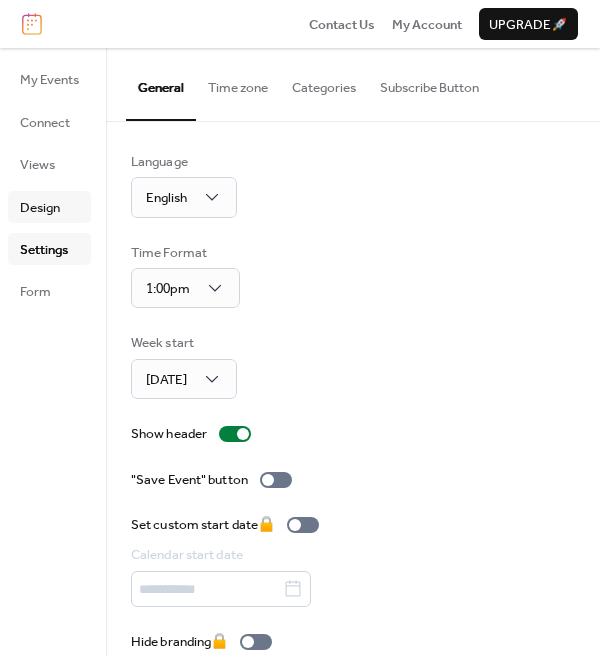 click on "Design" at bounding box center (40, 208) 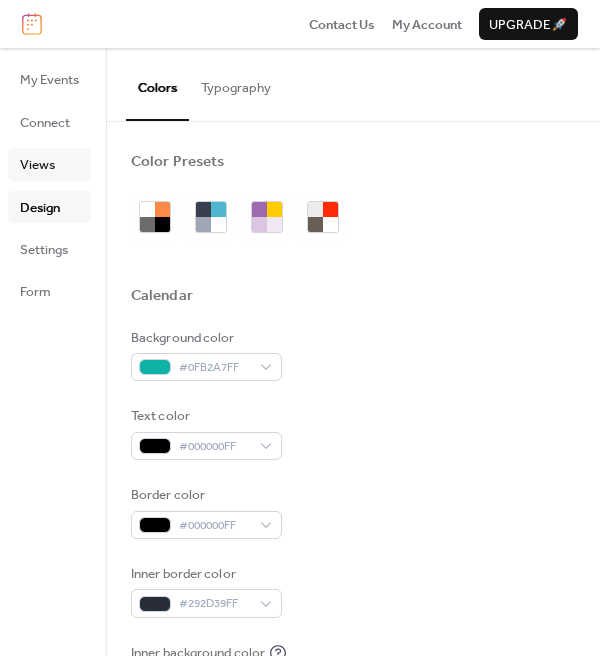 click on "Views" at bounding box center (37, 165) 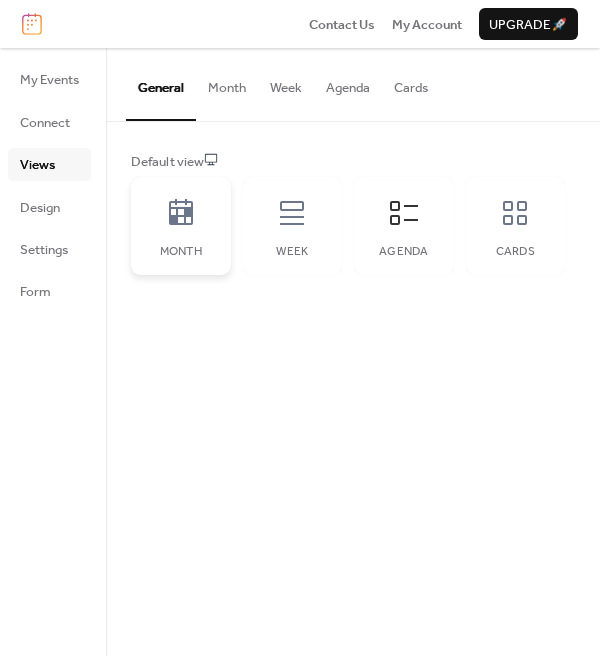click 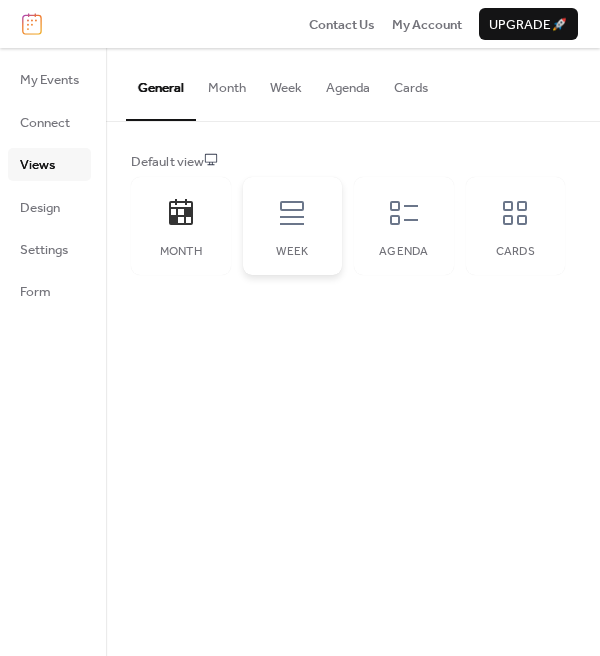 click on "Week" at bounding box center [293, 226] 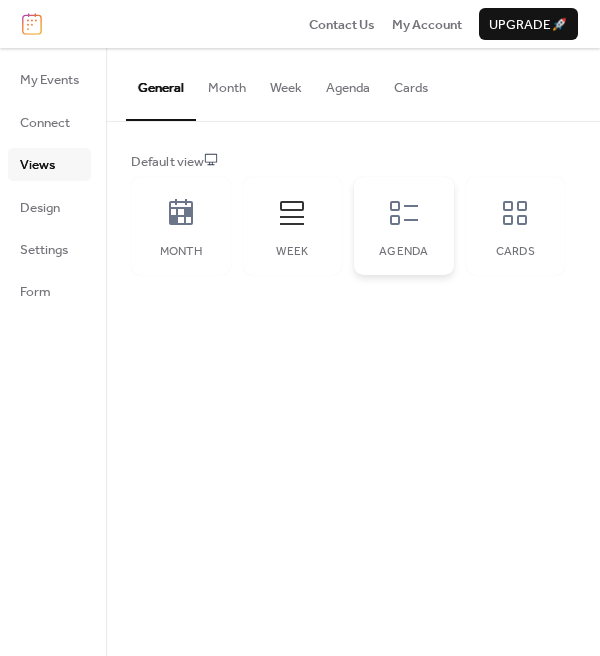 click on "Agenda" at bounding box center (404, 226) 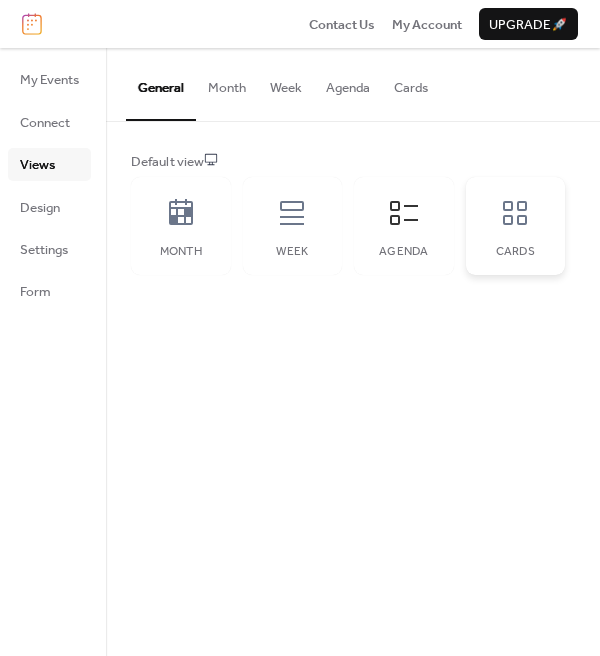 click on "Cards" at bounding box center (516, 226) 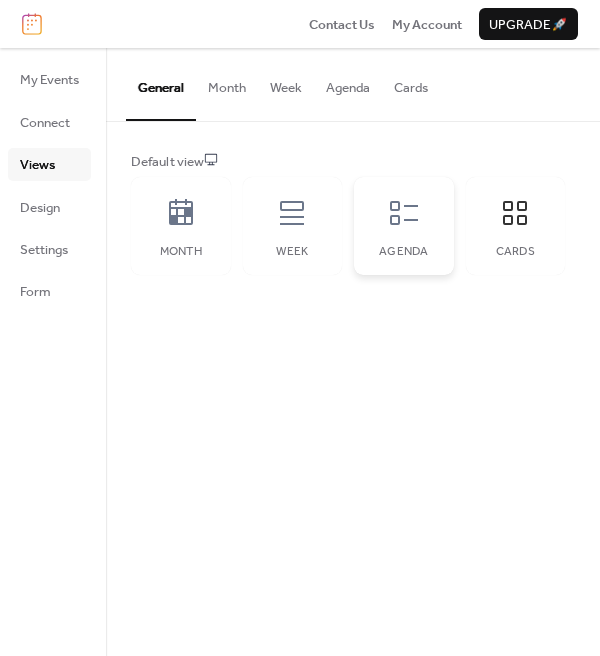 click on "Agenda" at bounding box center [404, 226] 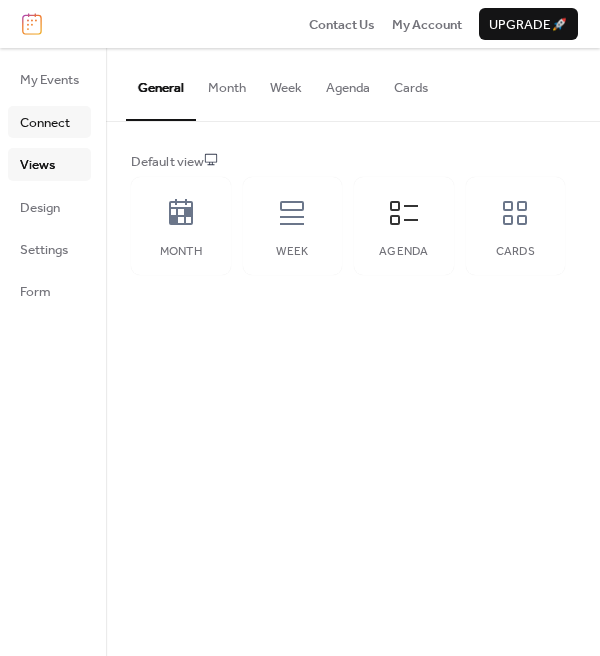 click on "Connect" at bounding box center [45, 123] 